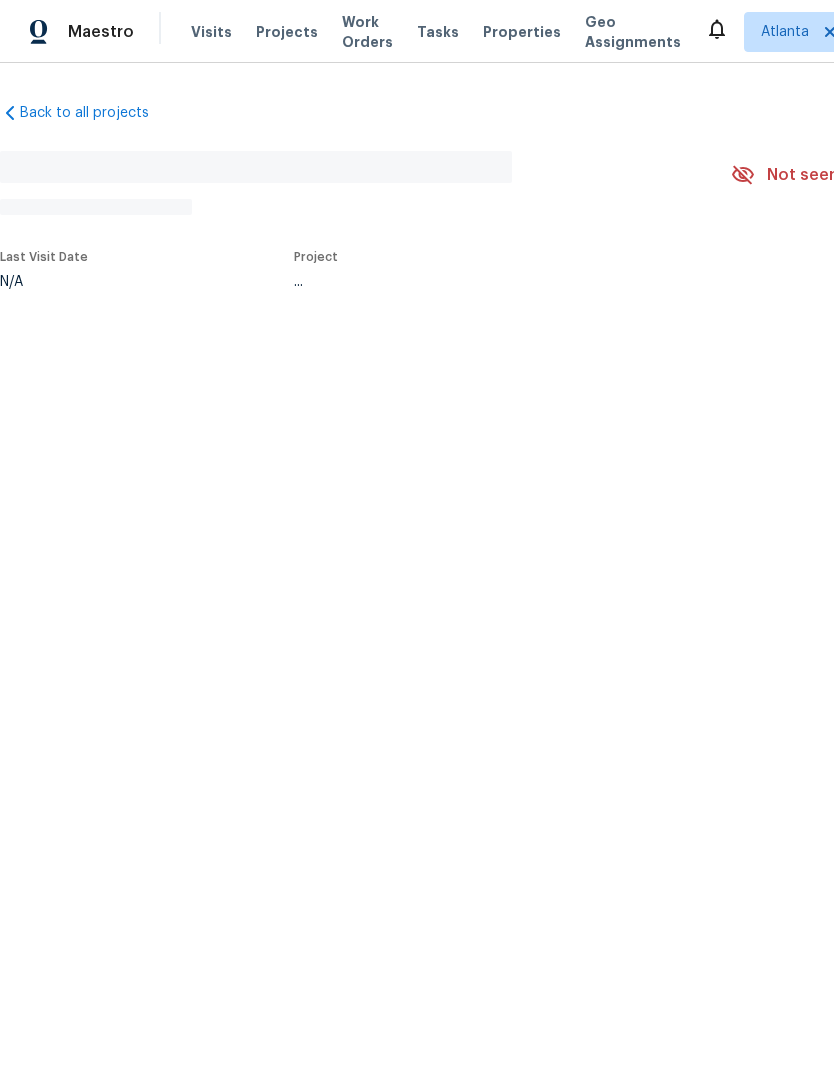 scroll, scrollTop: 0, scrollLeft: 0, axis: both 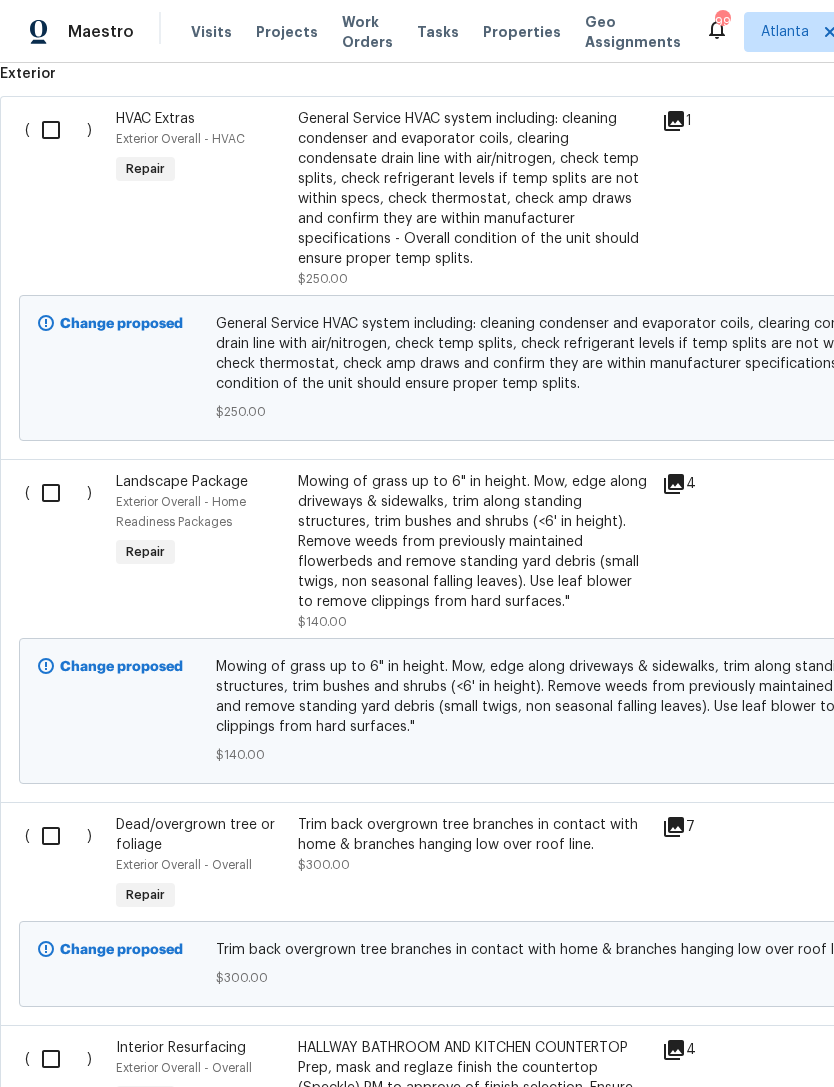 click at bounding box center [58, 493] 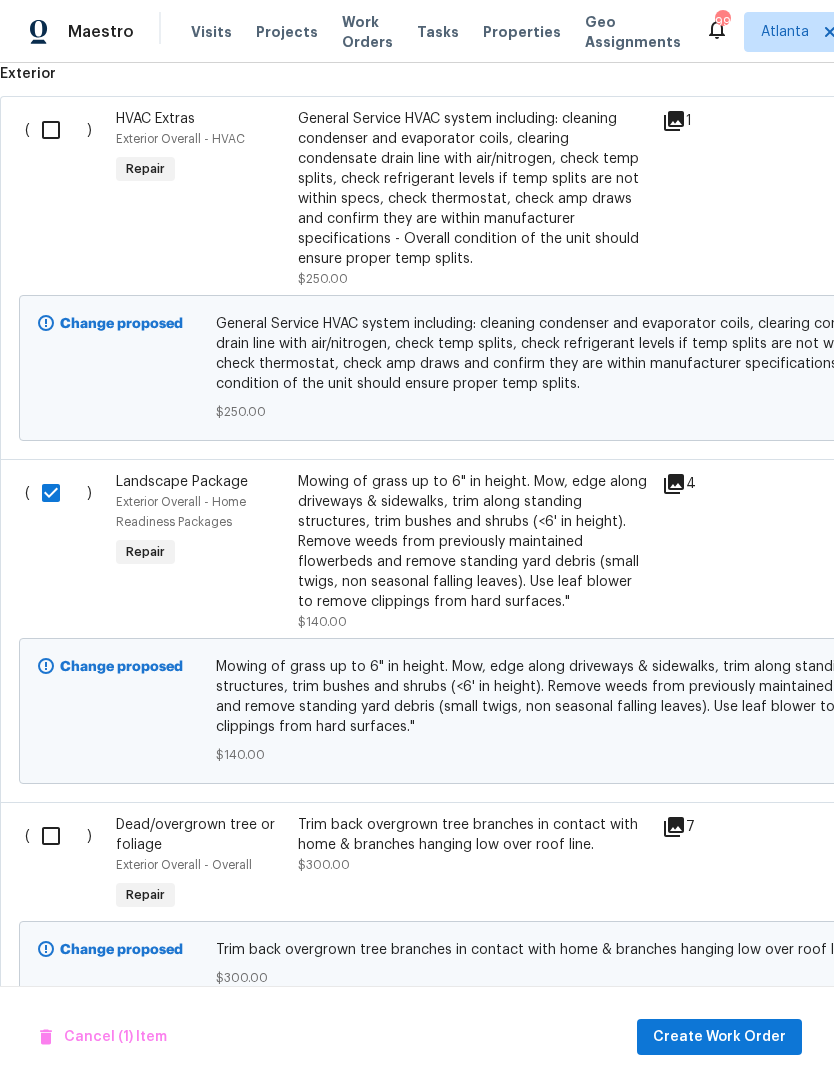 click at bounding box center (58, 836) 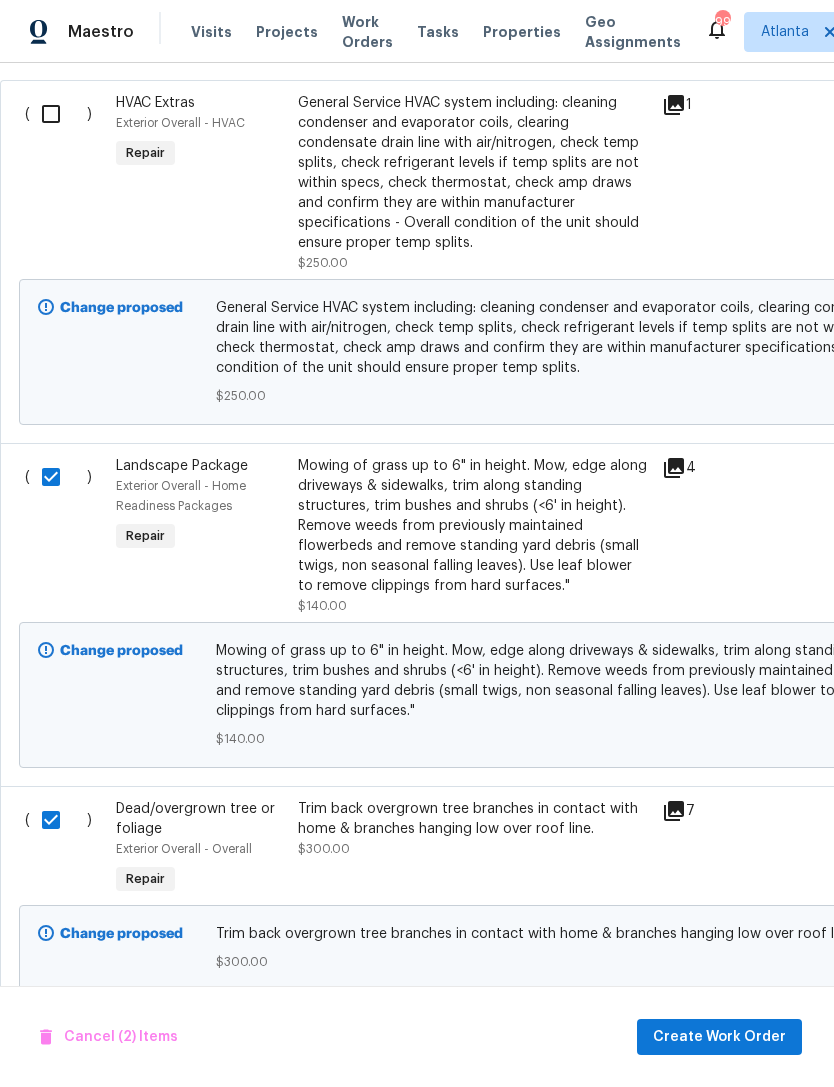 scroll, scrollTop: 798, scrollLeft: 0, axis: vertical 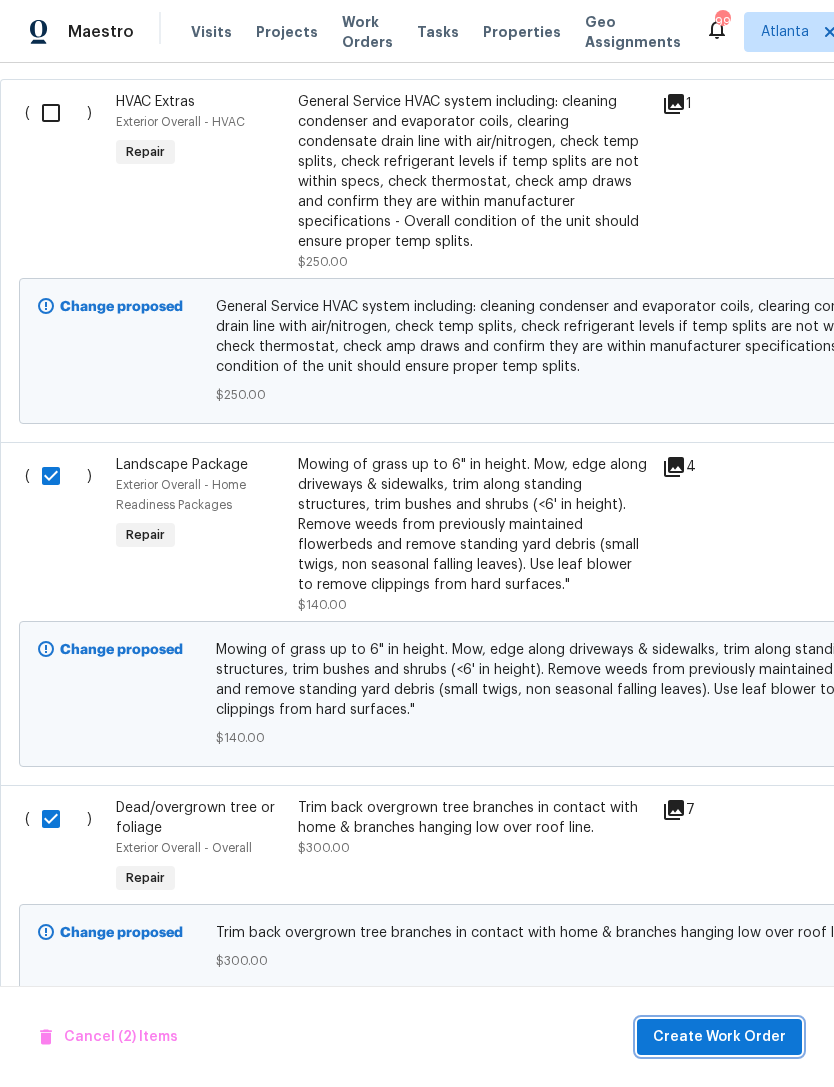 click on "Create Work Order" at bounding box center [719, 1037] 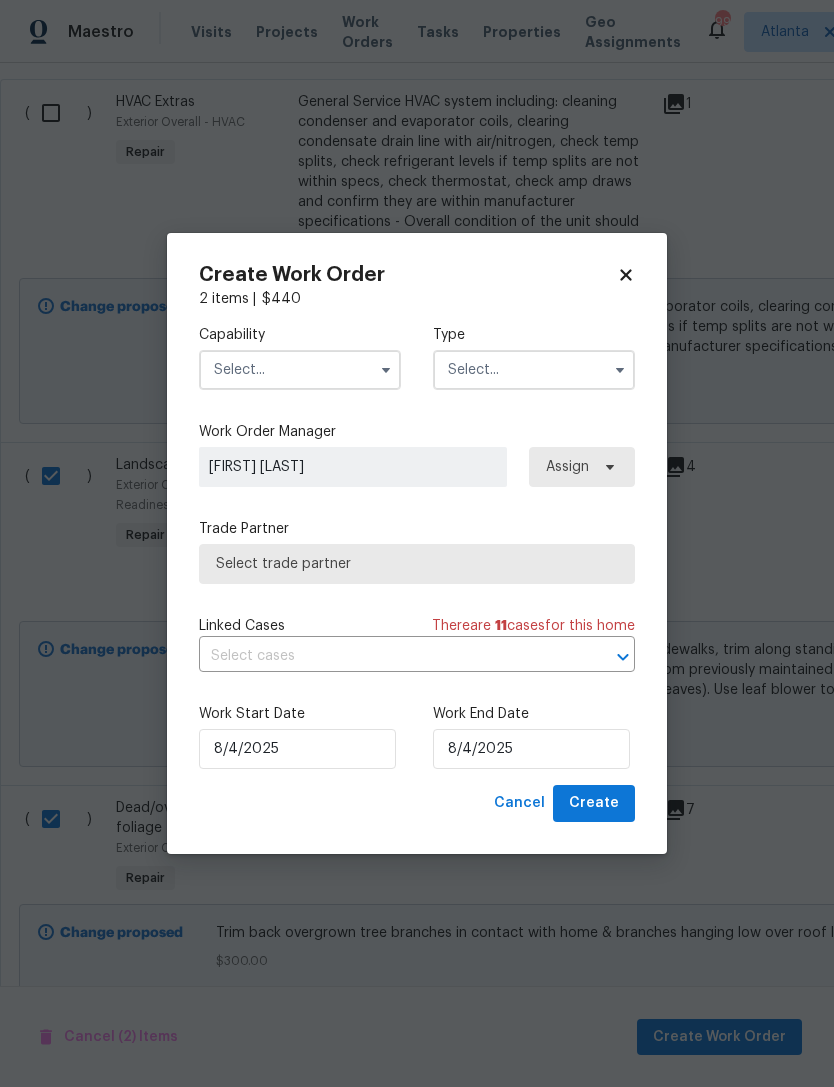 click at bounding box center [300, 370] 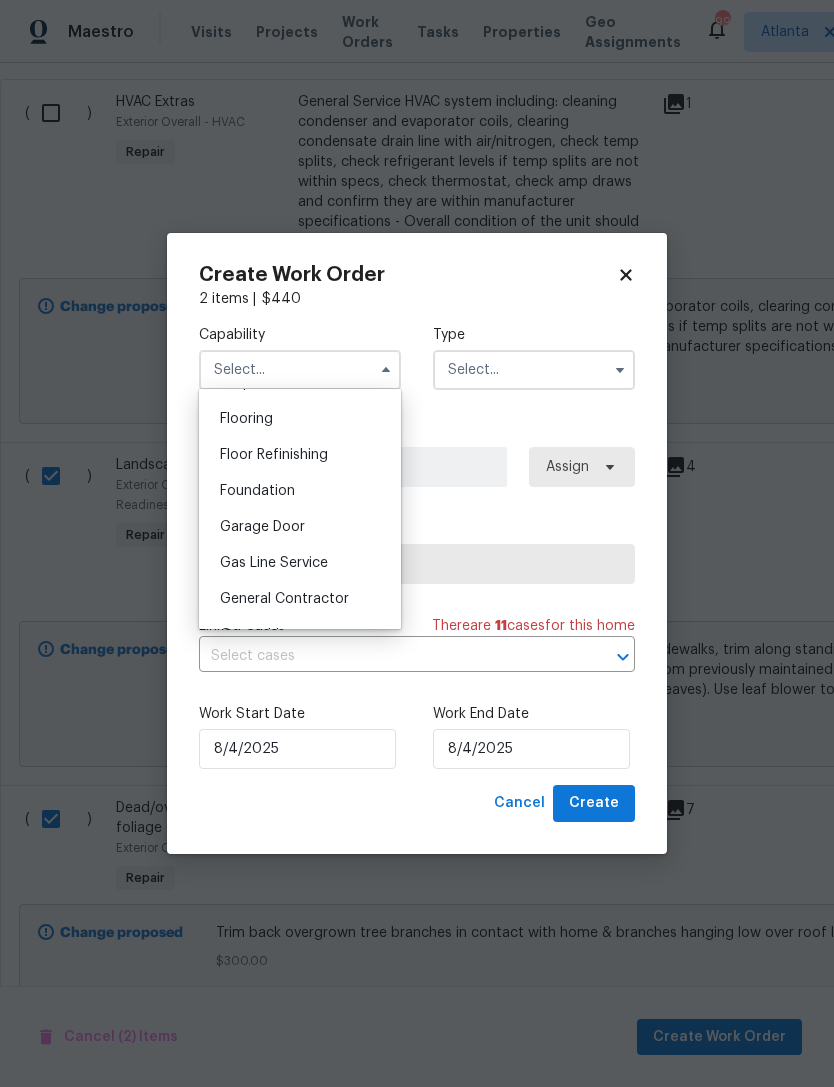scroll, scrollTop: 771, scrollLeft: 0, axis: vertical 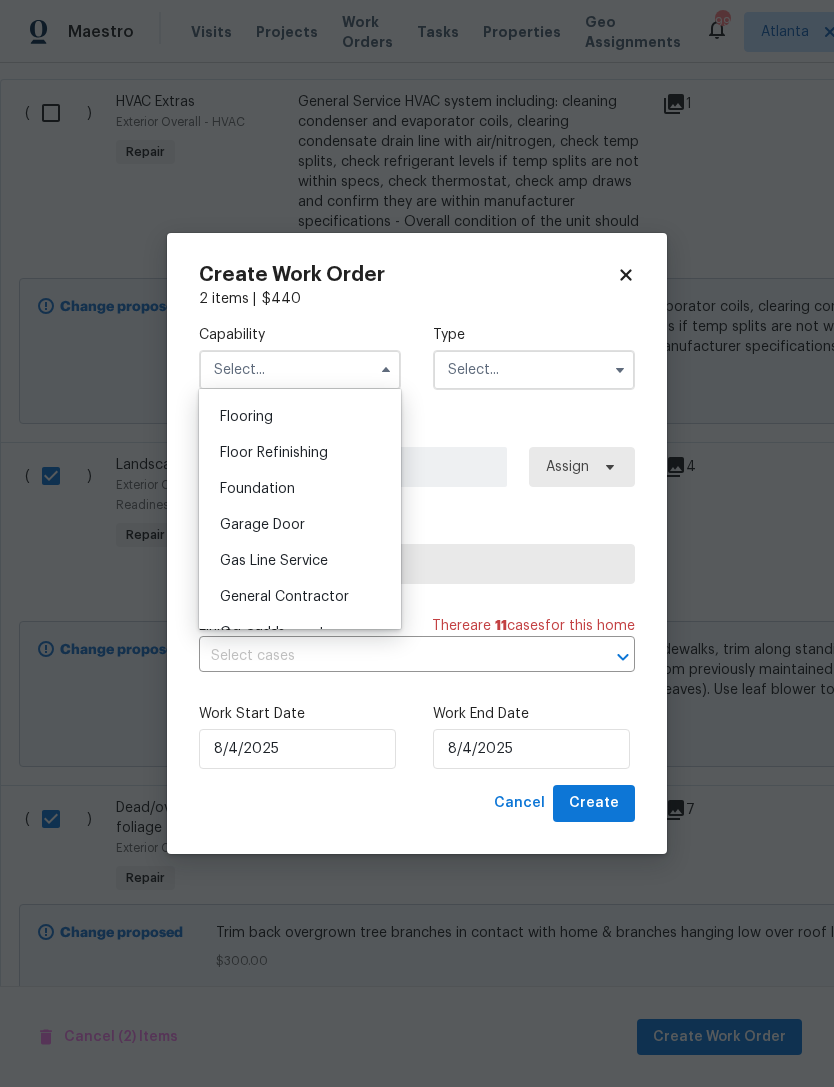 click 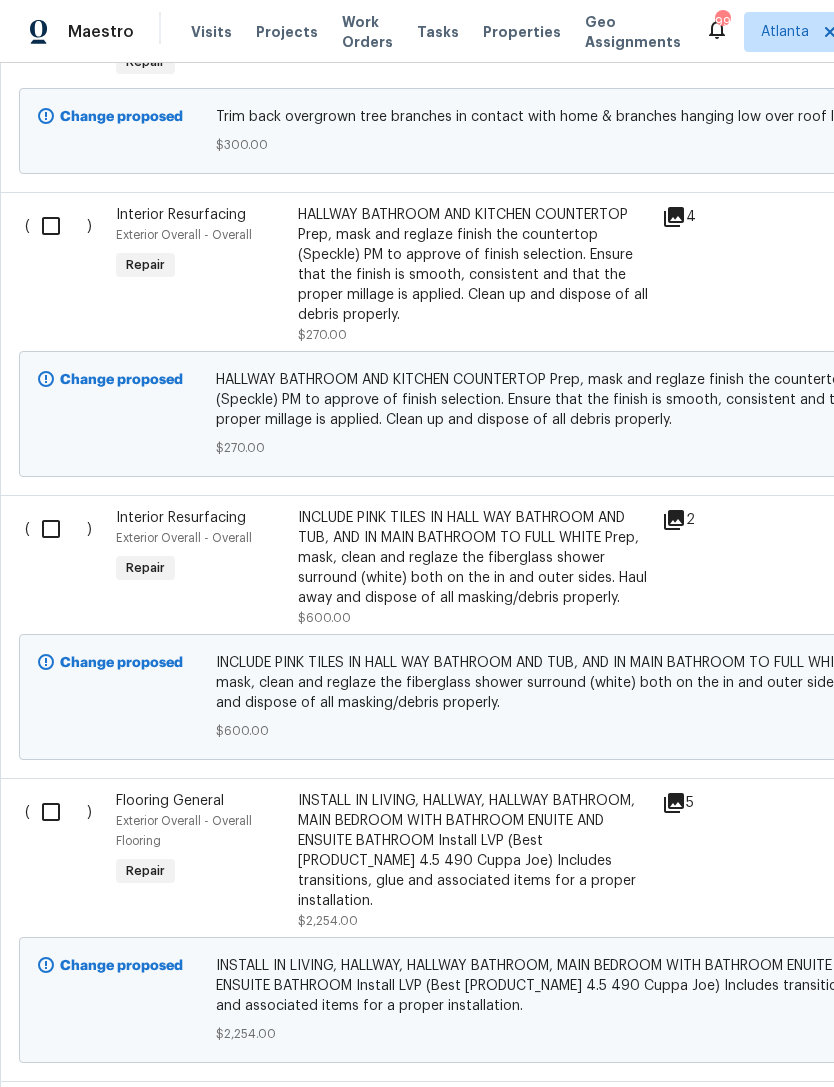 scroll, scrollTop: 1615, scrollLeft: 0, axis: vertical 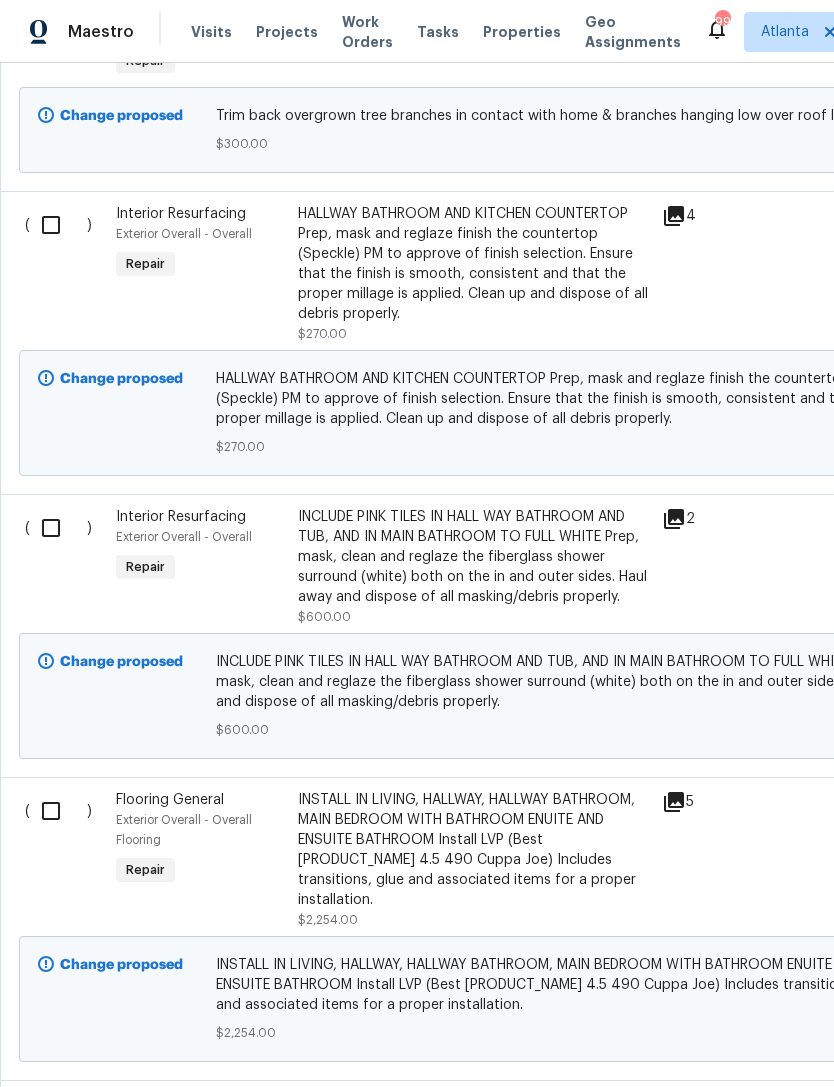 click at bounding box center (58, 528) 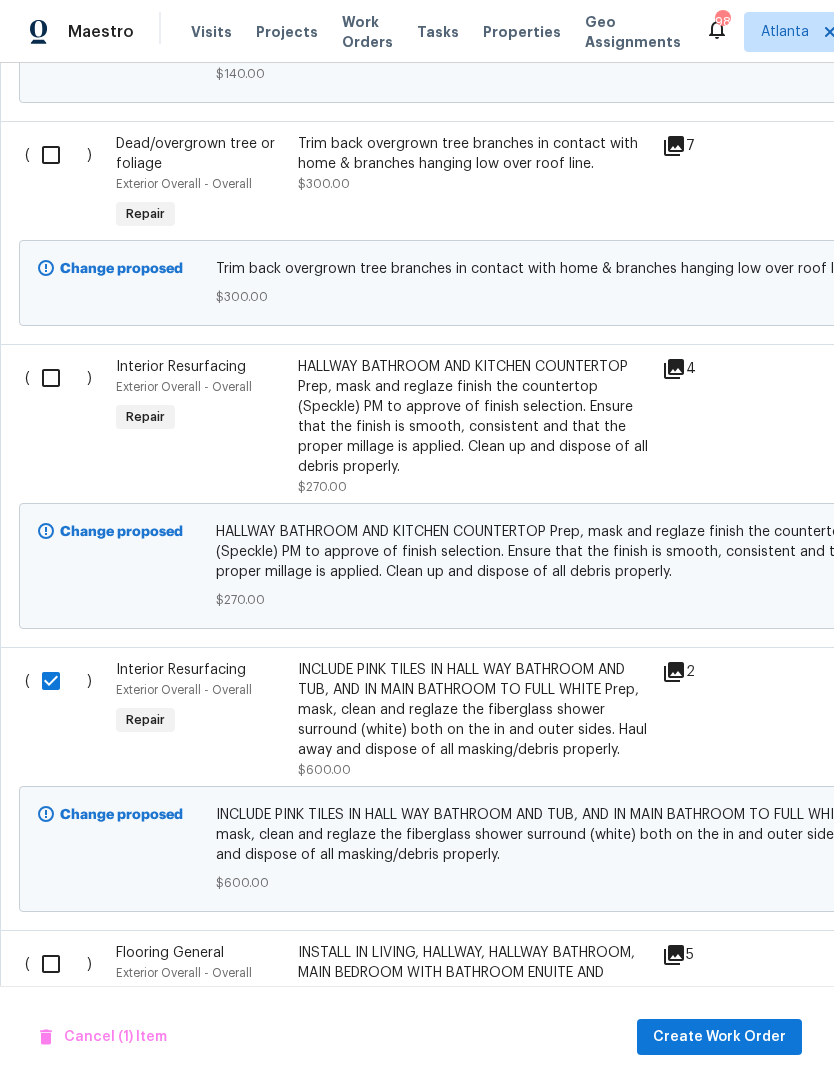 scroll, scrollTop: 1455, scrollLeft: 0, axis: vertical 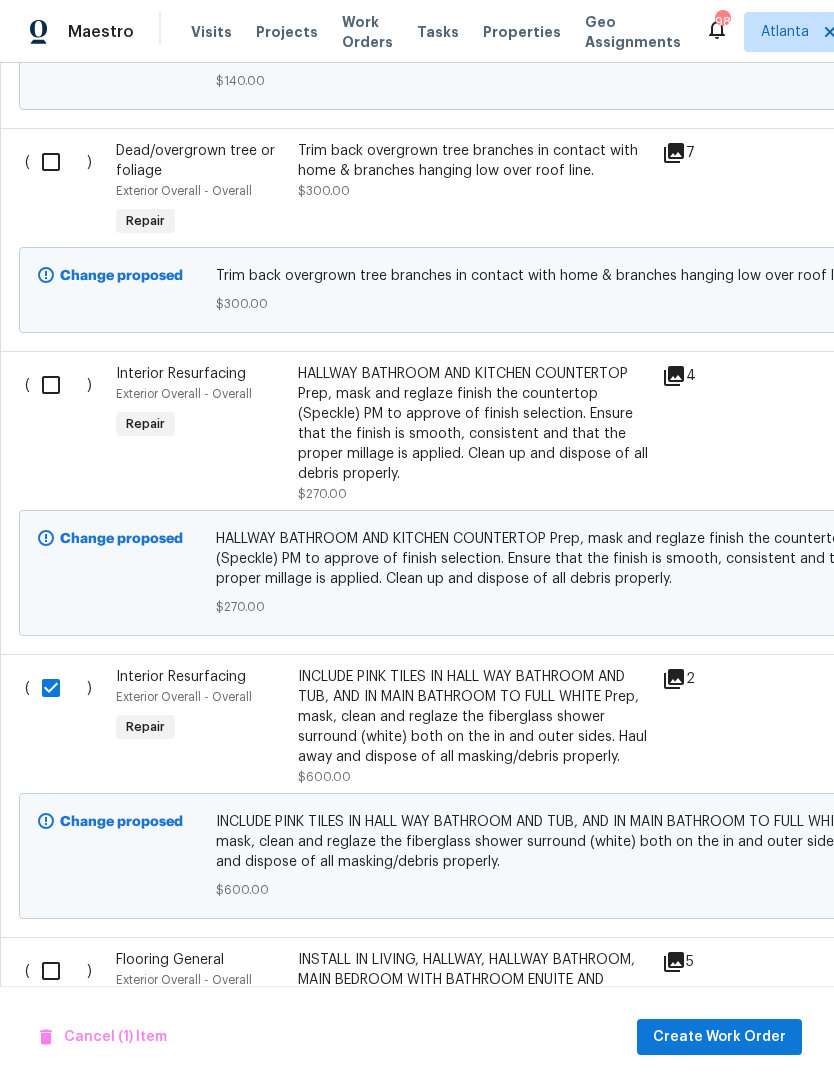 click at bounding box center (58, 385) 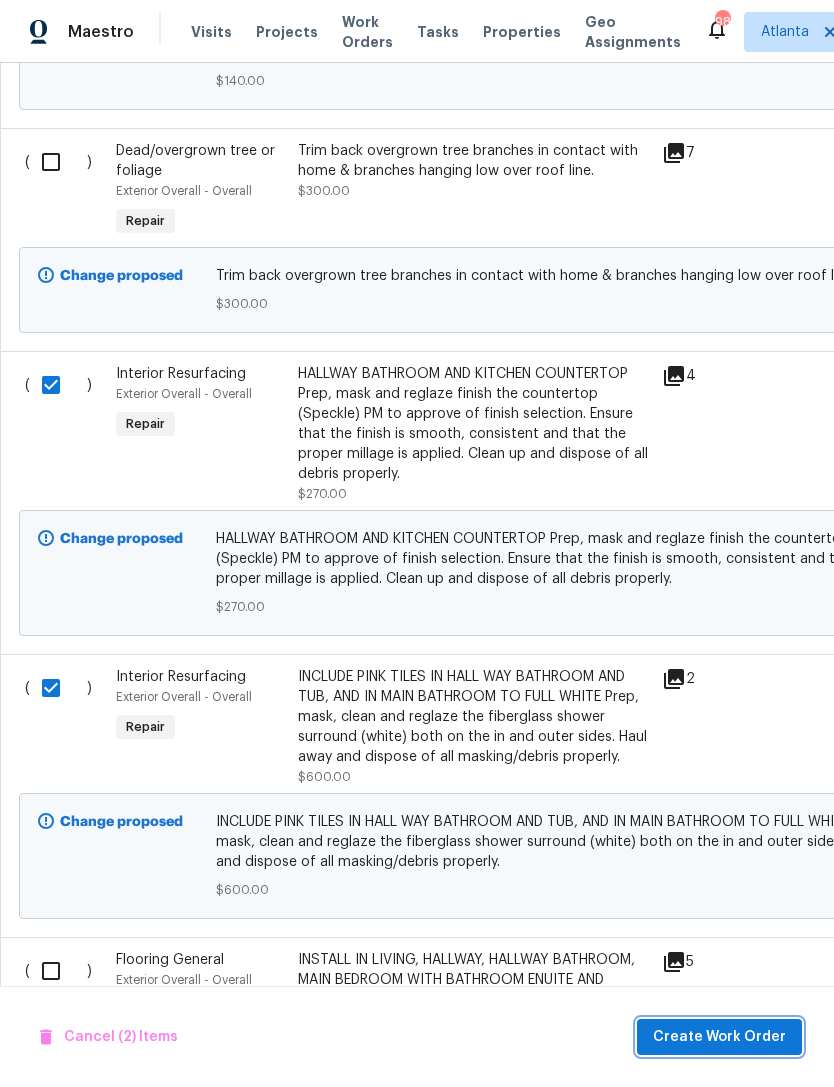 click on "Create Work Order" at bounding box center (719, 1037) 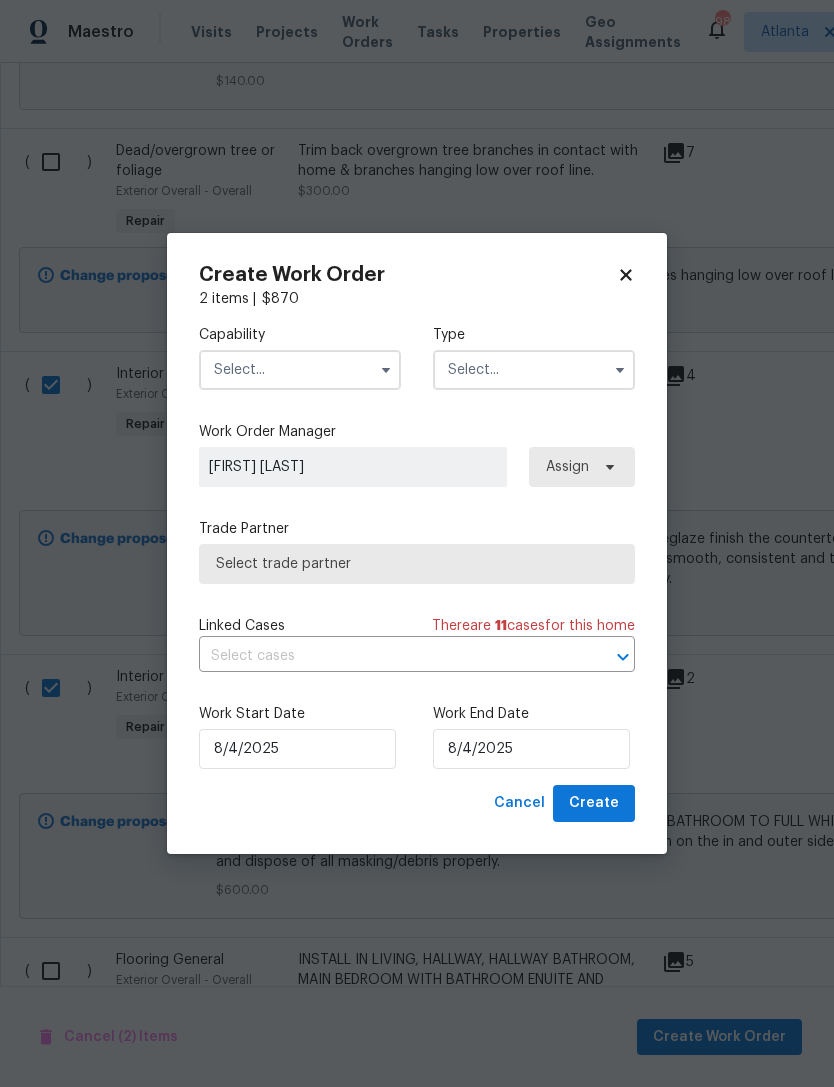 click at bounding box center (300, 370) 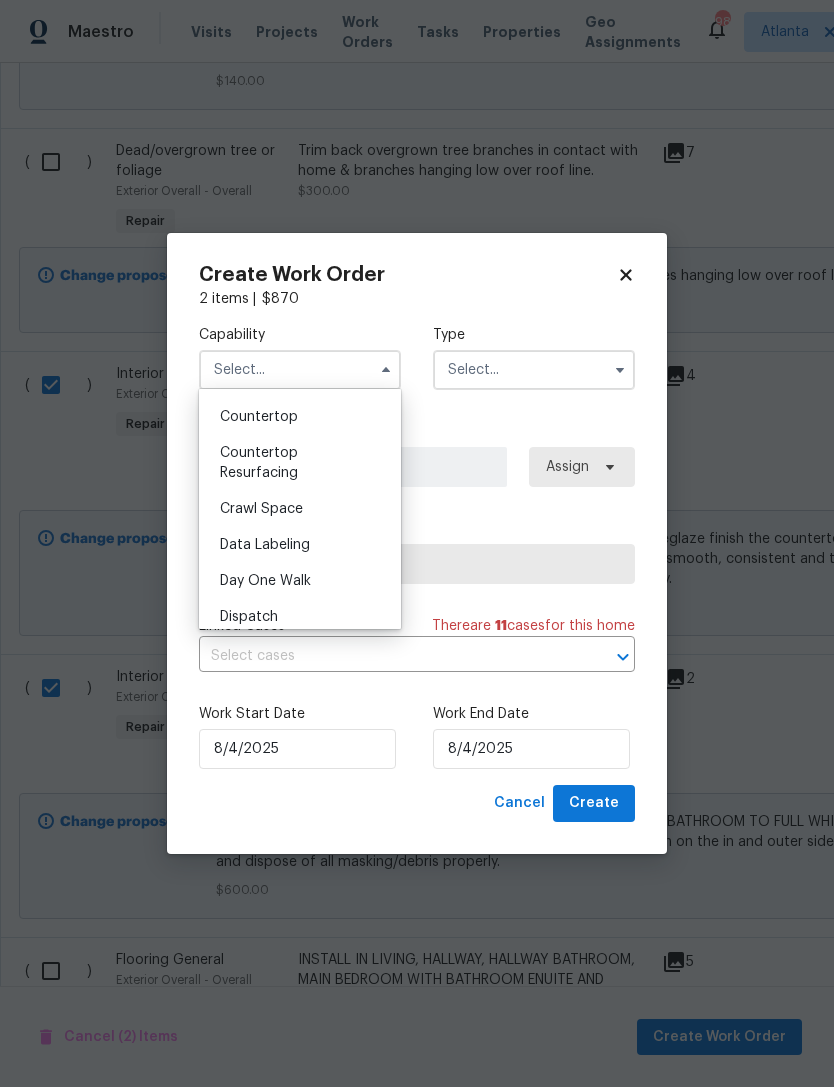 scroll, scrollTop: 379, scrollLeft: 0, axis: vertical 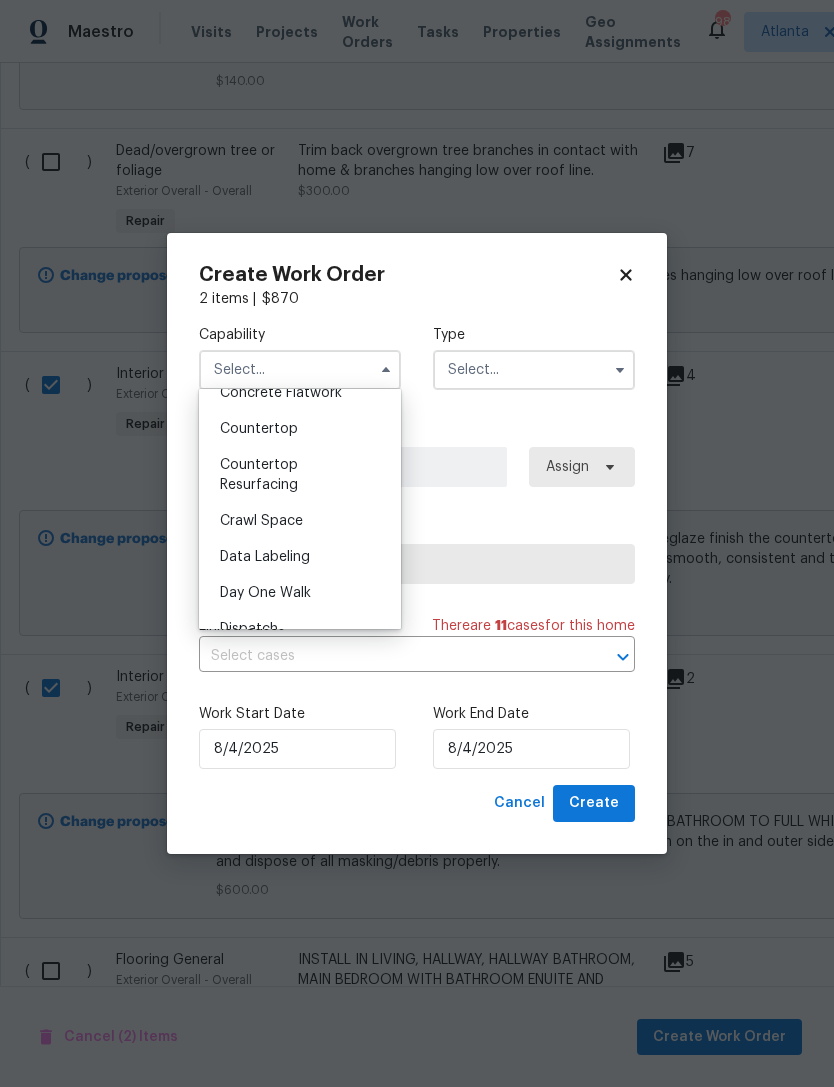 click on "Countertop Resurfacing" at bounding box center [300, 475] 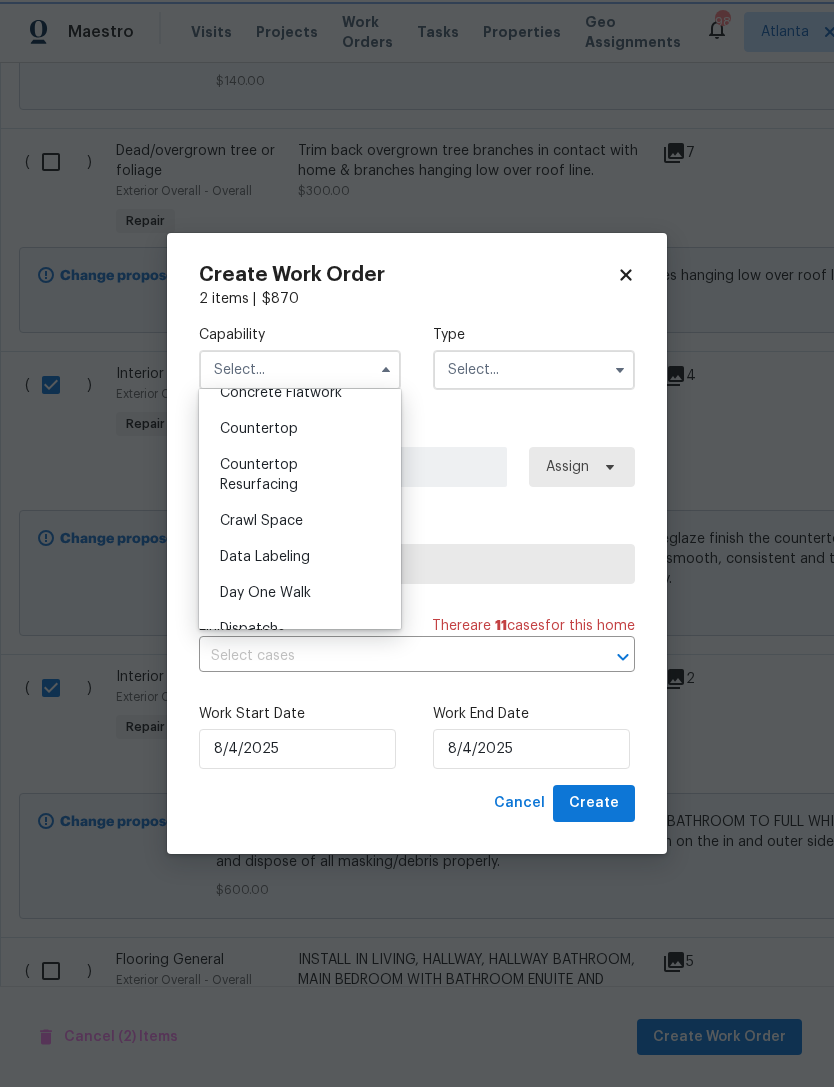 type on "Countertop Resurfacing" 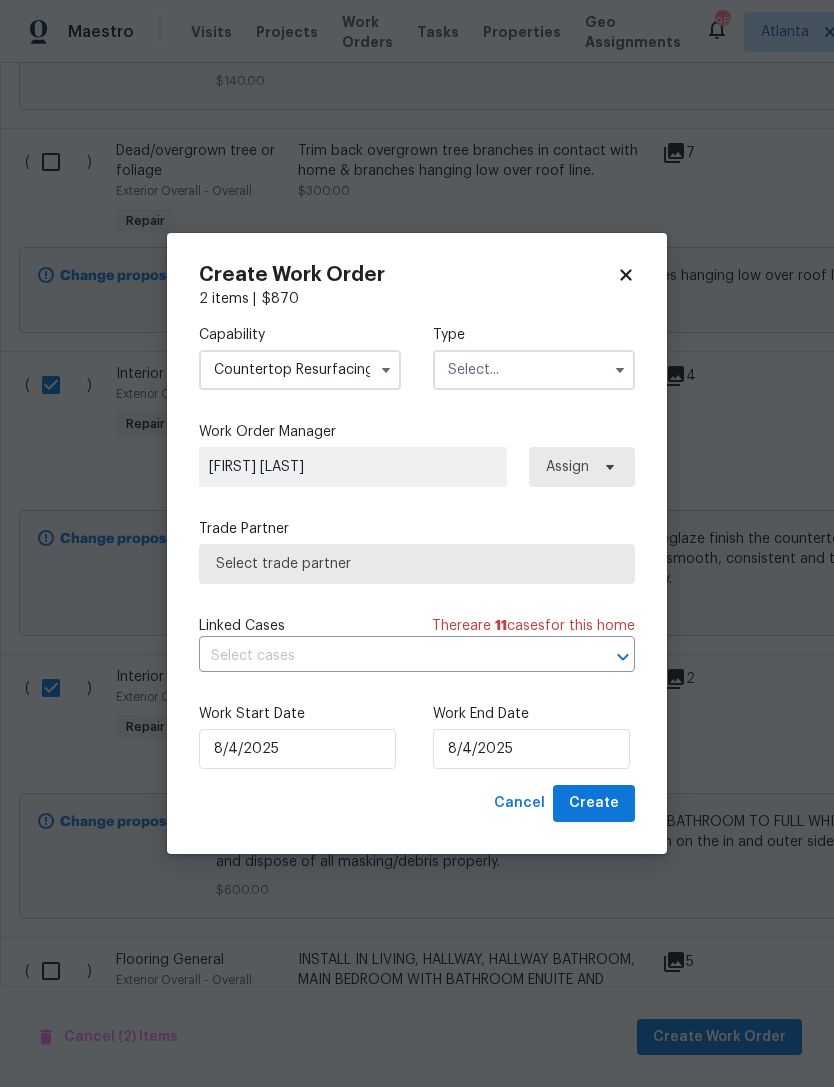 click at bounding box center (534, 370) 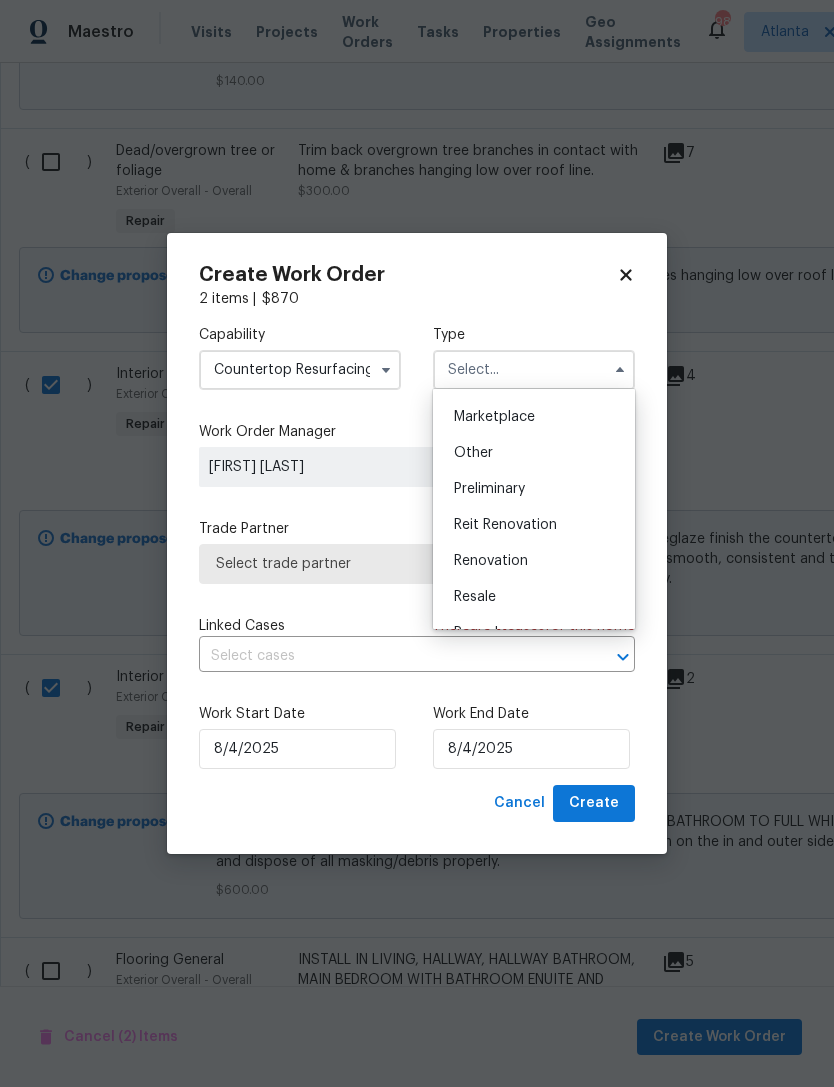 scroll, scrollTop: 387, scrollLeft: 0, axis: vertical 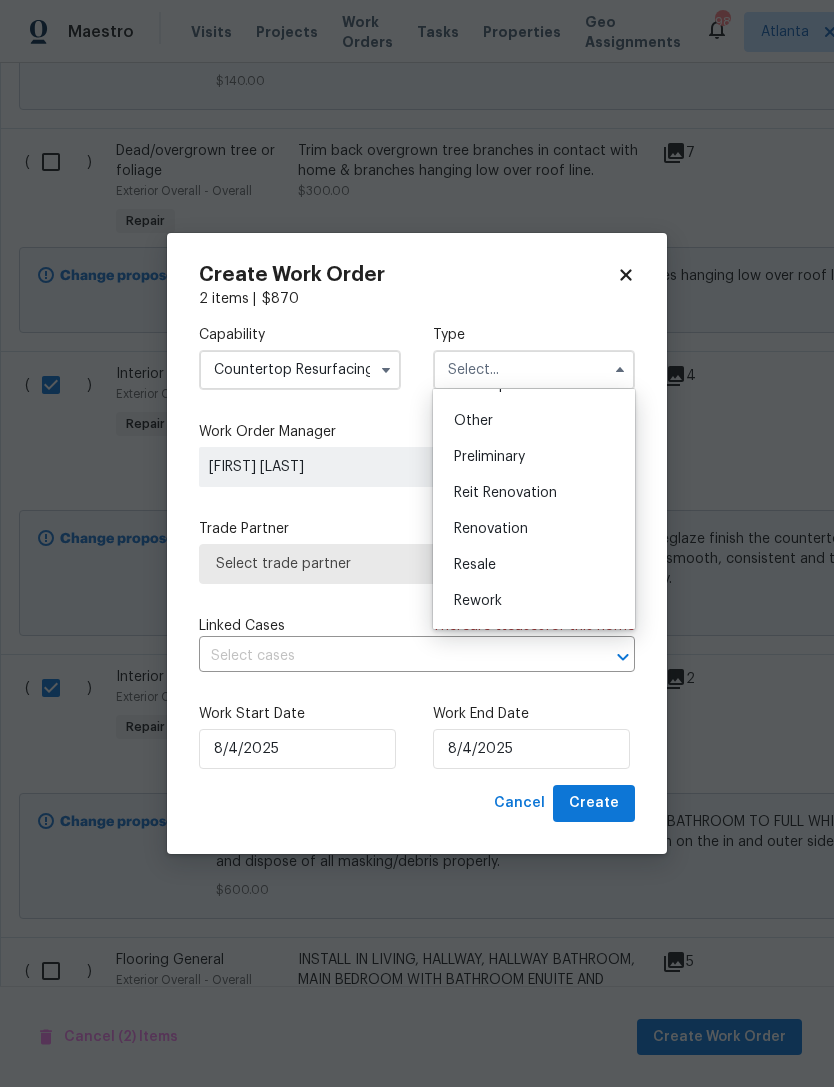 click on "Renovation" at bounding box center (491, 529) 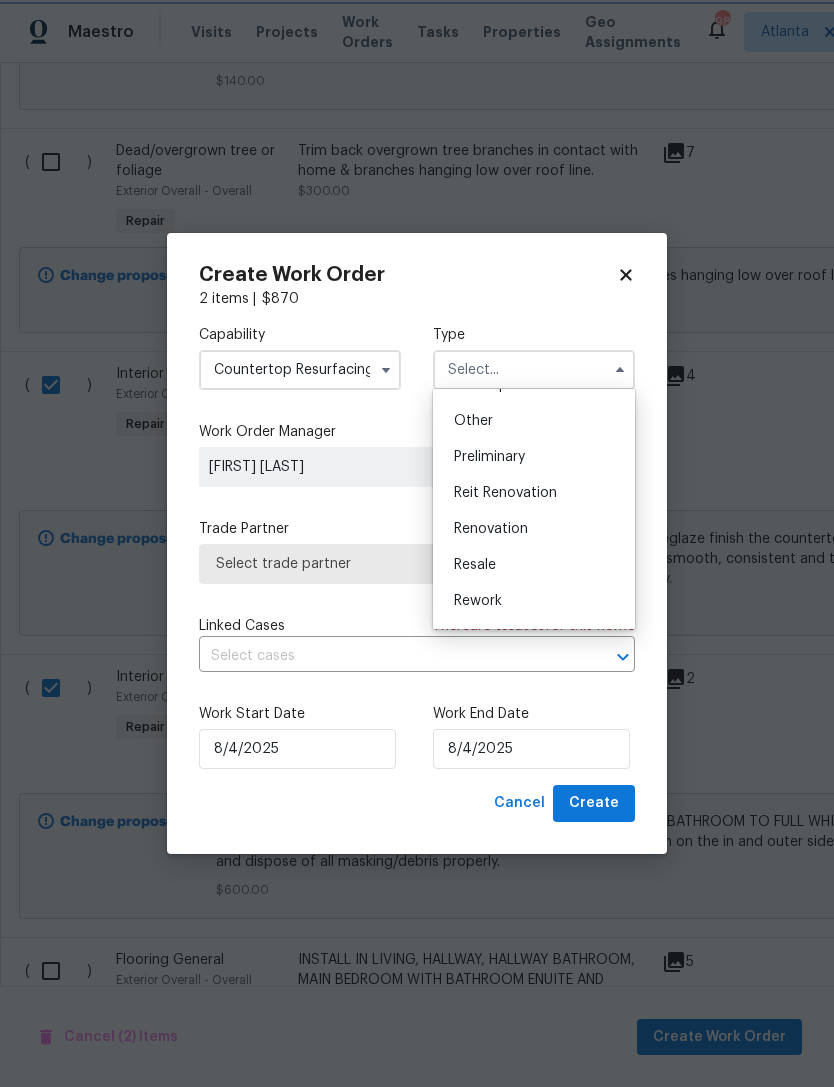 type on "Renovation" 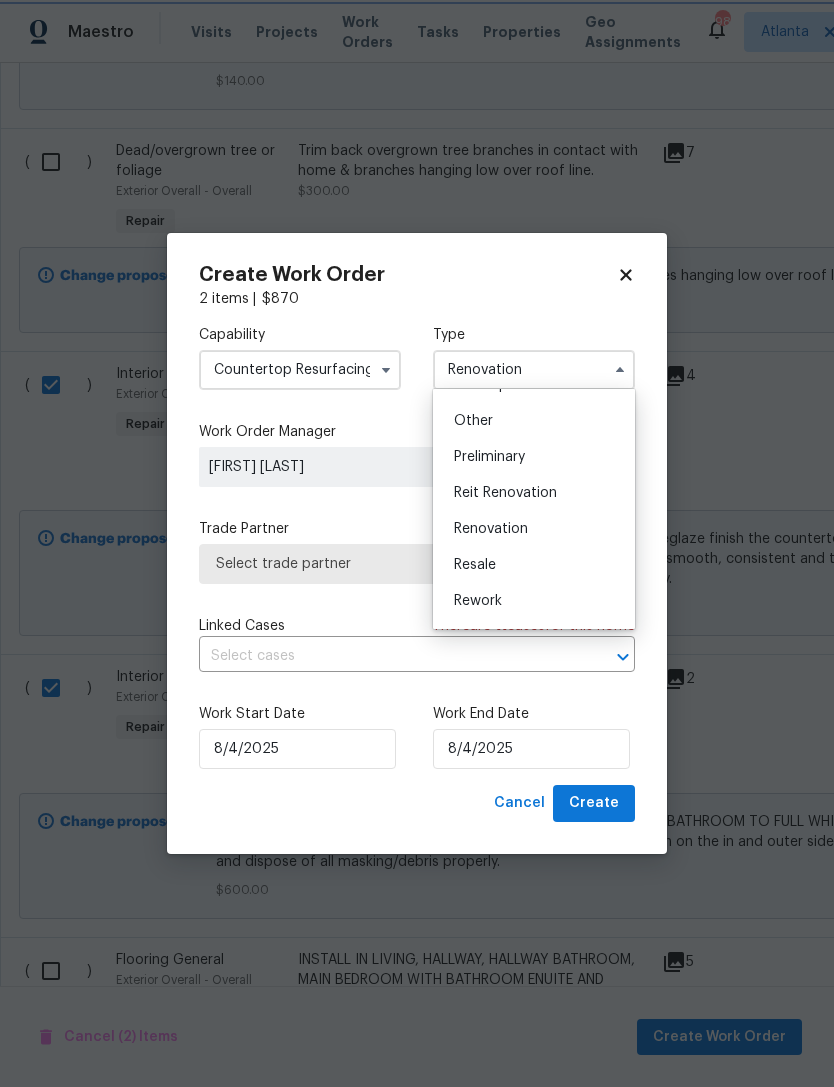 scroll, scrollTop: 0, scrollLeft: 0, axis: both 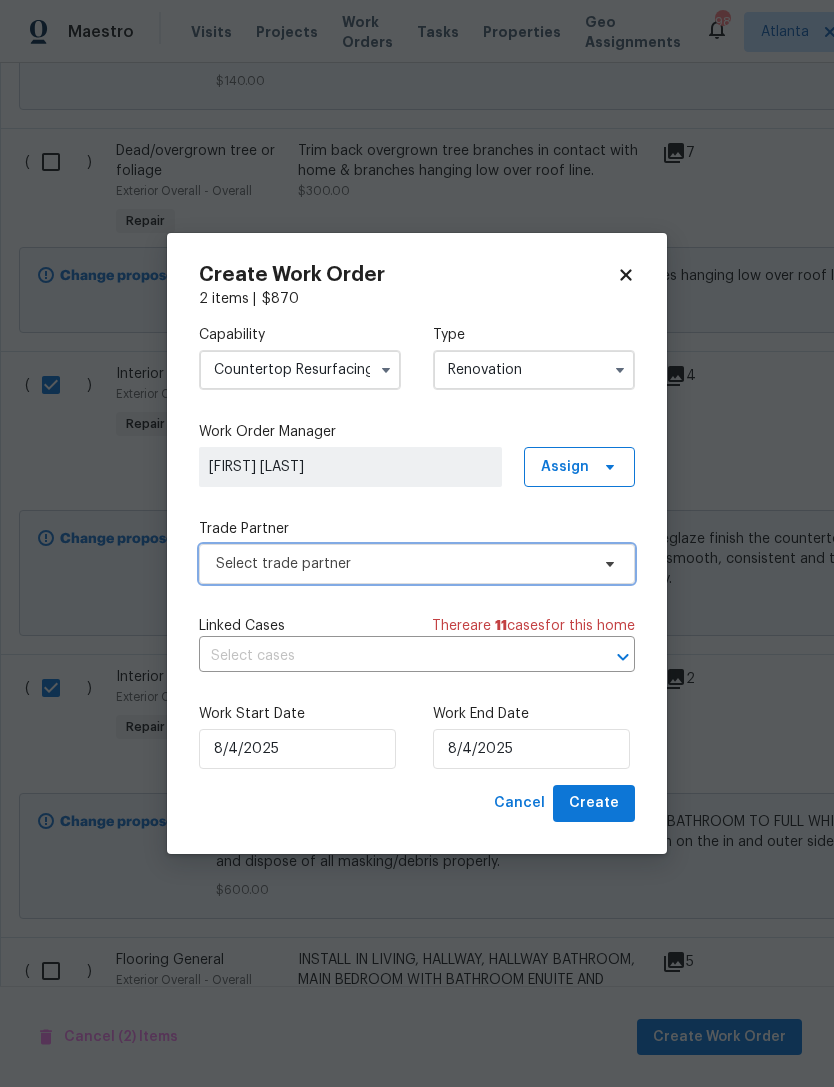 click on "Select trade partner" at bounding box center [402, 564] 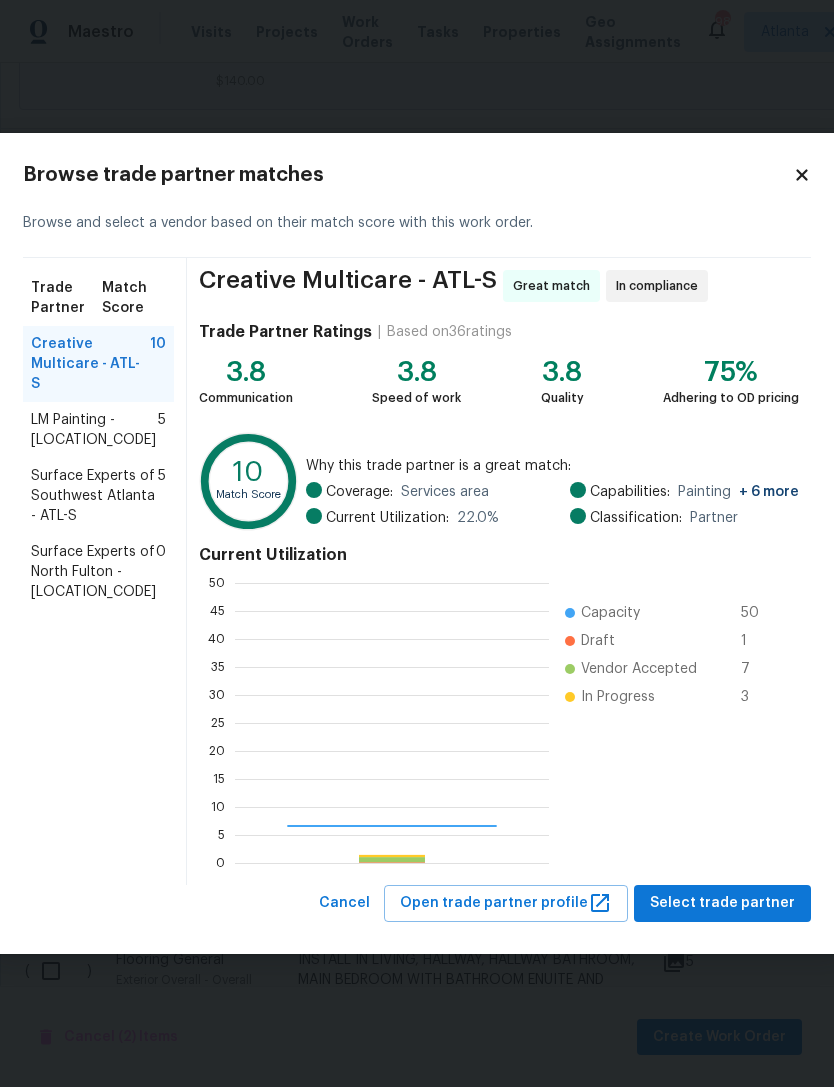 scroll, scrollTop: 2, scrollLeft: 2, axis: both 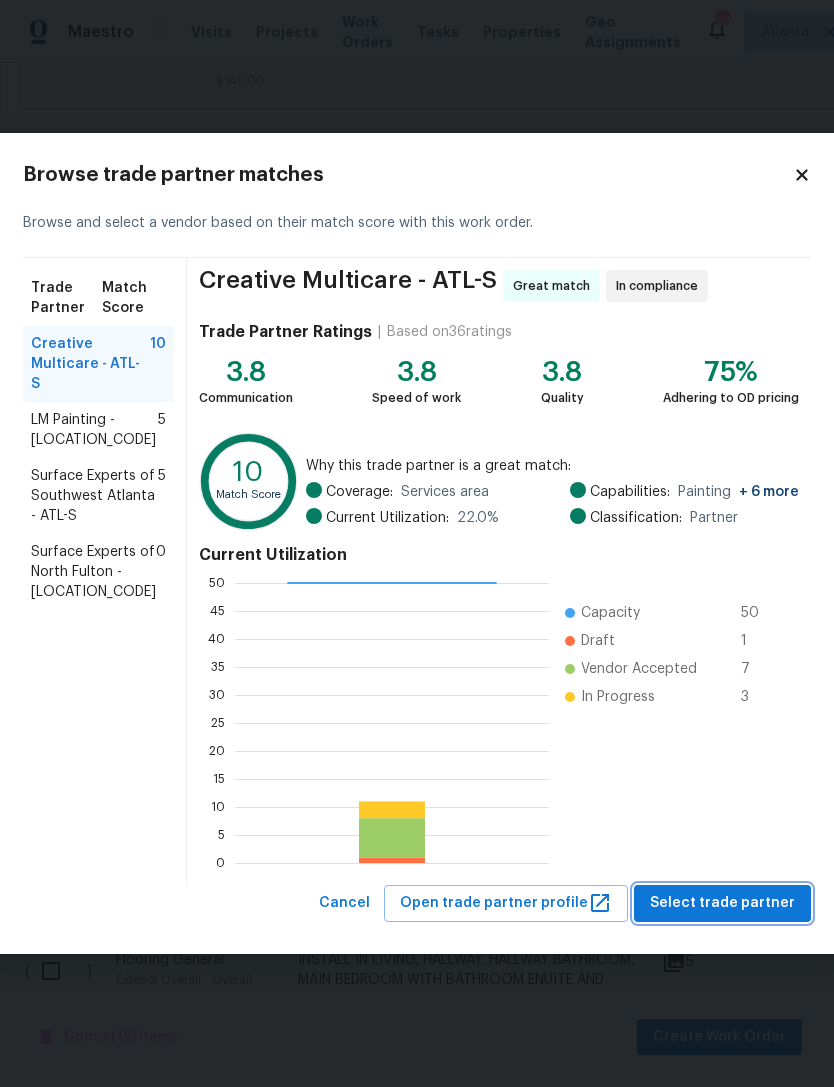 click on "Select trade partner" at bounding box center [722, 903] 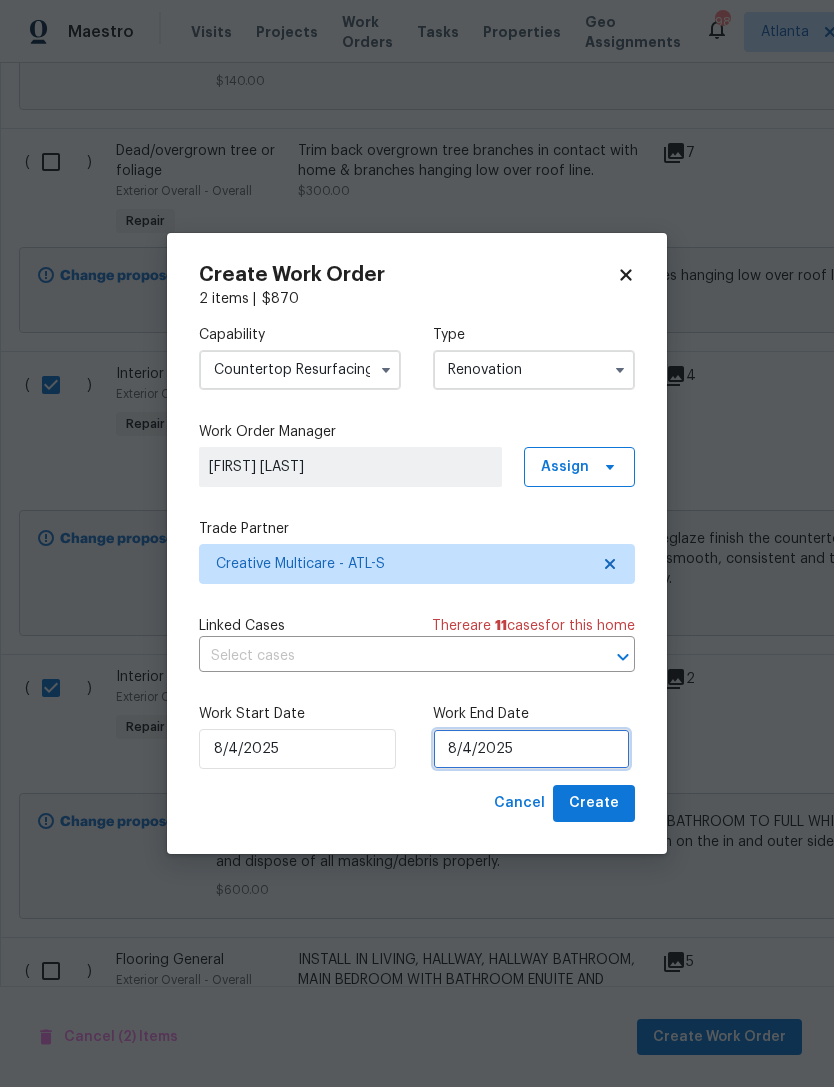 click on "8/4/2025" at bounding box center [531, 749] 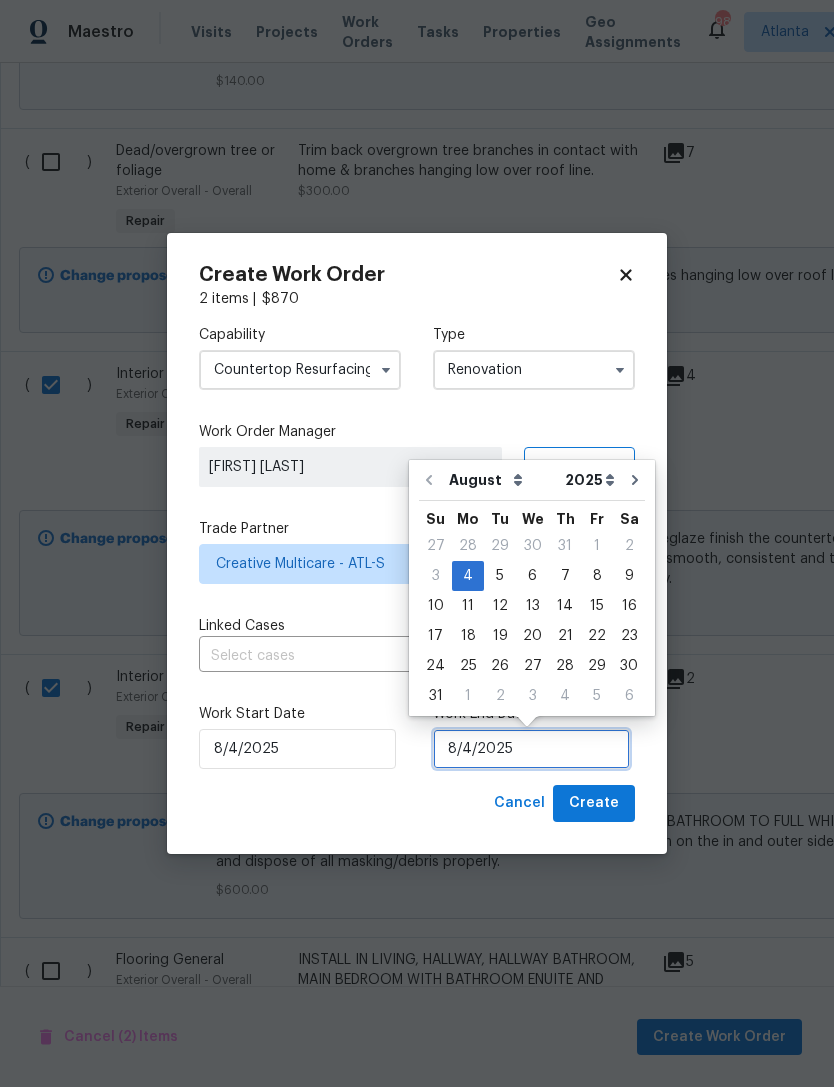 scroll, scrollTop: 37, scrollLeft: 0, axis: vertical 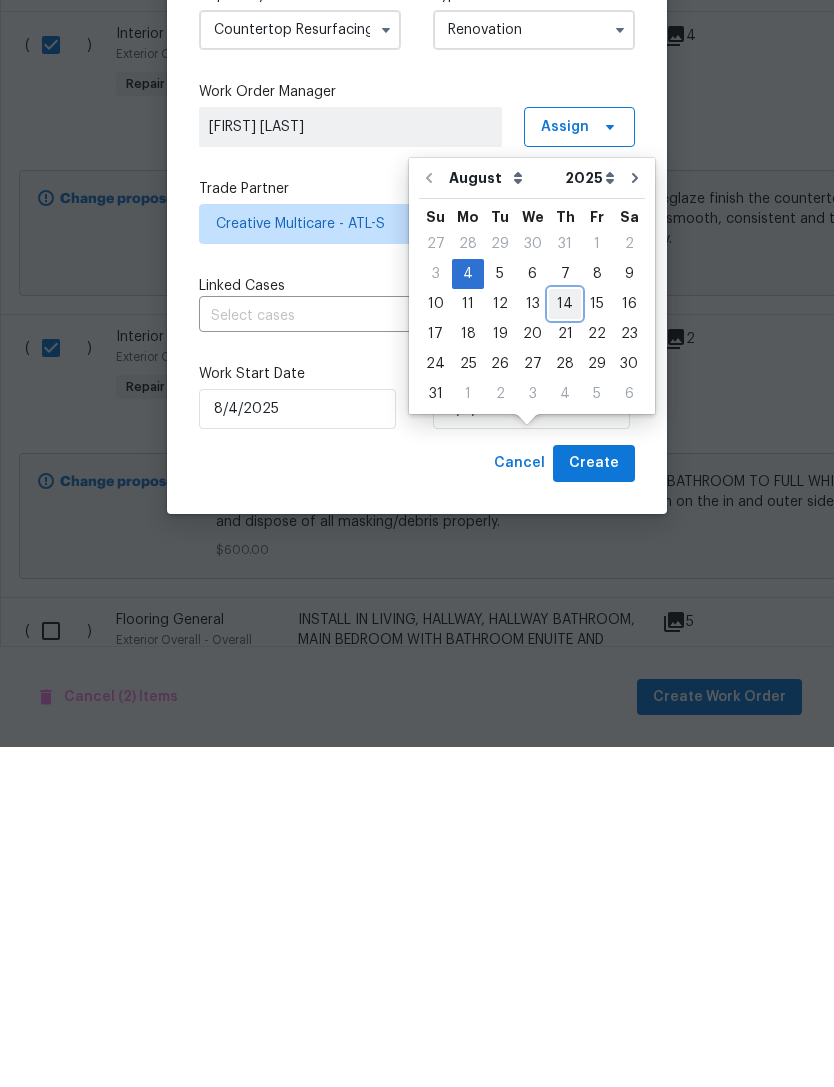 click on "14" at bounding box center [565, 644] 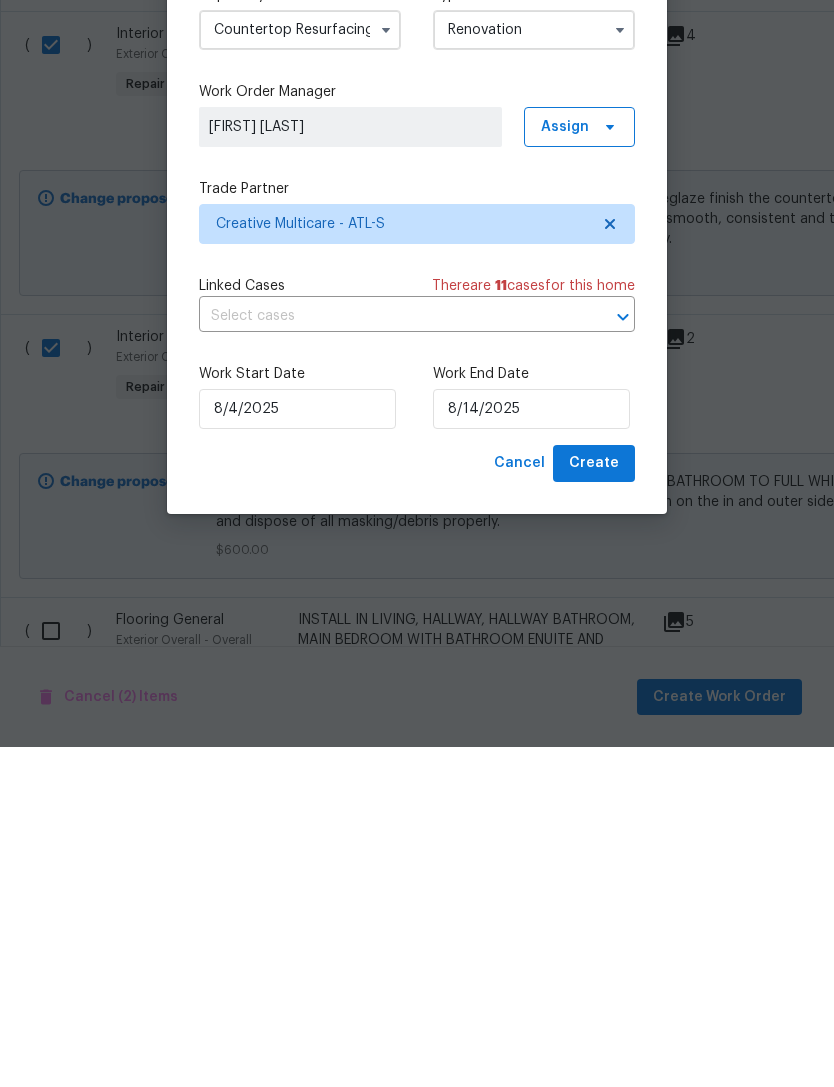 scroll, scrollTop: 64, scrollLeft: 0, axis: vertical 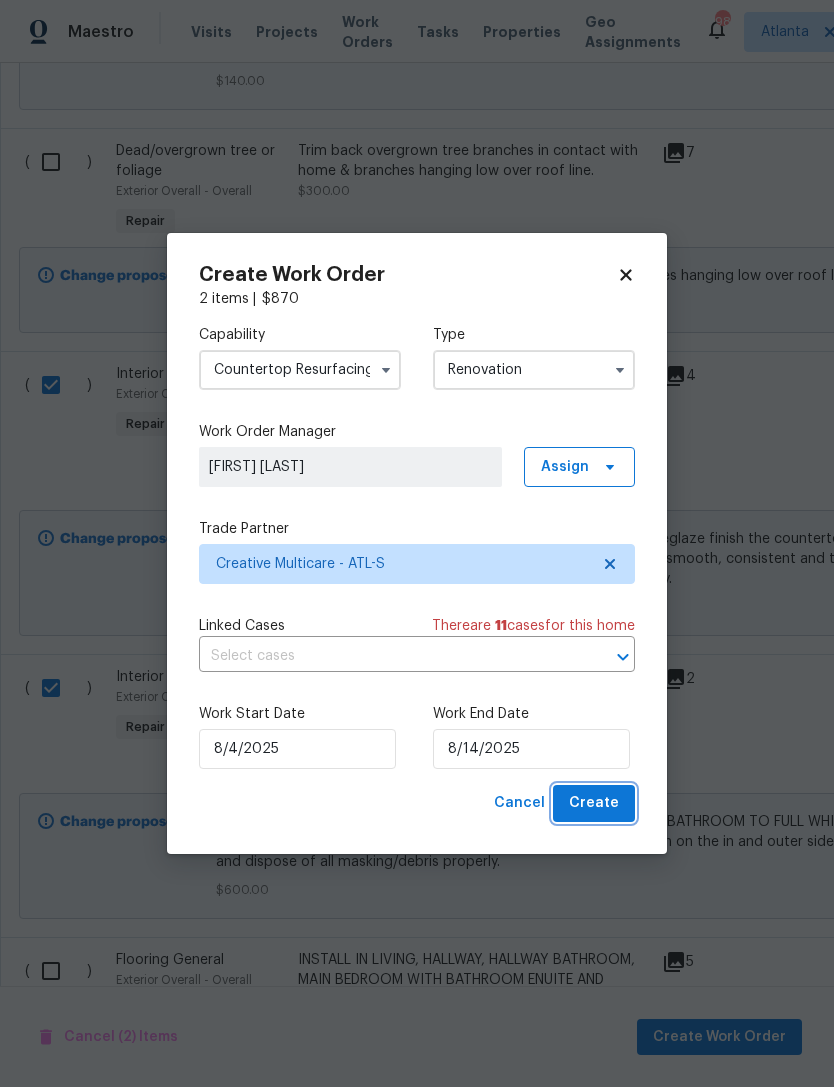 click on "Create" at bounding box center [594, 803] 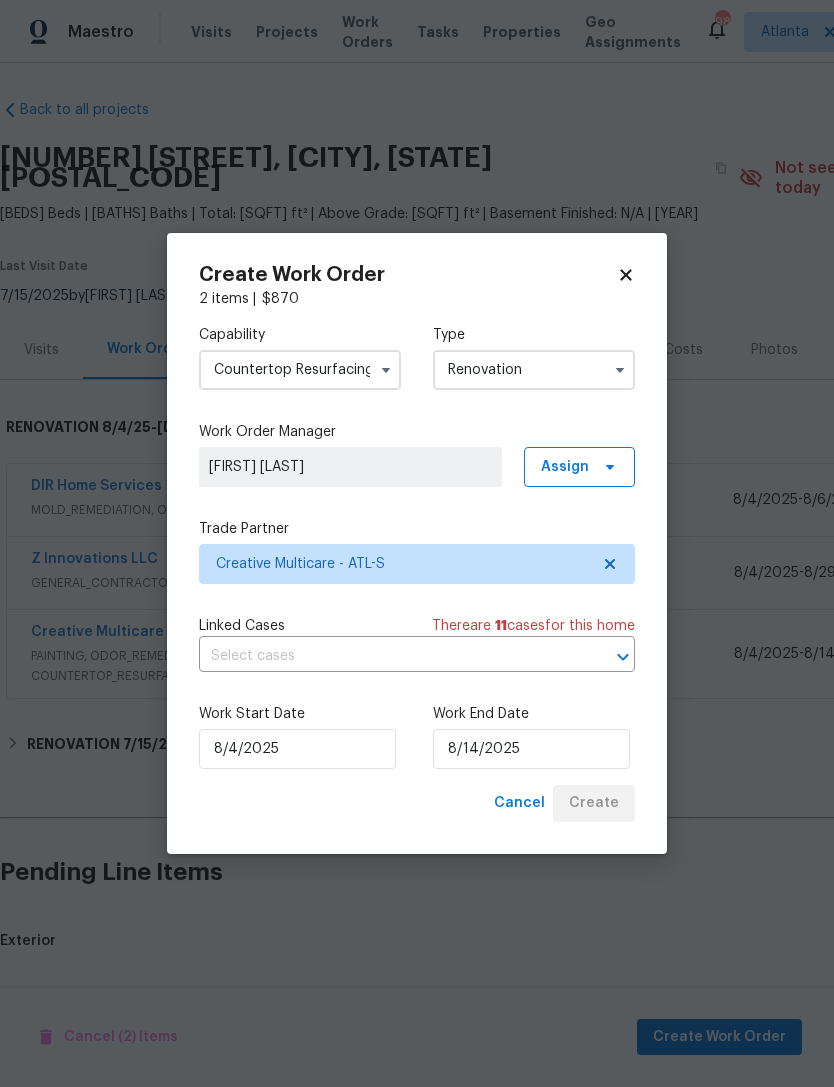 scroll, scrollTop: 0, scrollLeft: 0, axis: both 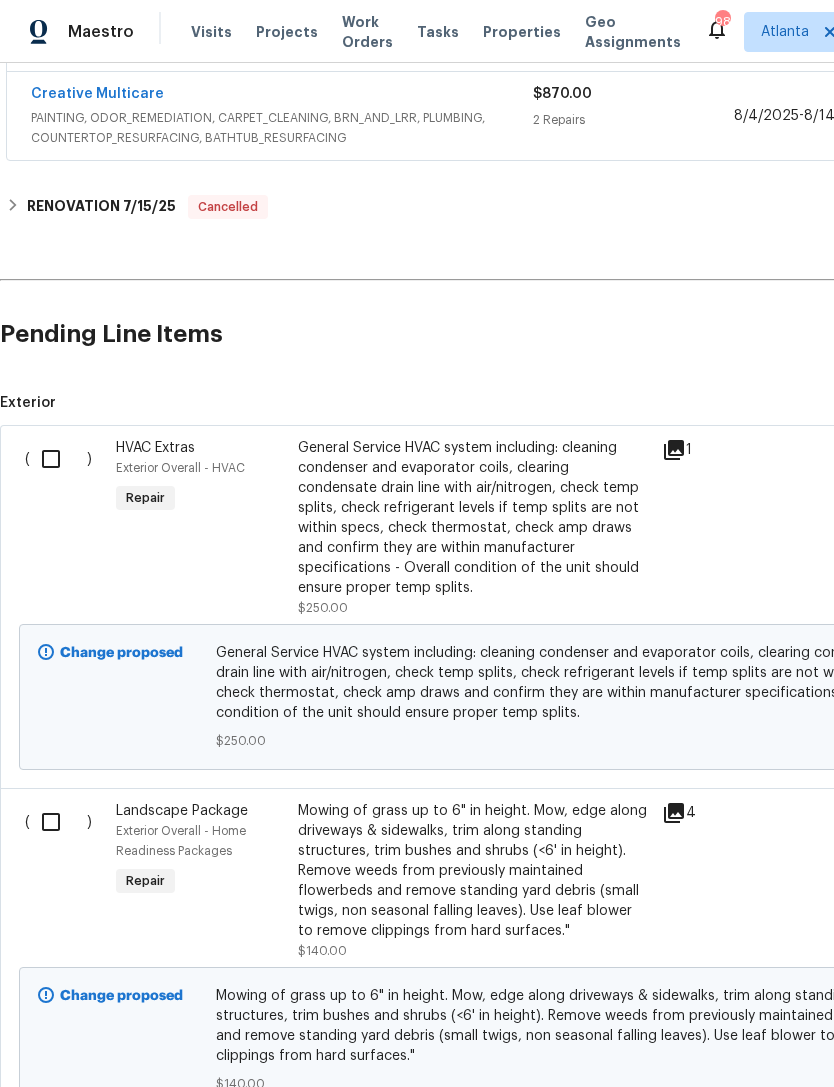 click at bounding box center (58, 459) 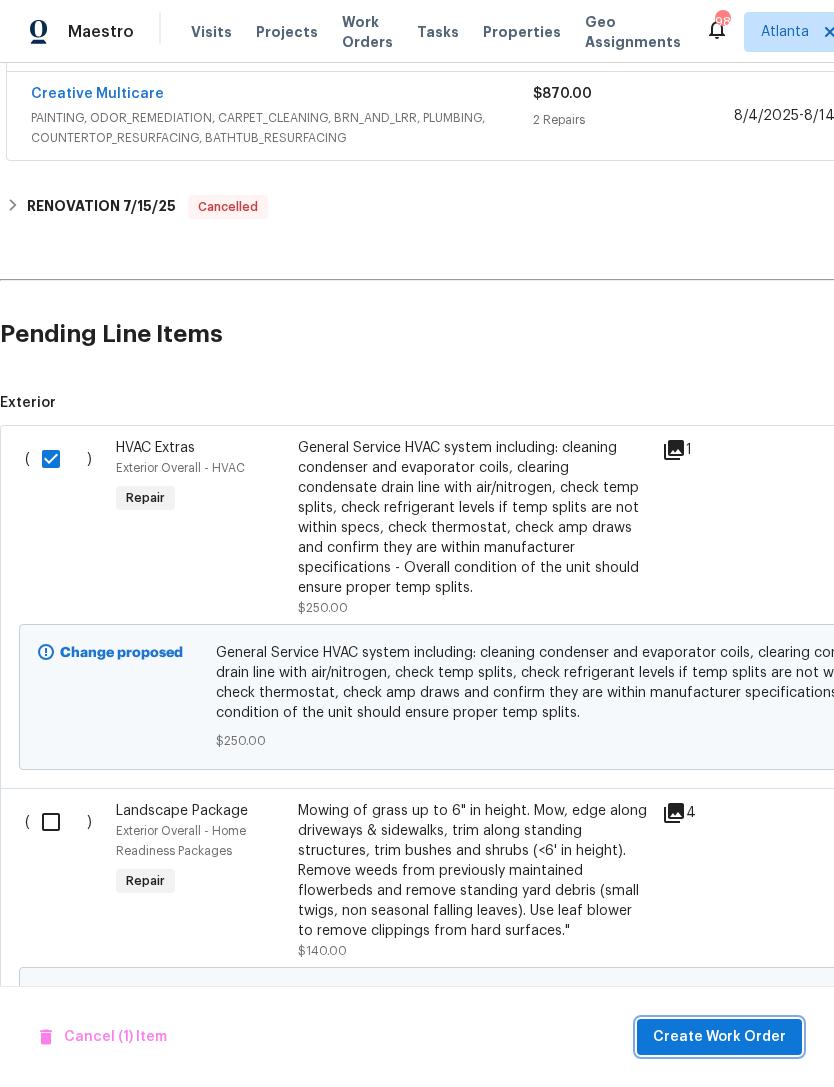 click on "Create Work Order" at bounding box center (719, 1037) 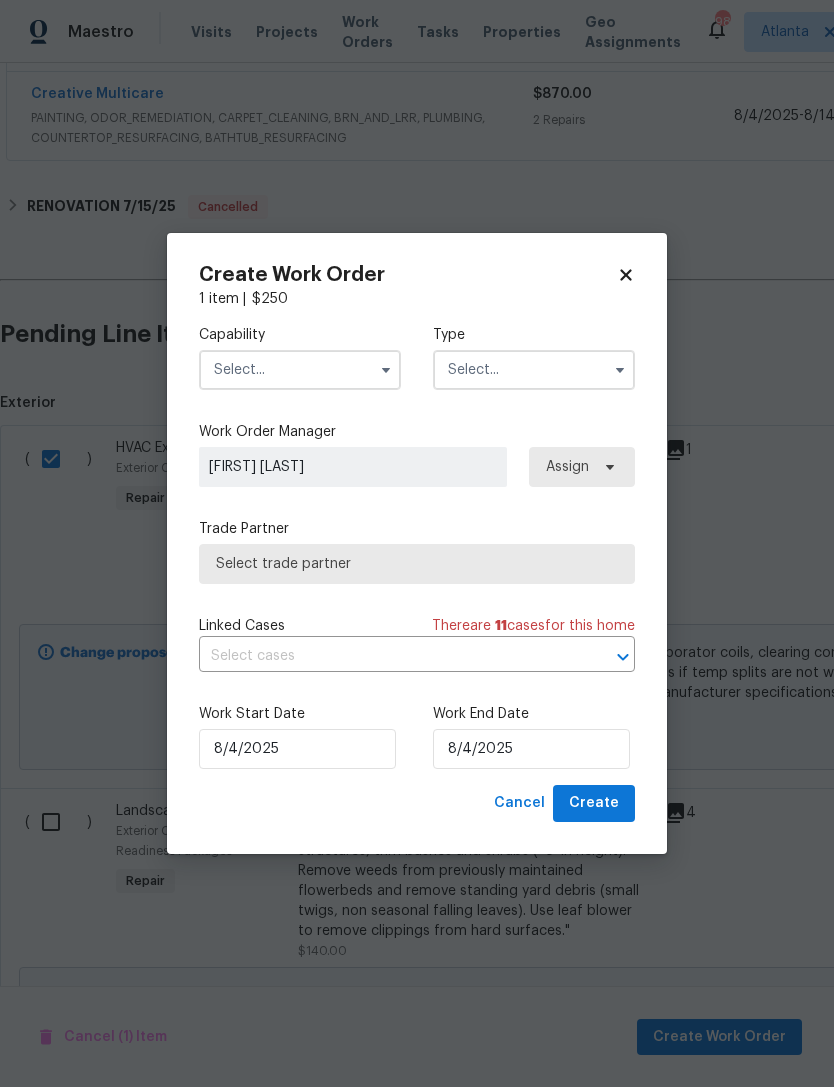 click at bounding box center (300, 370) 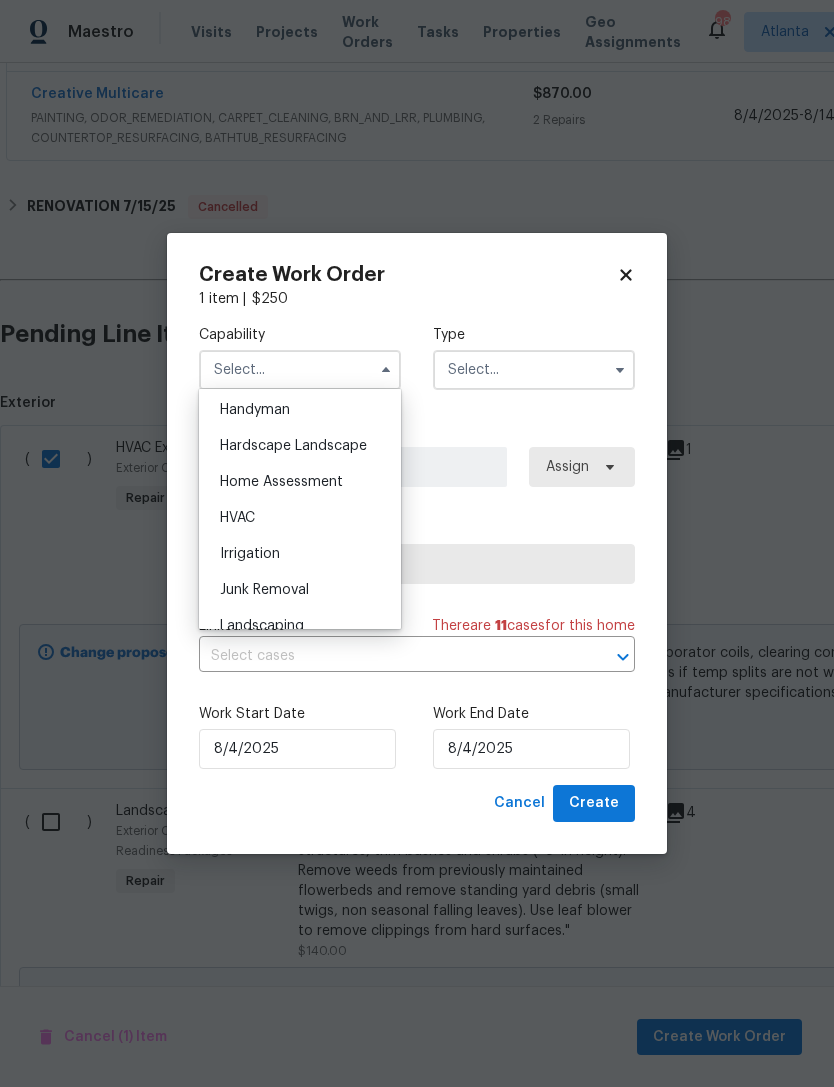 scroll, scrollTop: 1092, scrollLeft: 0, axis: vertical 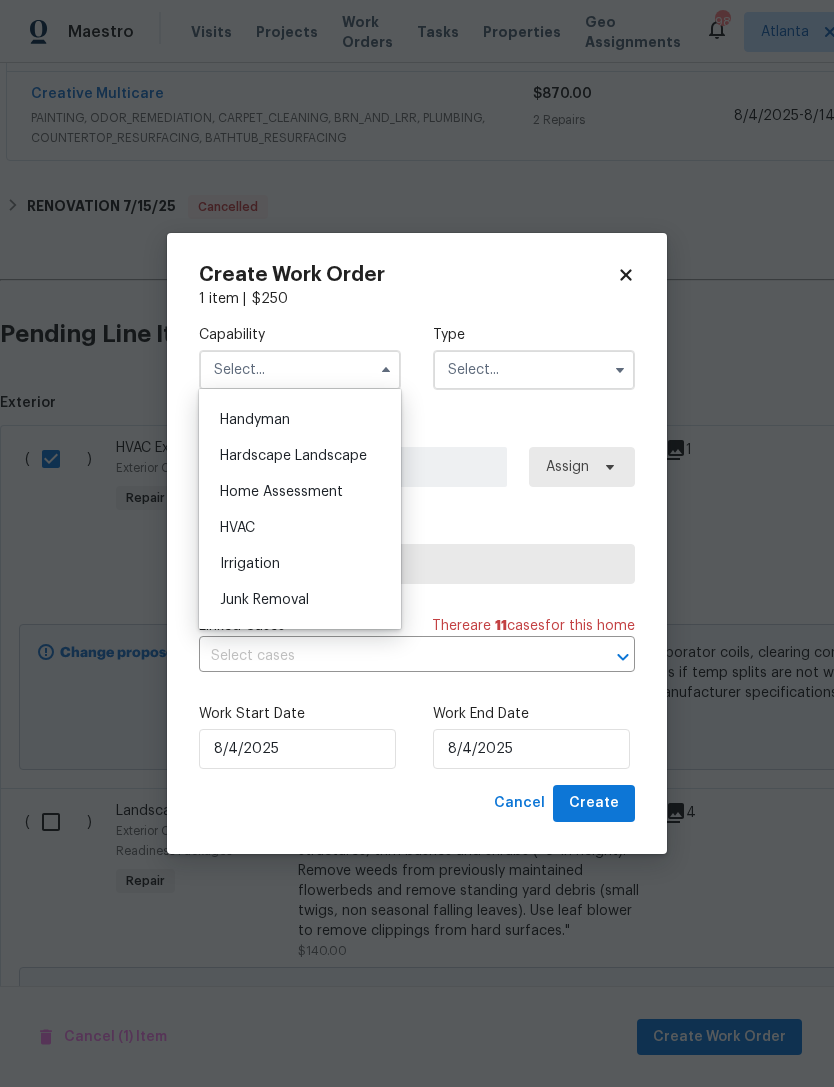 click on "HVAC" at bounding box center (237, 528) 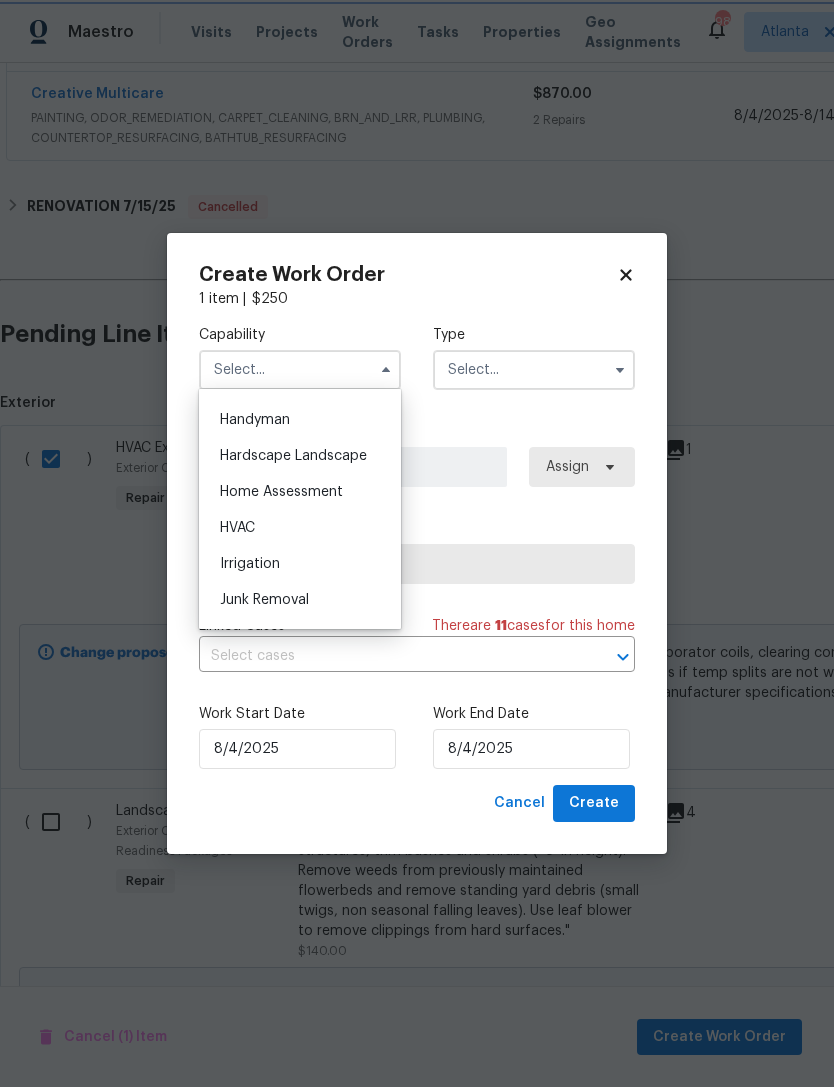 type on "HVAC" 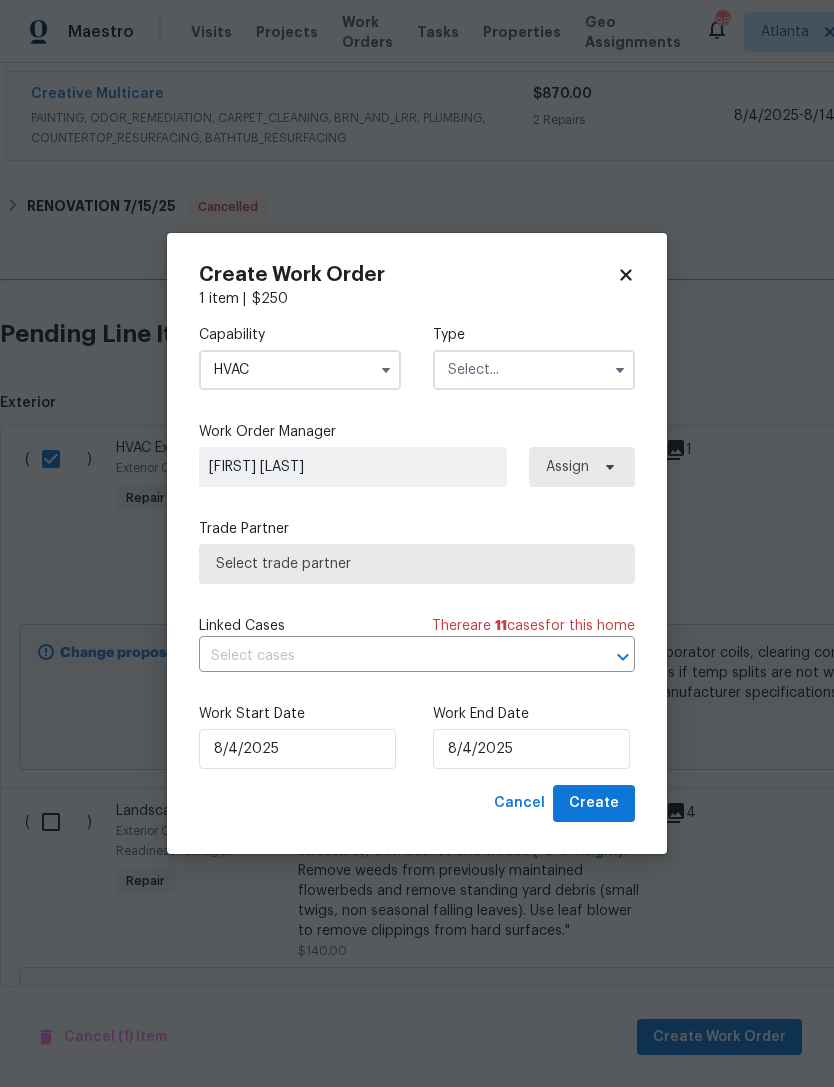 click at bounding box center [534, 370] 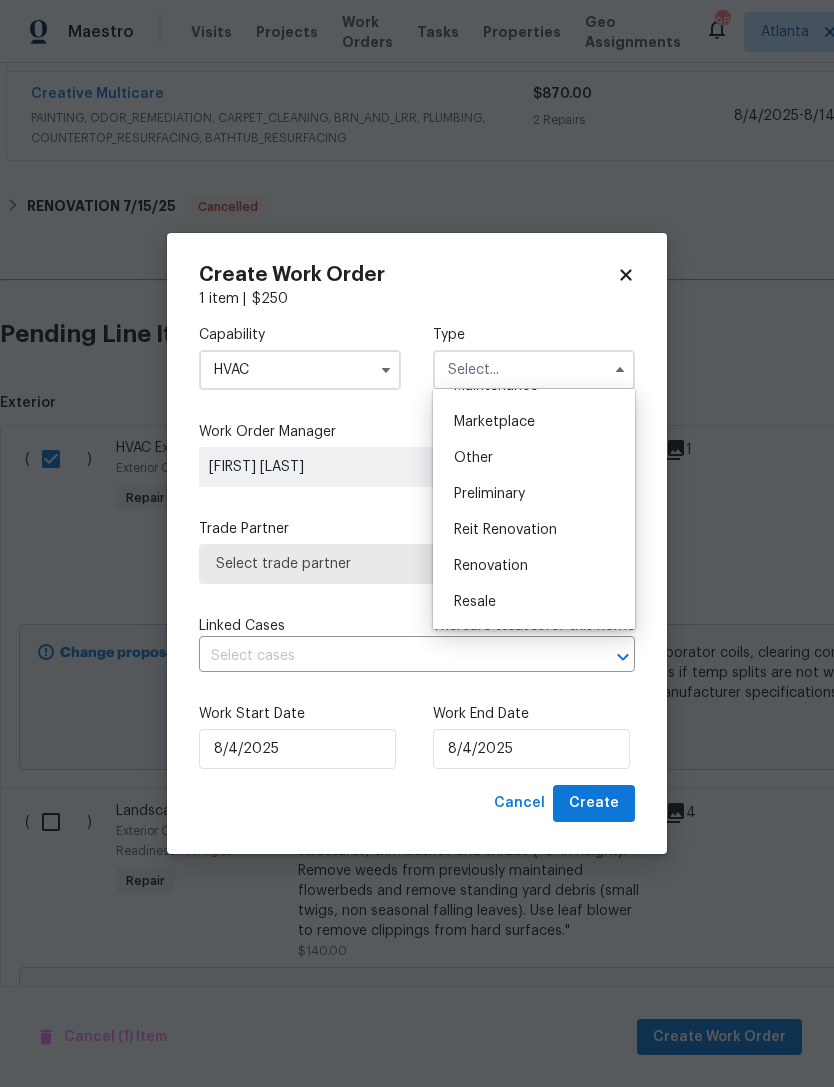 scroll, scrollTop: 352, scrollLeft: 0, axis: vertical 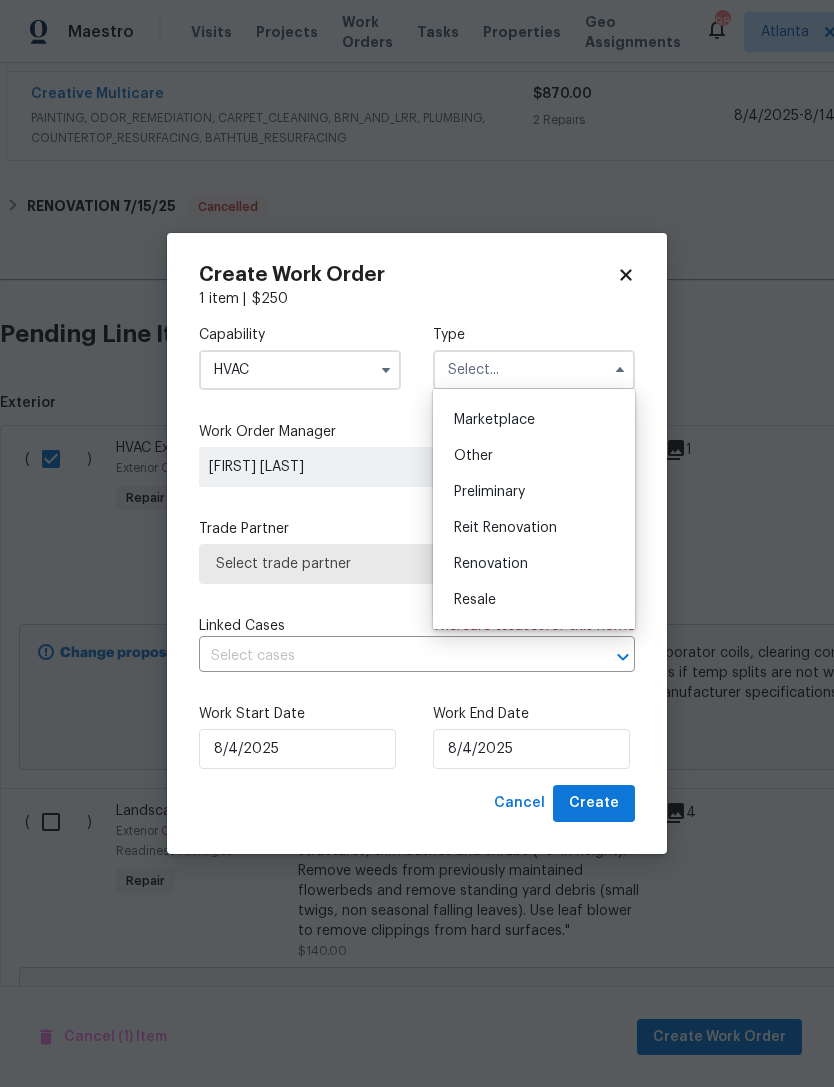 click on "Renovation" at bounding box center (534, 564) 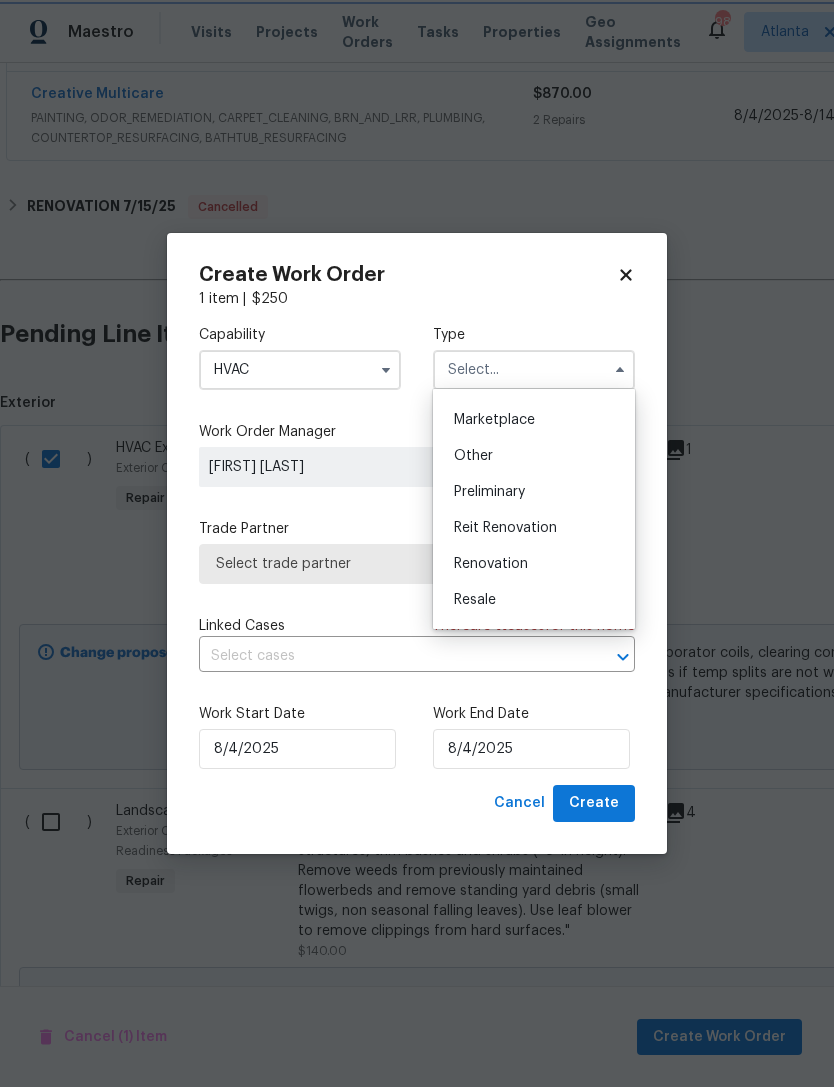 type on "Renovation" 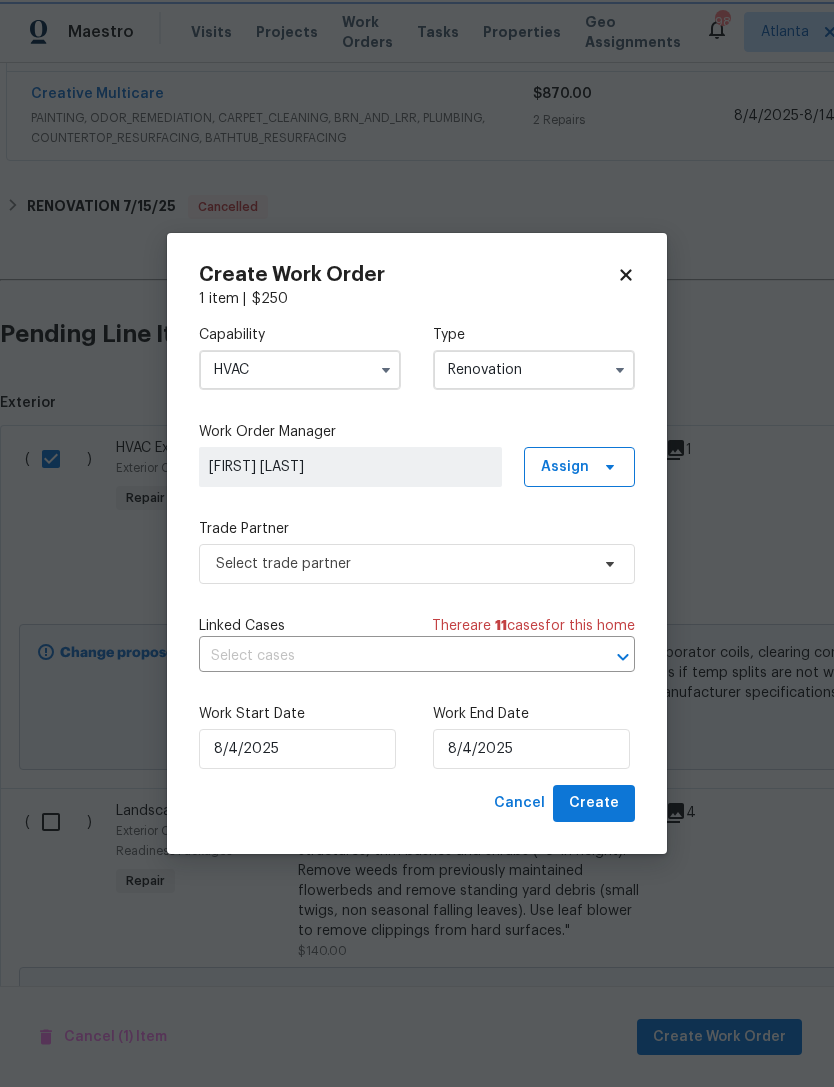 scroll, scrollTop: 0, scrollLeft: 0, axis: both 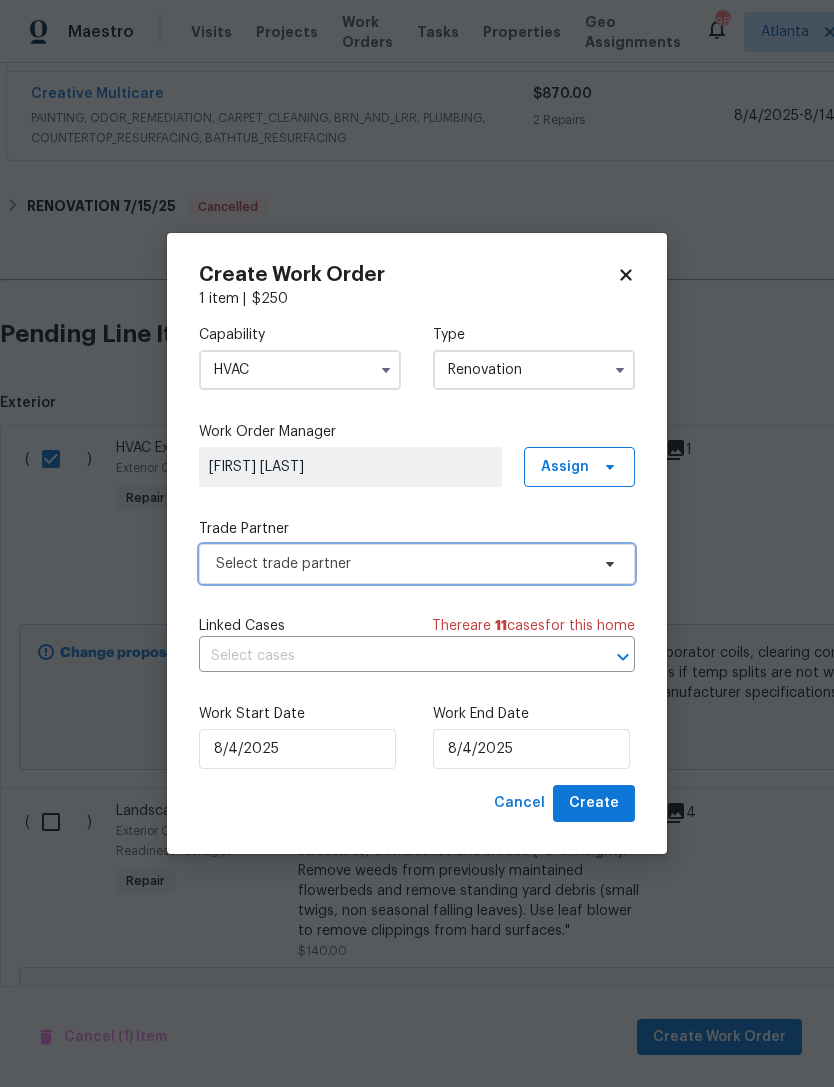 click on "Select trade partner" at bounding box center [402, 564] 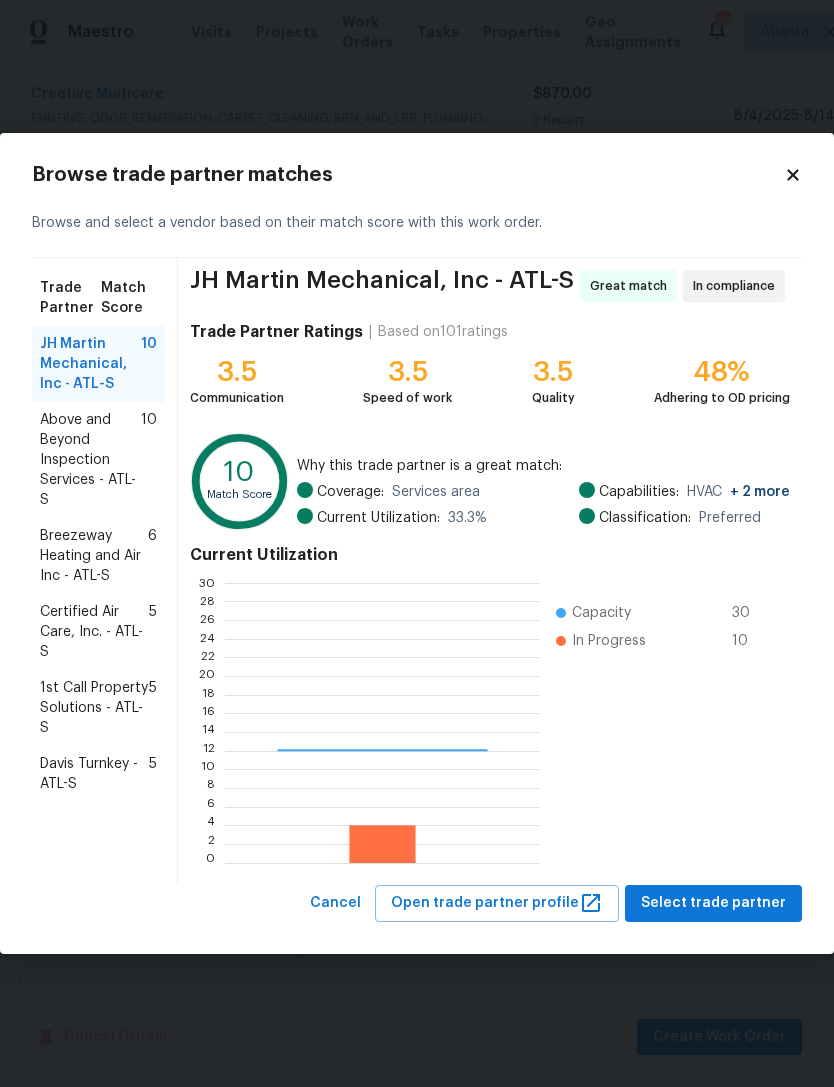 scroll, scrollTop: 2, scrollLeft: 2, axis: both 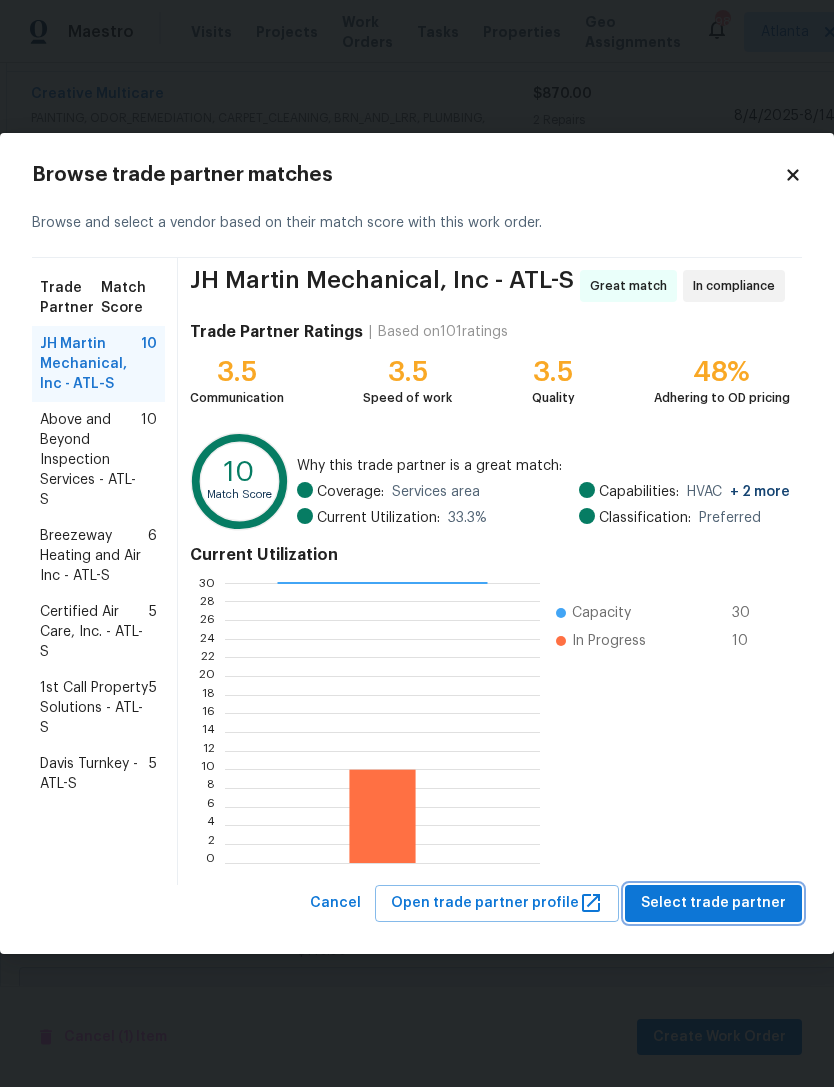 click on "Select trade partner" at bounding box center (713, 903) 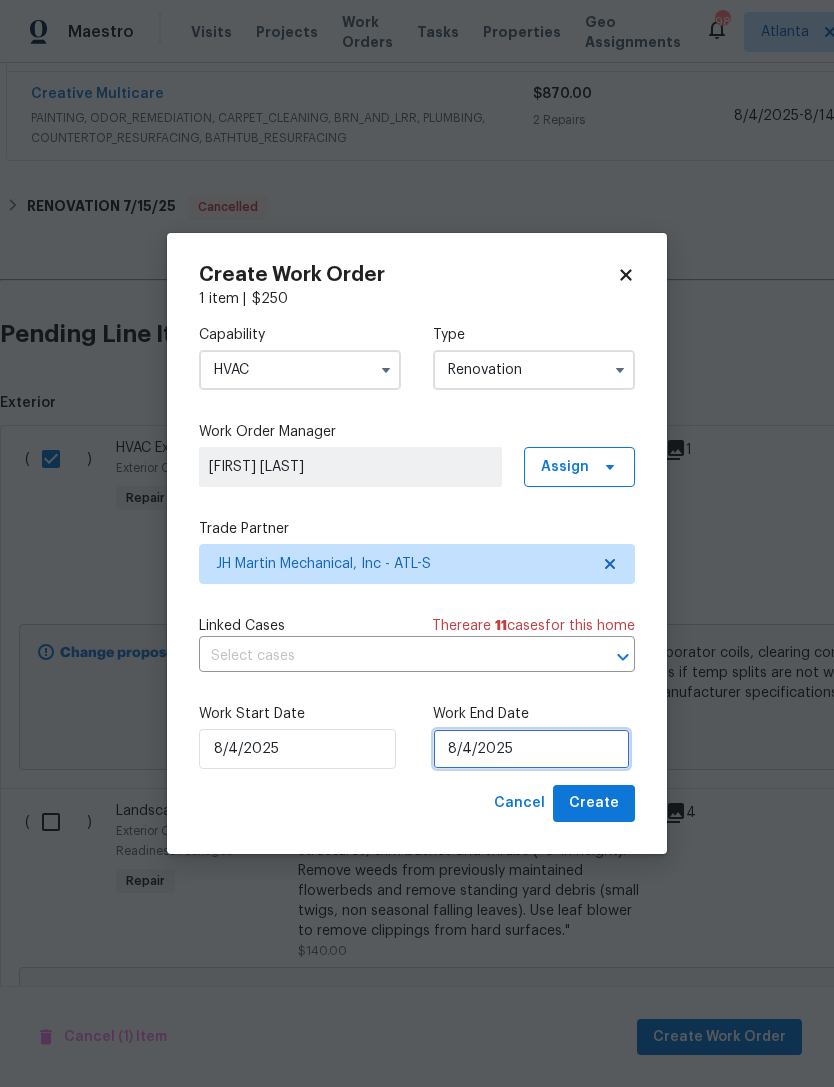 click on "8/4/2025" at bounding box center (531, 749) 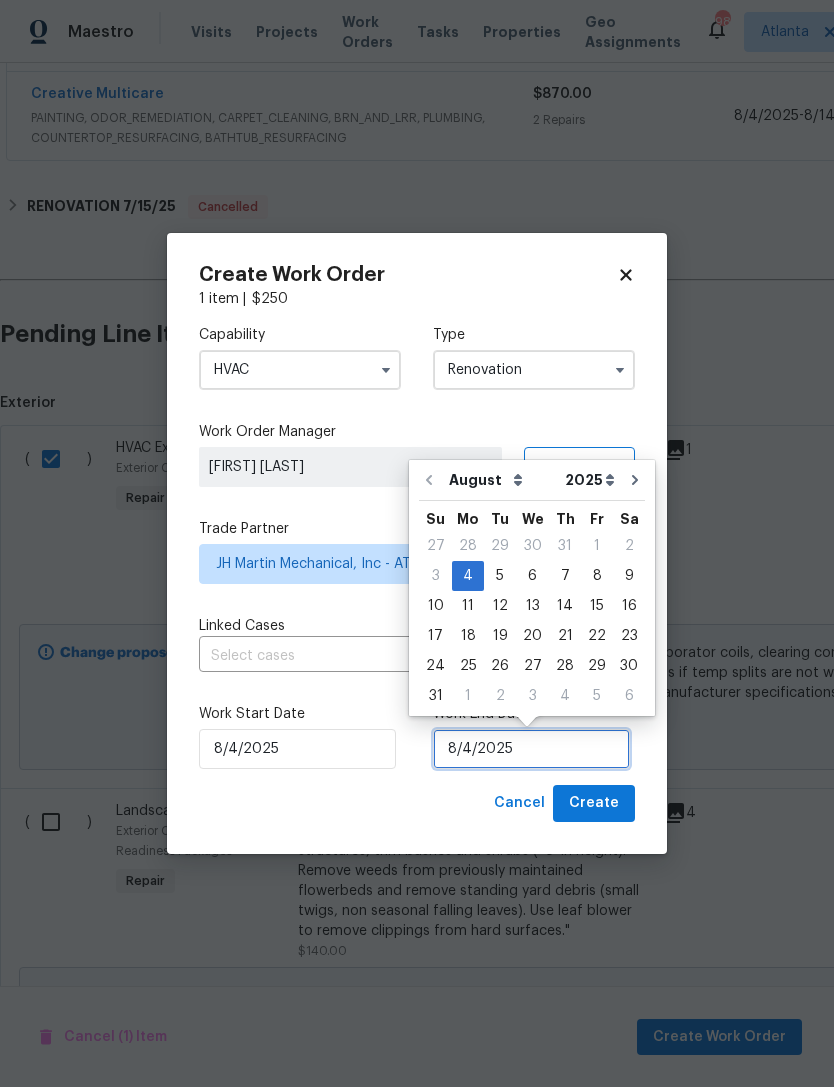 scroll, scrollTop: 37, scrollLeft: 0, axis: vertical 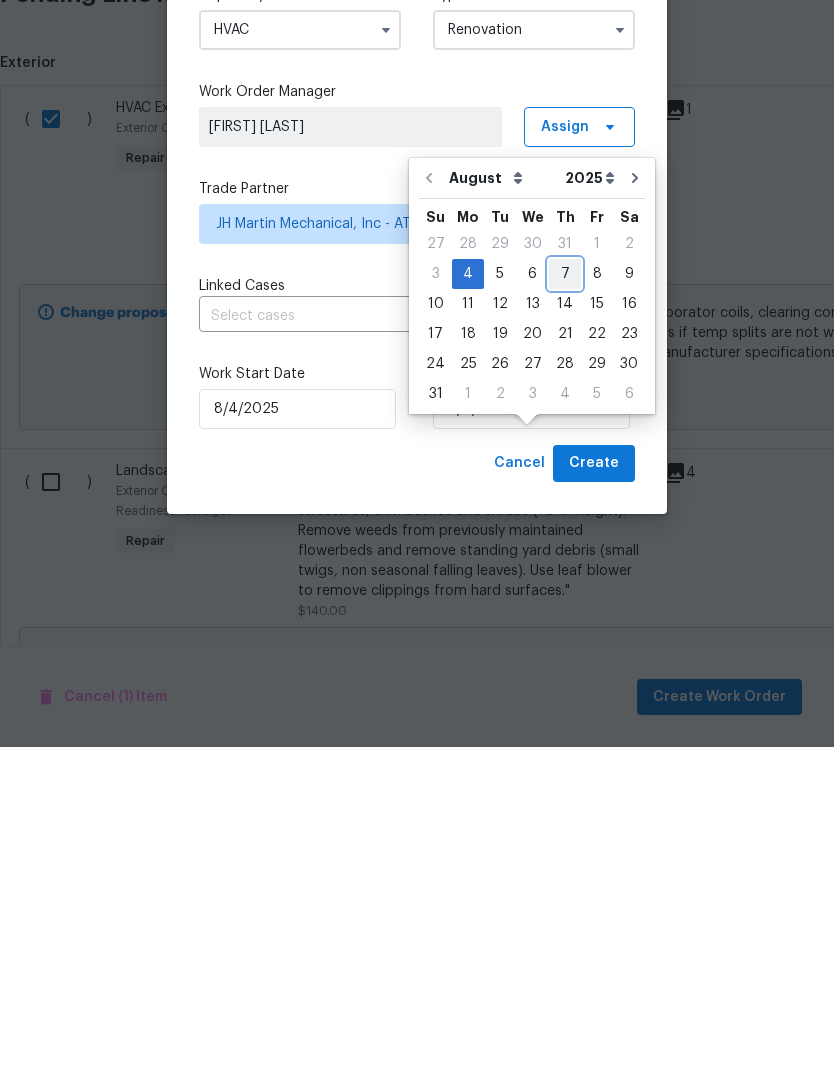 click on "7" at bounding box center (565, 614) 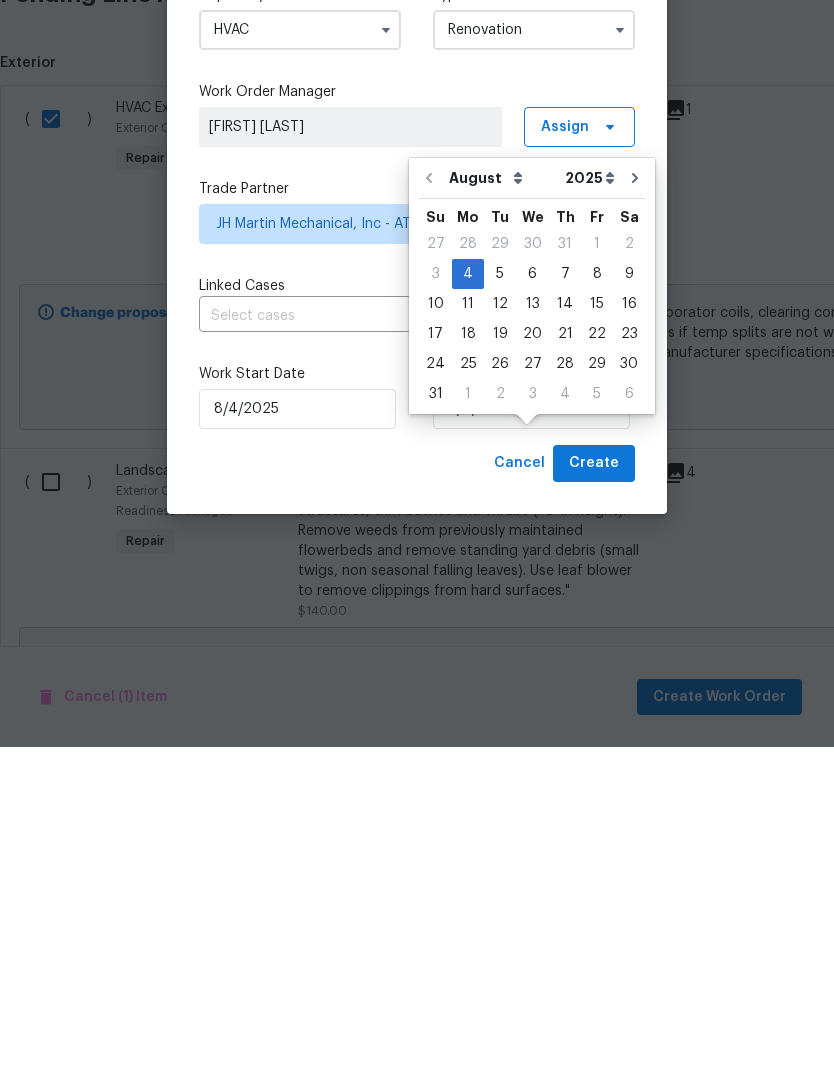 type on "8/7/2025" 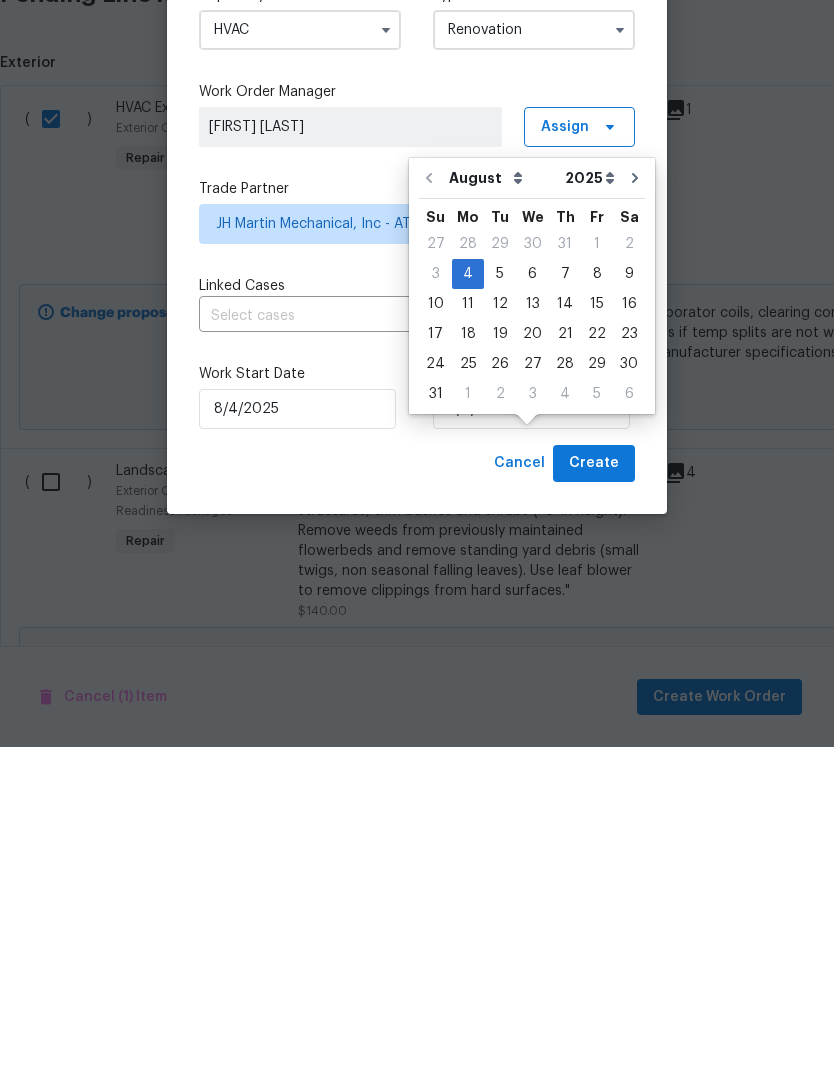 scroll, scrollTop: 64, scrollLeft: 0, axis: vertical 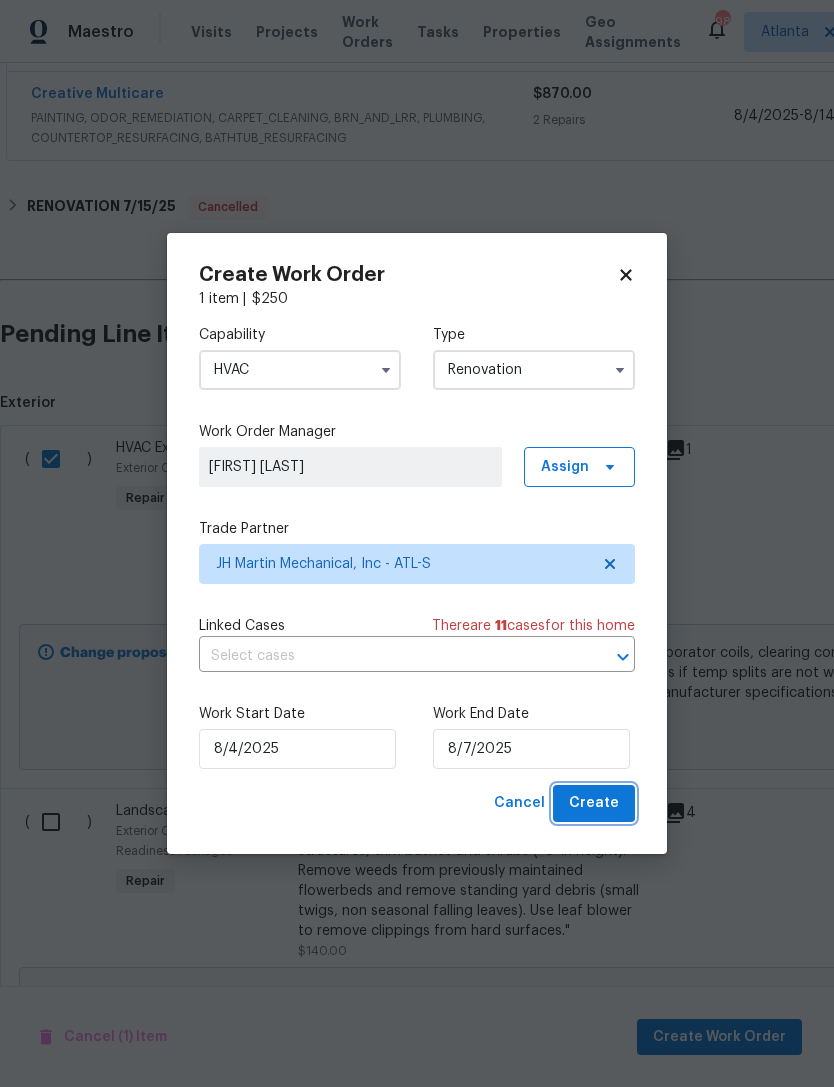 click on "Create" at bounding box center [594, 803] 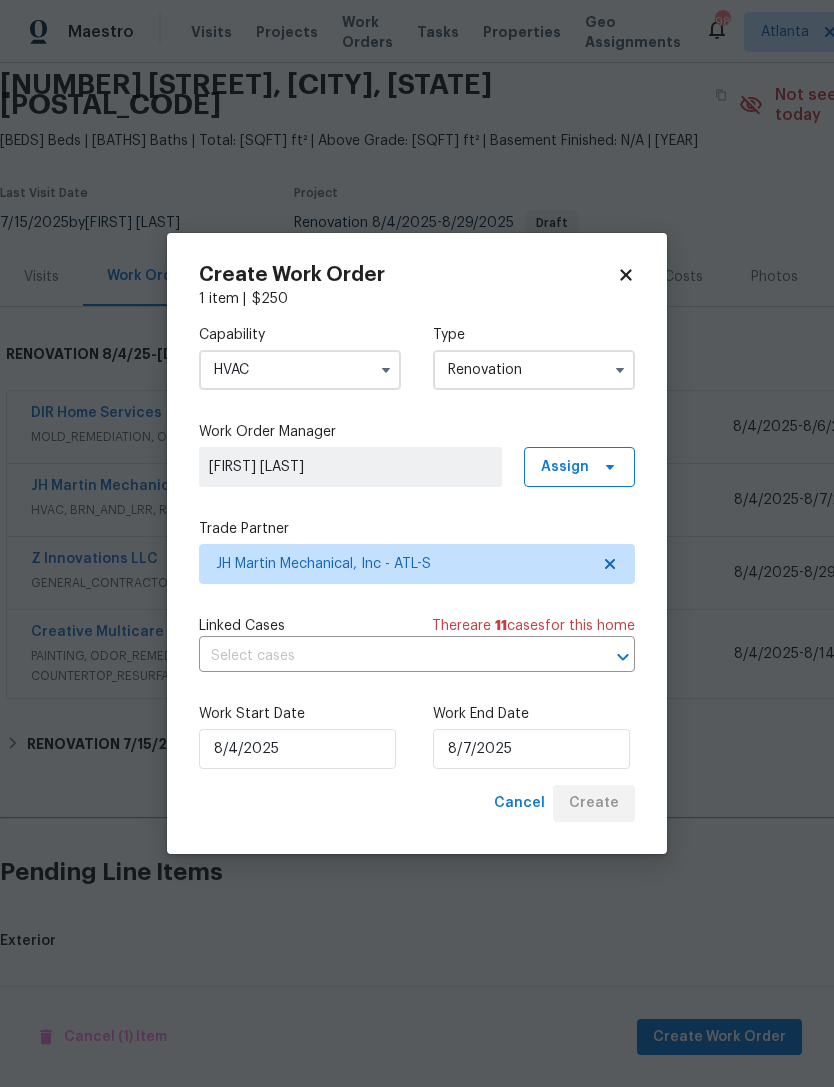 scroll, scrollTop: 0, scrollLeft: 0, axis: both 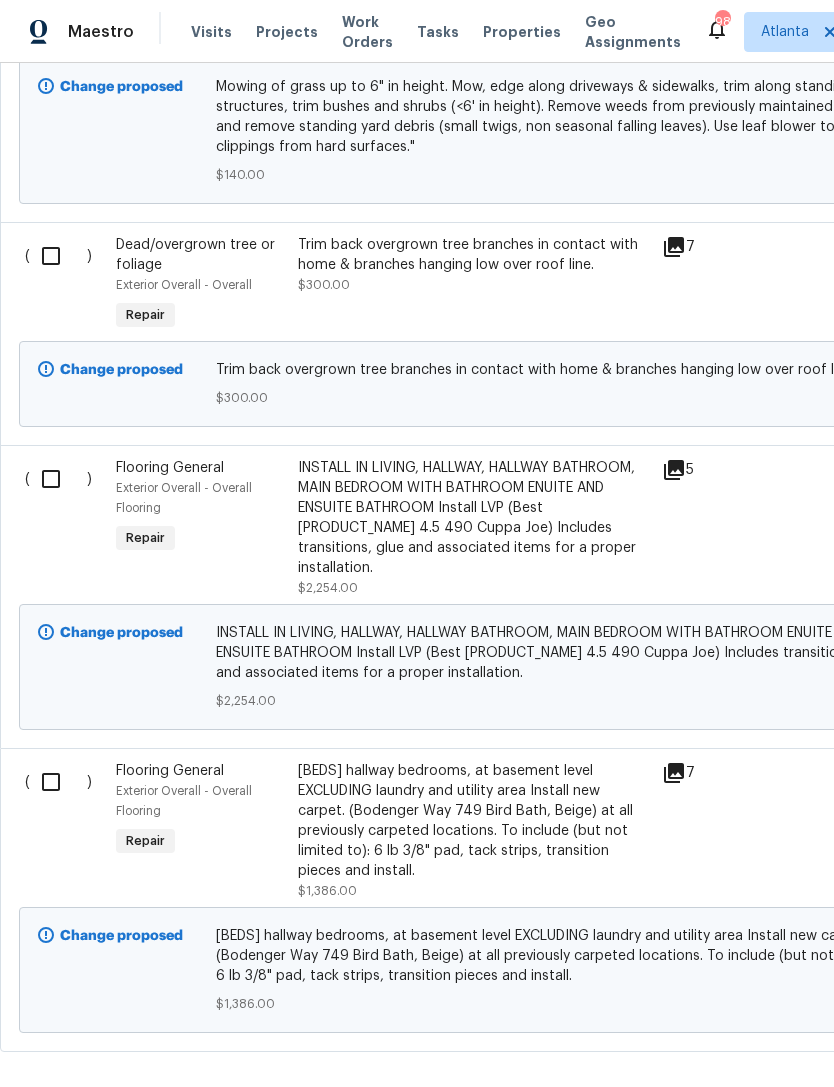 click at bounding box center (58, 479) 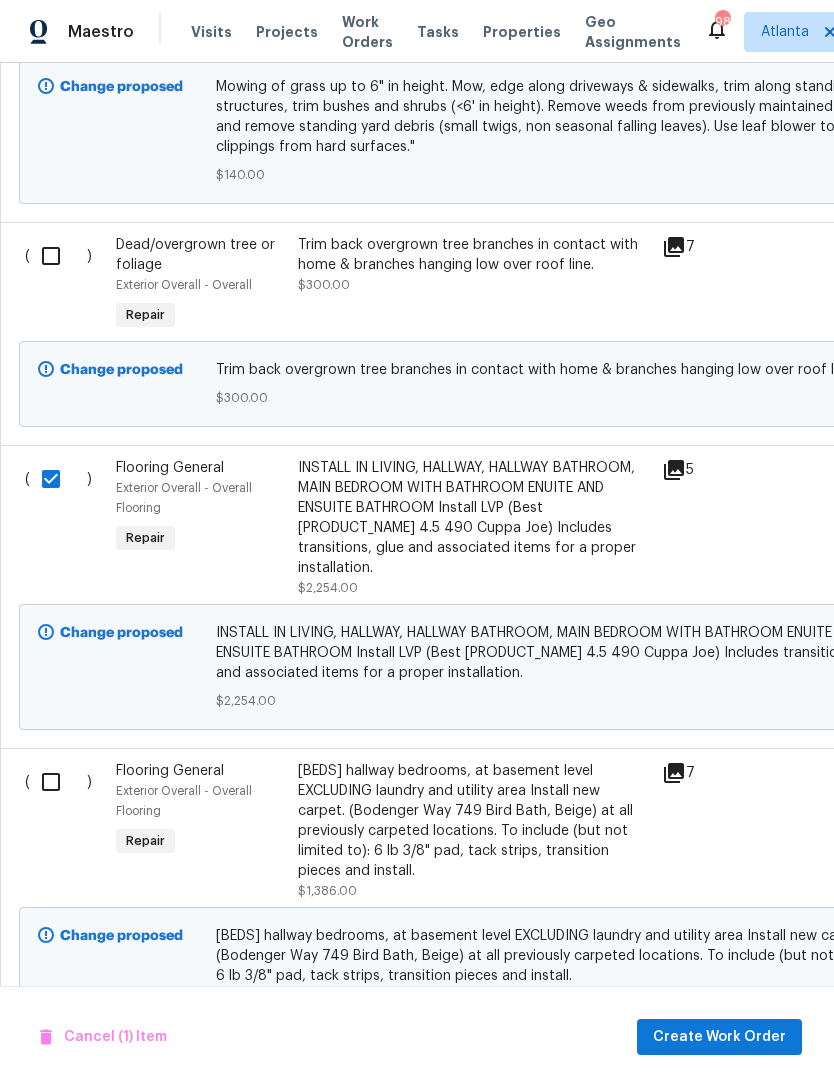 click at bounding box center [58, 782] 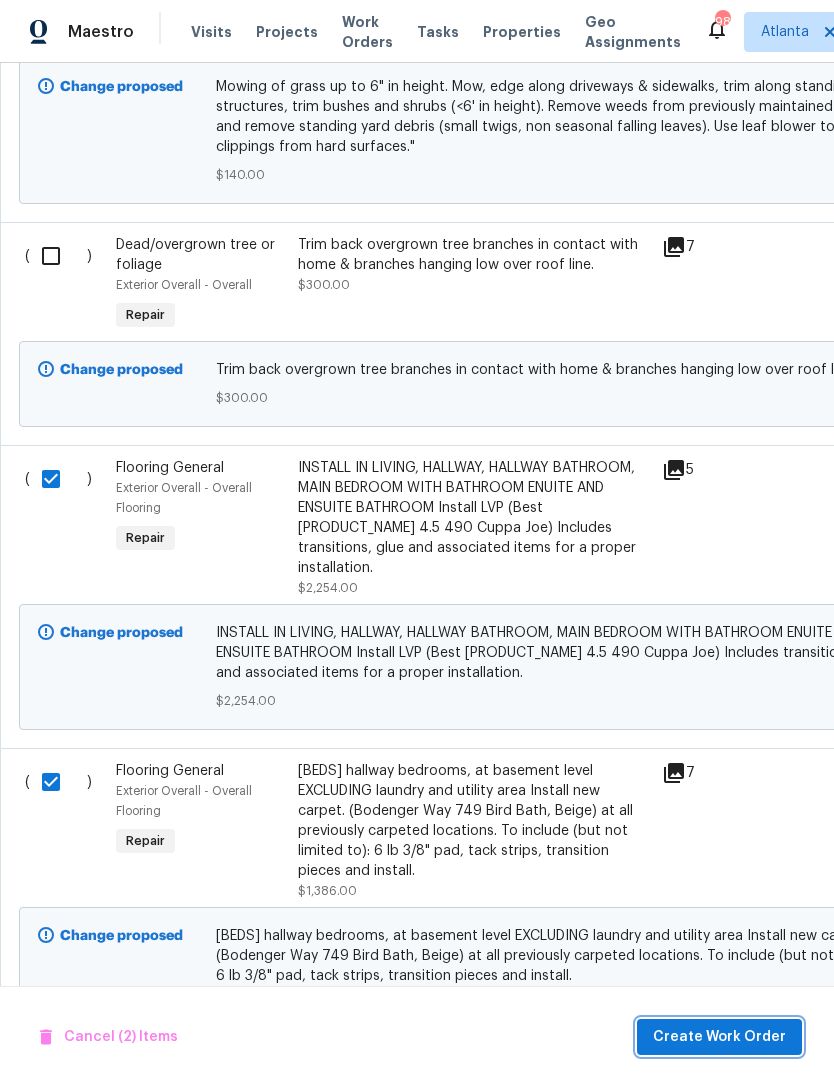 click on "Create Work Order" at bounding box center (719, 1037) 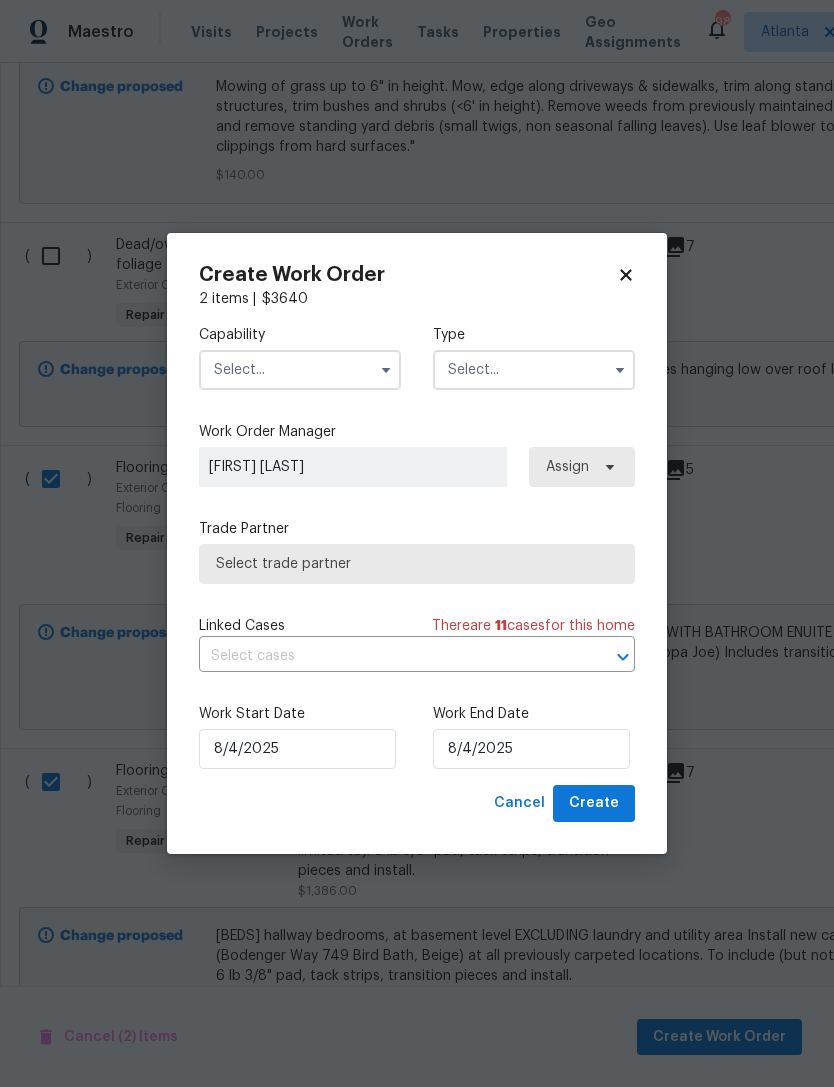 click at bounding box center [300, 370] 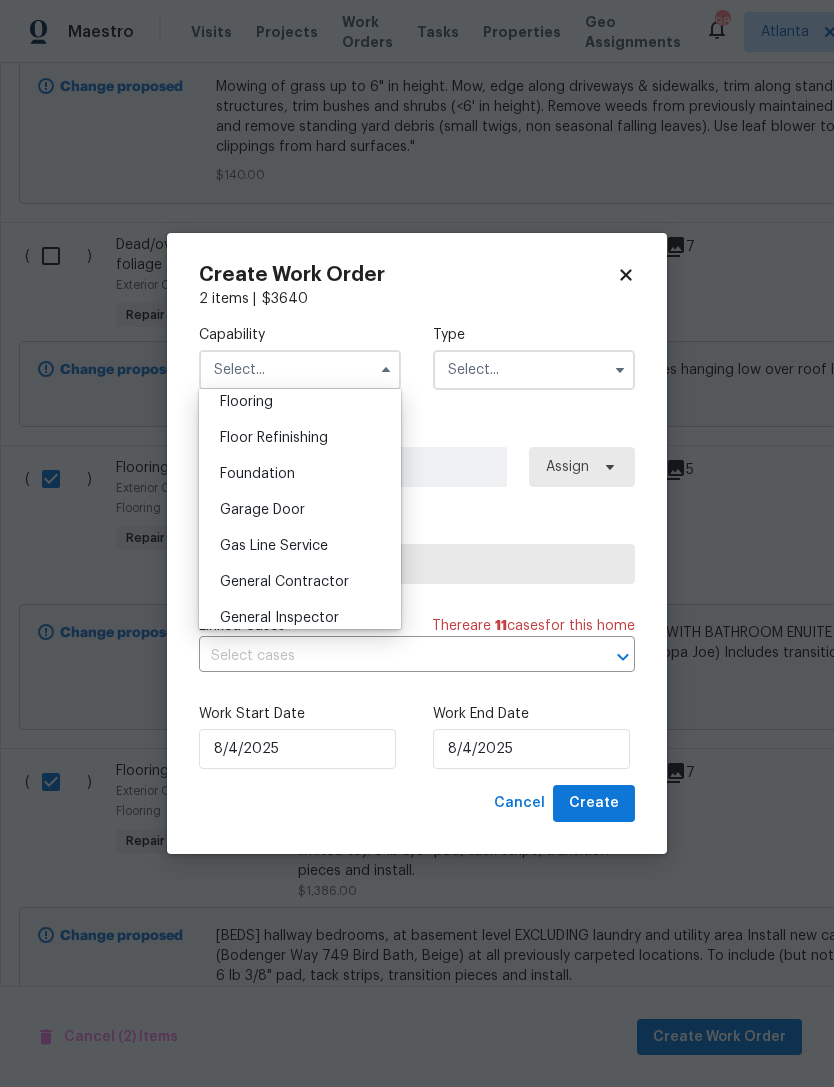 scroll, scrollTop: 777, scrollLeft: 0, axis: vertical 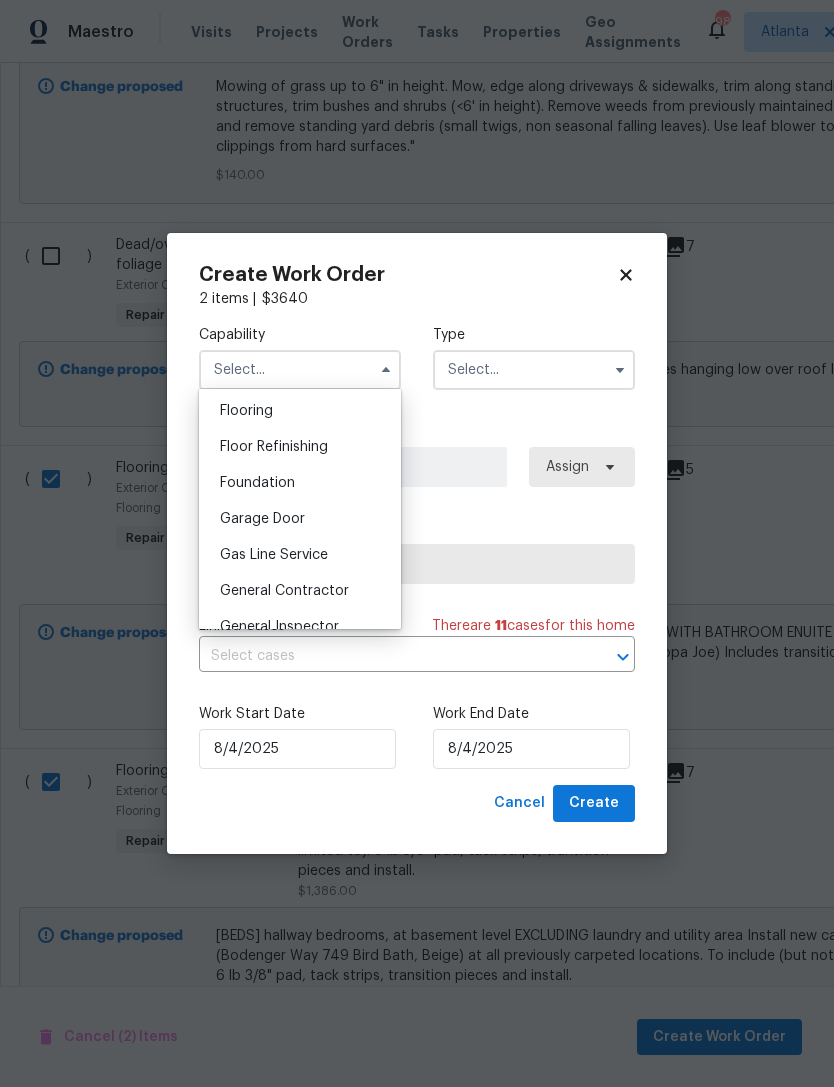 click on "Flooring" at bounding box center (246, 411) 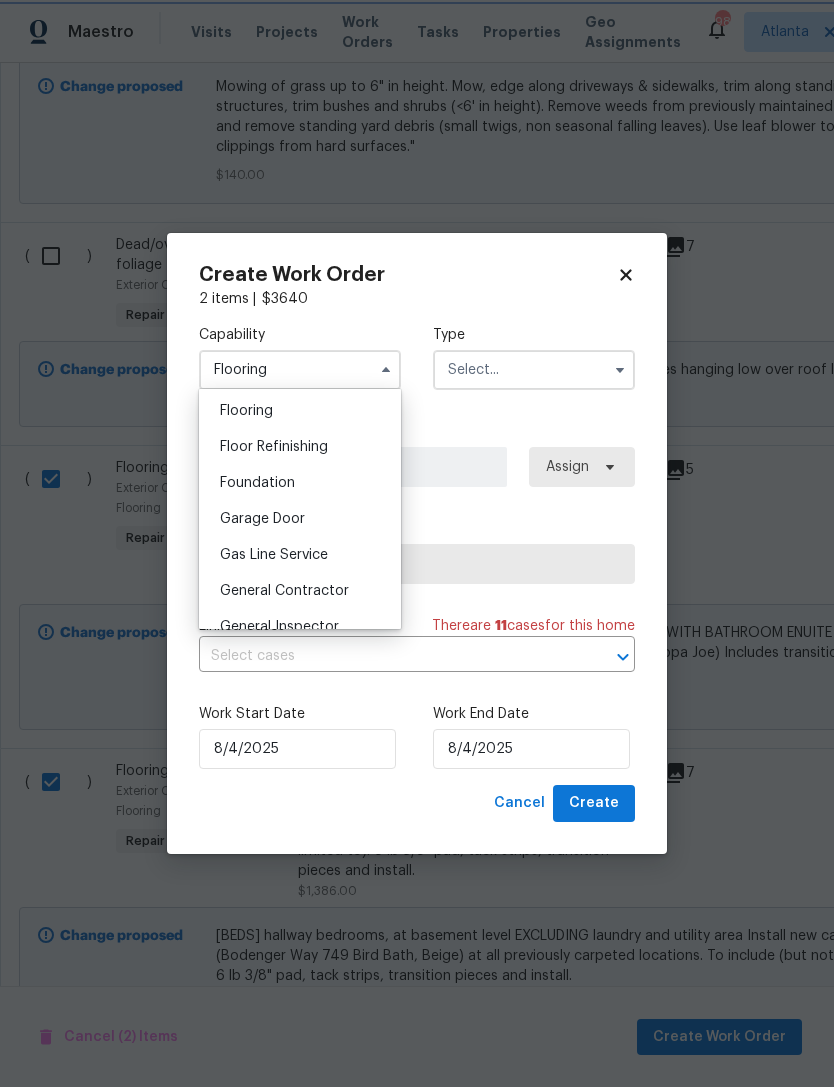 scroll, scrollTop: 740, scrollLeft: 0, axis: vertical 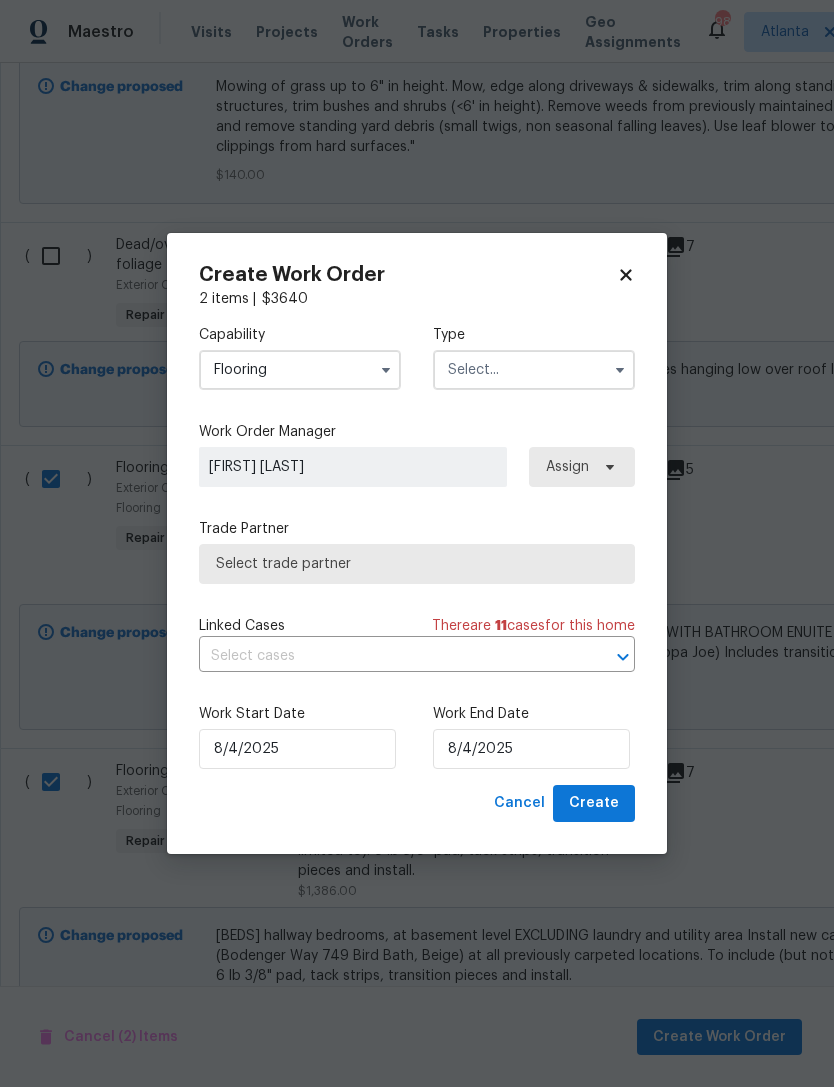 click at bounding box center (534, 370) 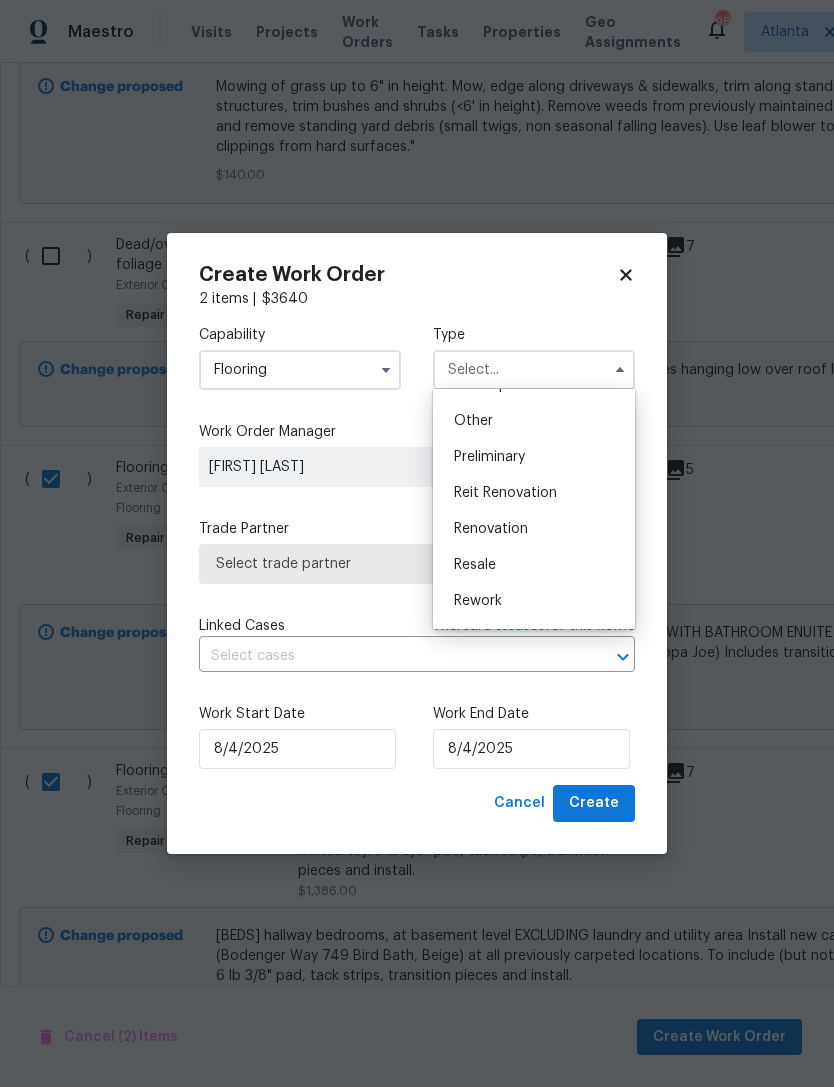 scroll, scrollTop: 394, scrollLeft: 0, axis: vertical 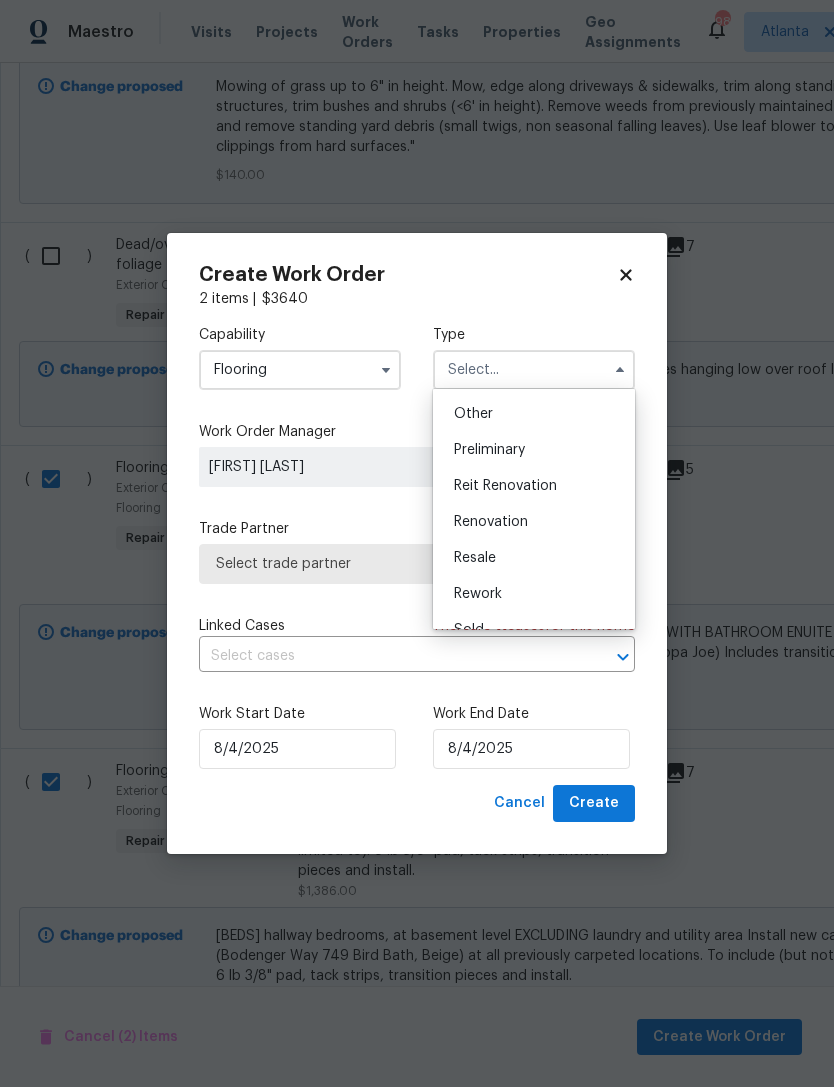 click on "Renovation" at bounding box center [491, 522] 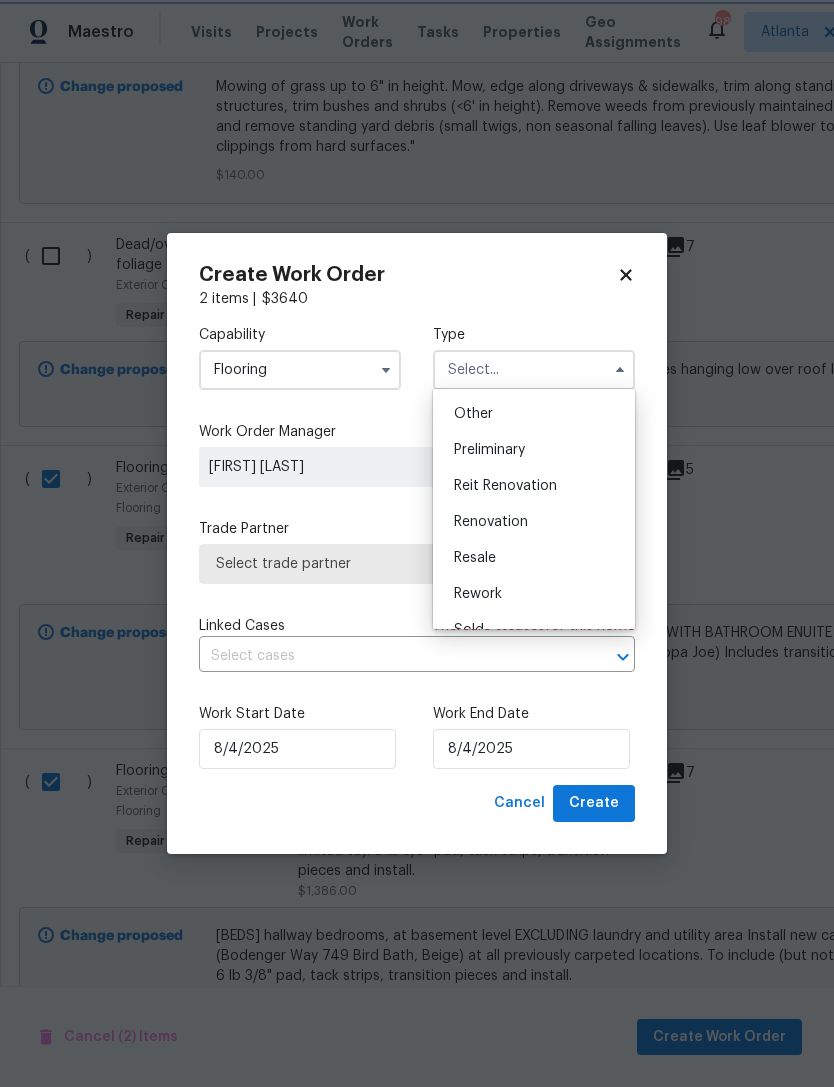 type on "Renovation" 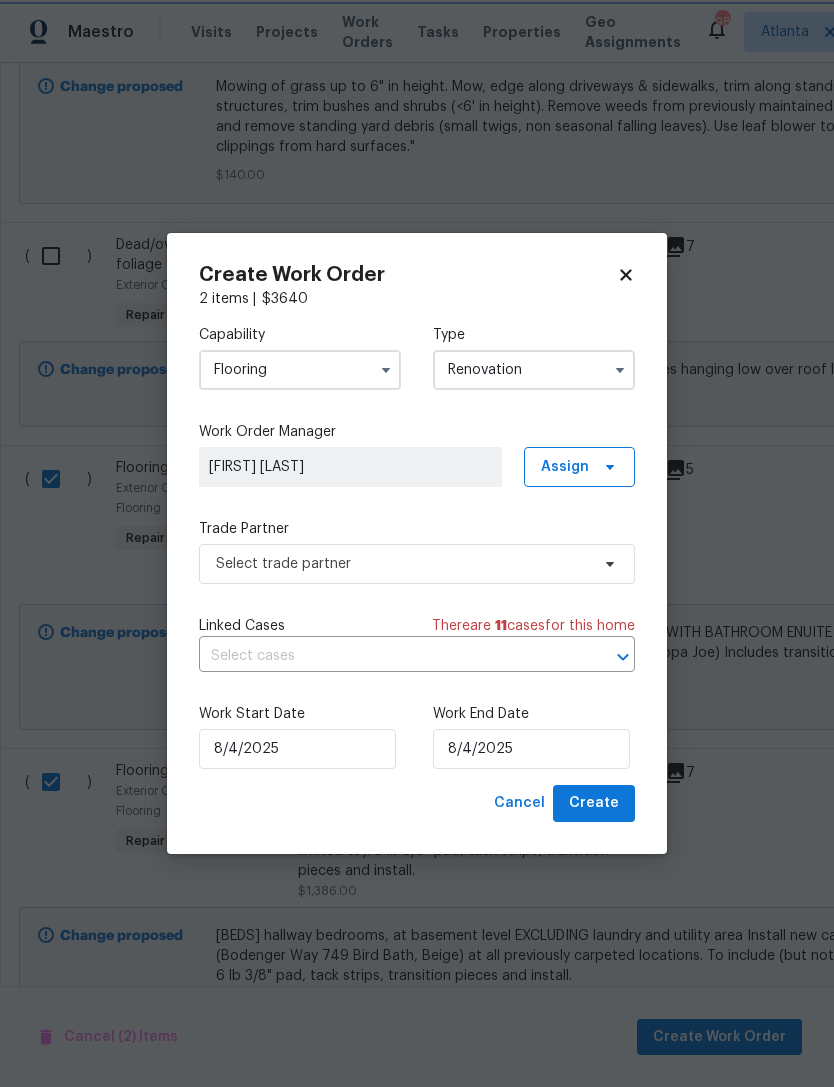 scroll, scrollTop: 0, scrollLeft: 0, axis: both 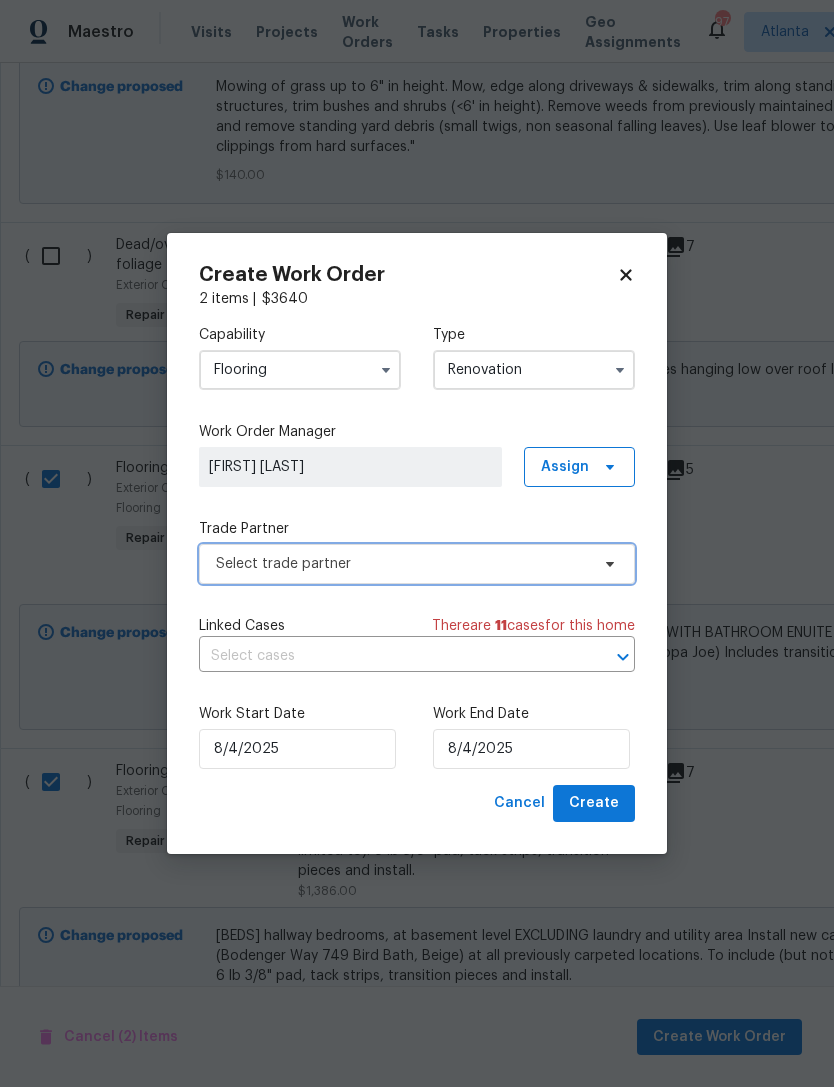 click on "Select trade partner" at bounding box center (402, 564) 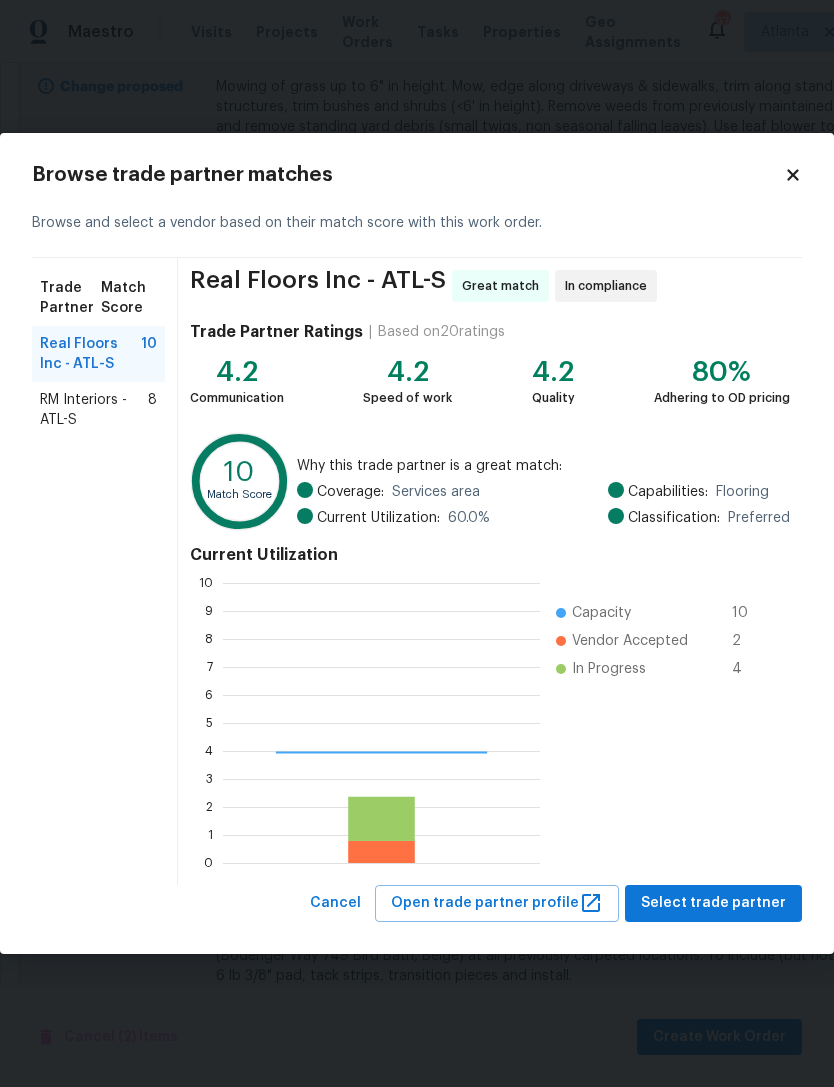 scroll, scrollTop: 2, scrollLeft: 2, axis: both 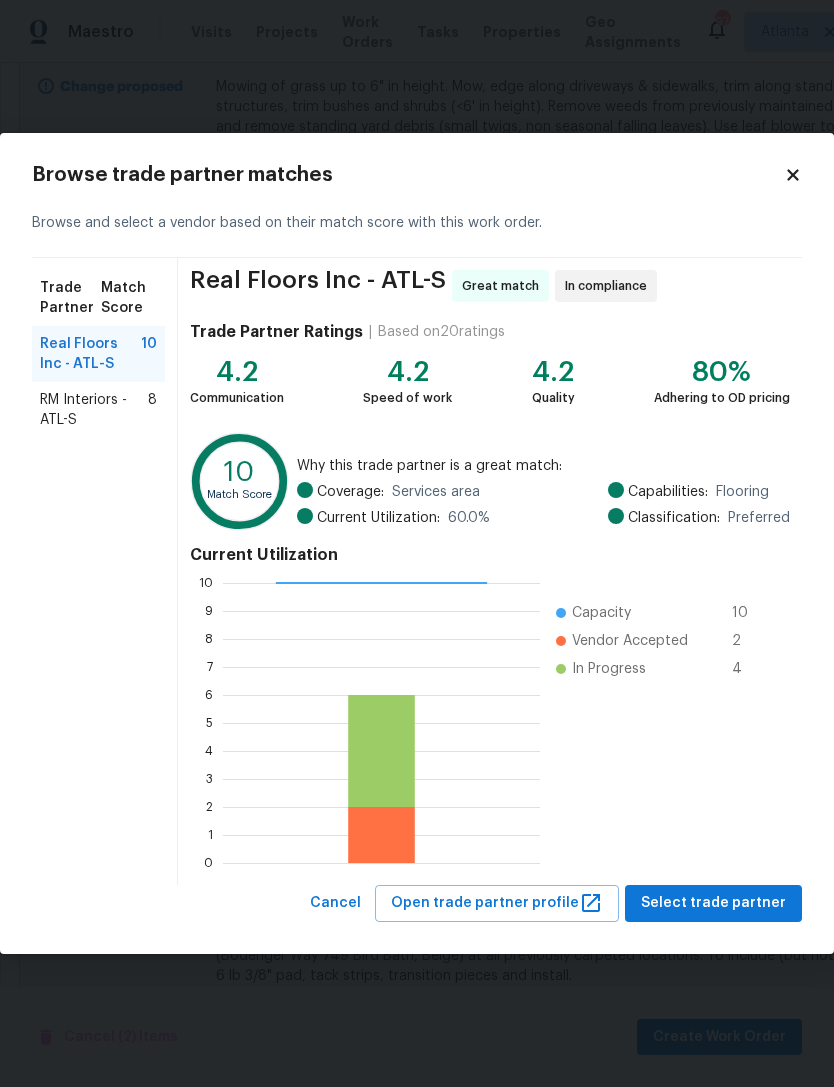 click on "RM Interiors - ATL-S" at bounding box center [94, 410] 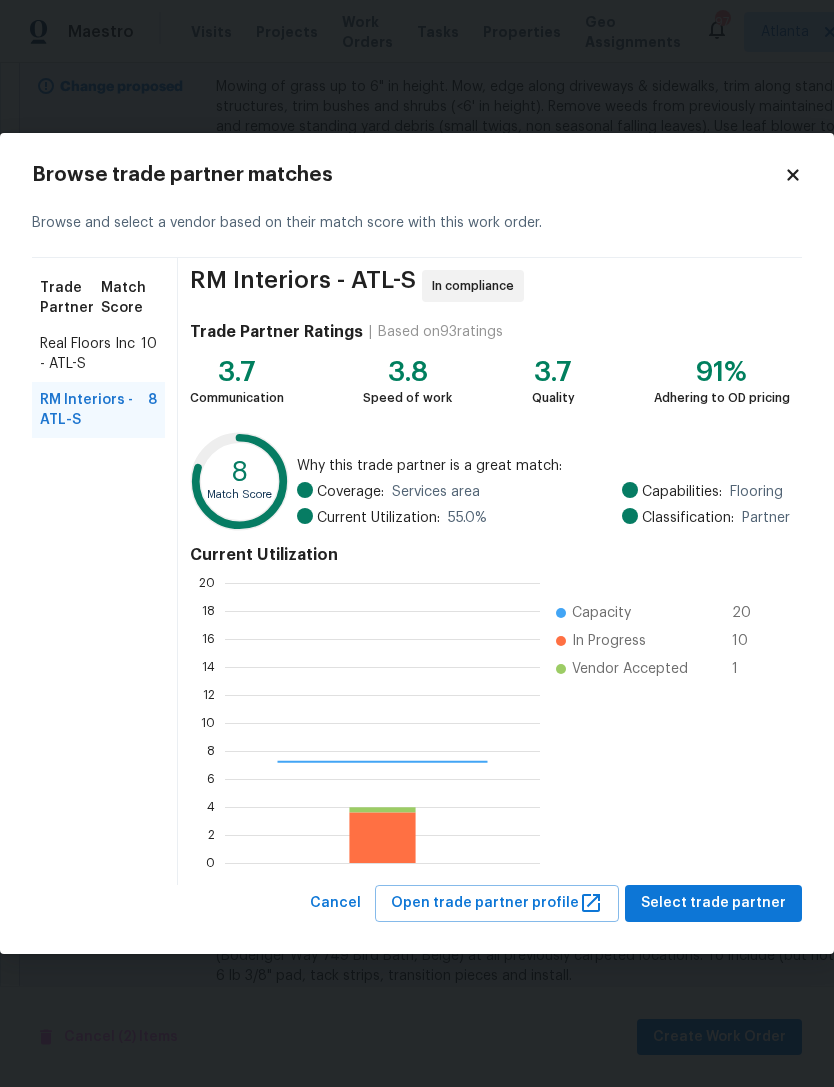 scroll, scrollTop: 2, scrollLeft: 2, axis: both 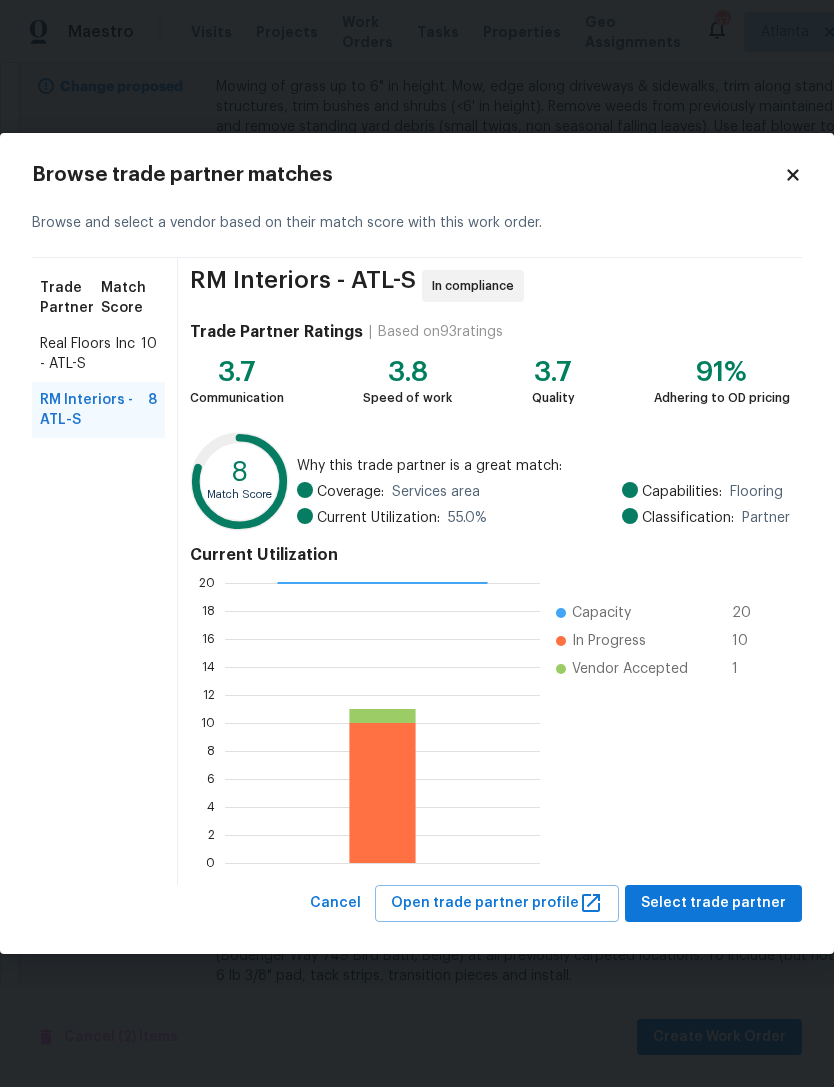 click on "Select trade partner" at bounding box center [713, 903] 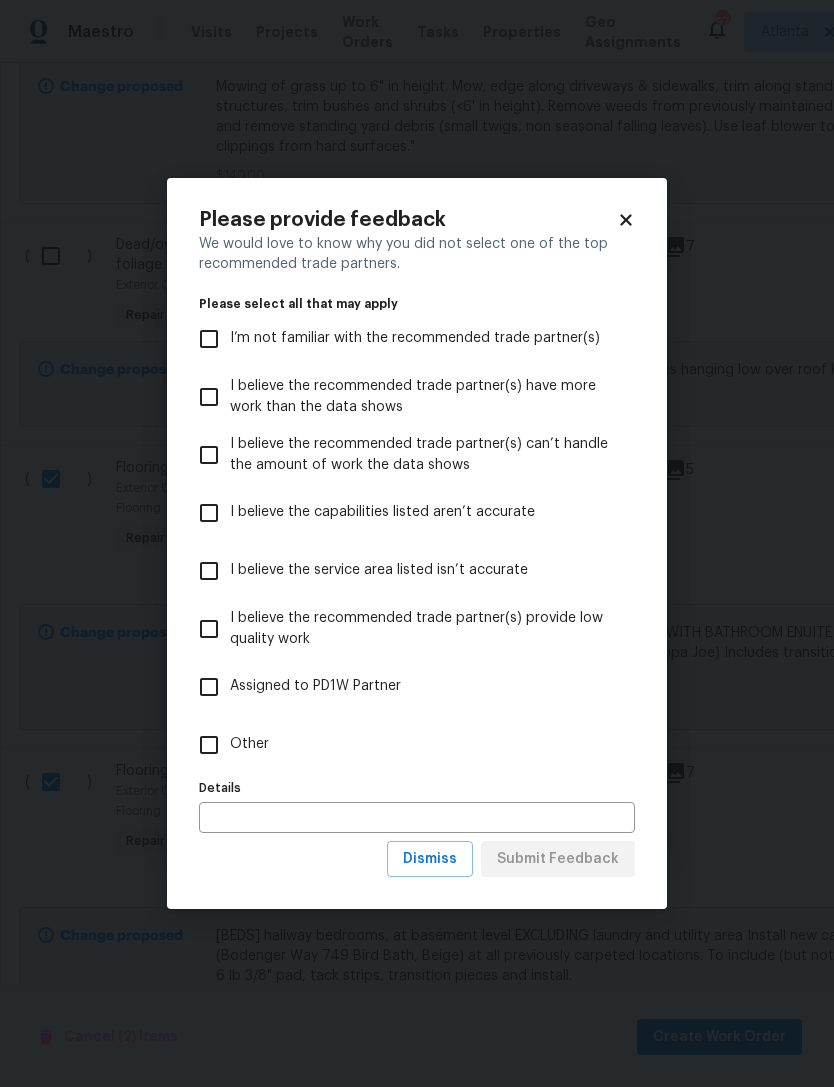 click on "Other" at bounding box center (209, 745) 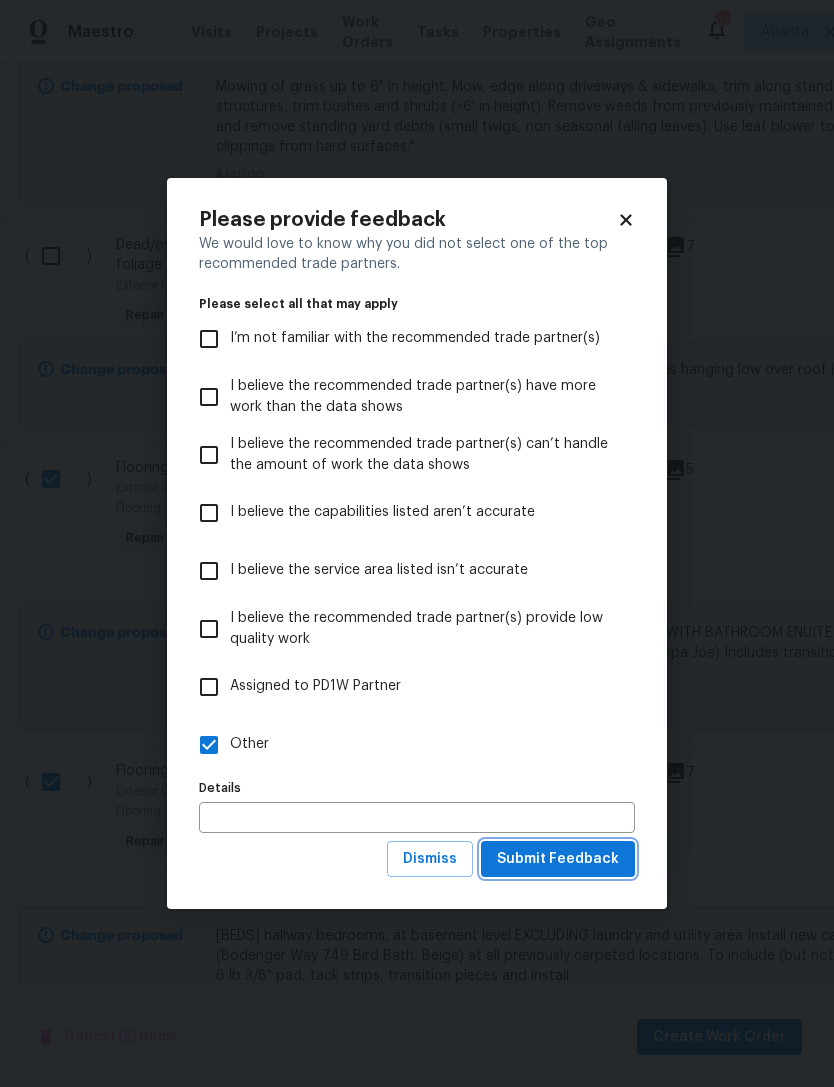 click on "Submit Feedback" at bounding box center (558, 859) 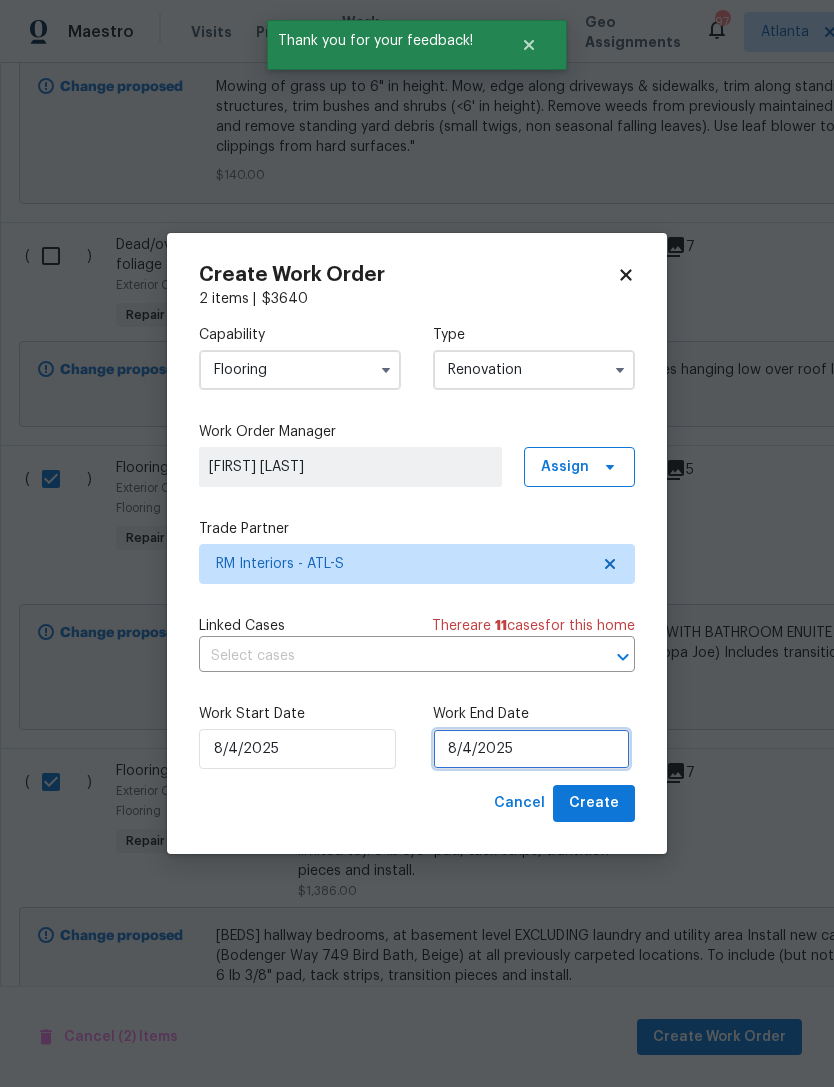 click on "8/4/2025" at bounding box center [531, 749] 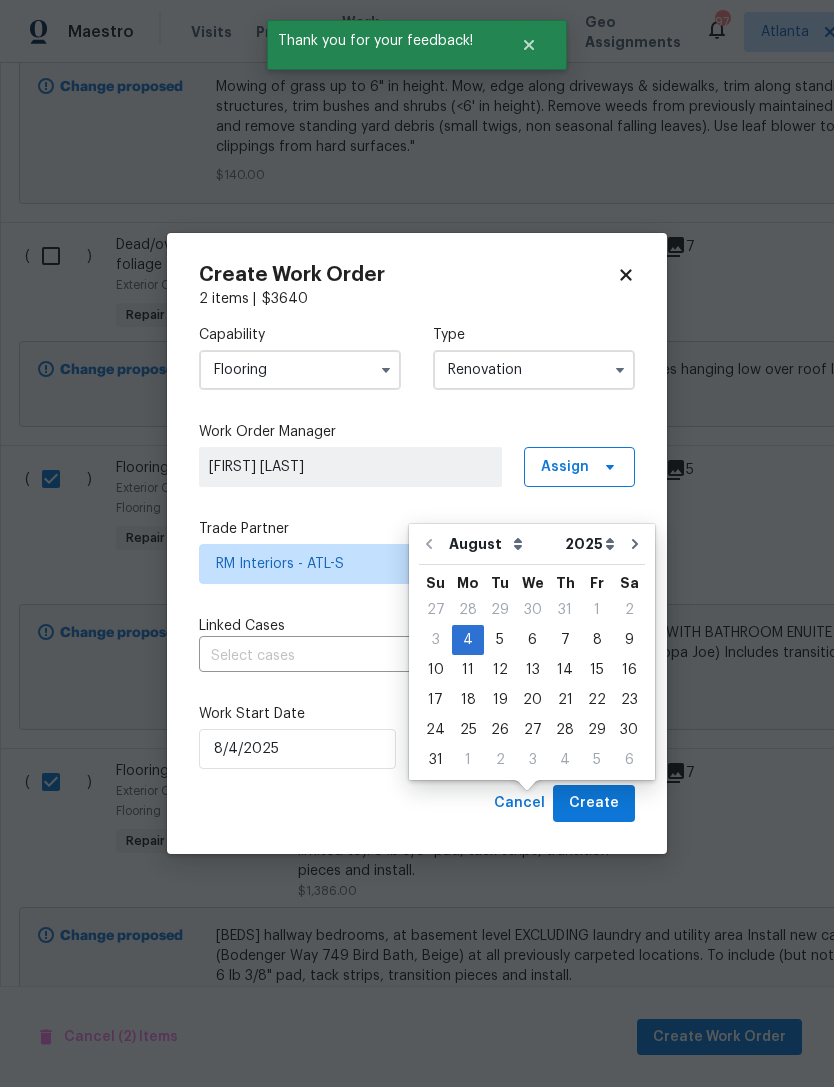 scroll, scrollTop: 64, scrollLeft: 0, axis: vertical 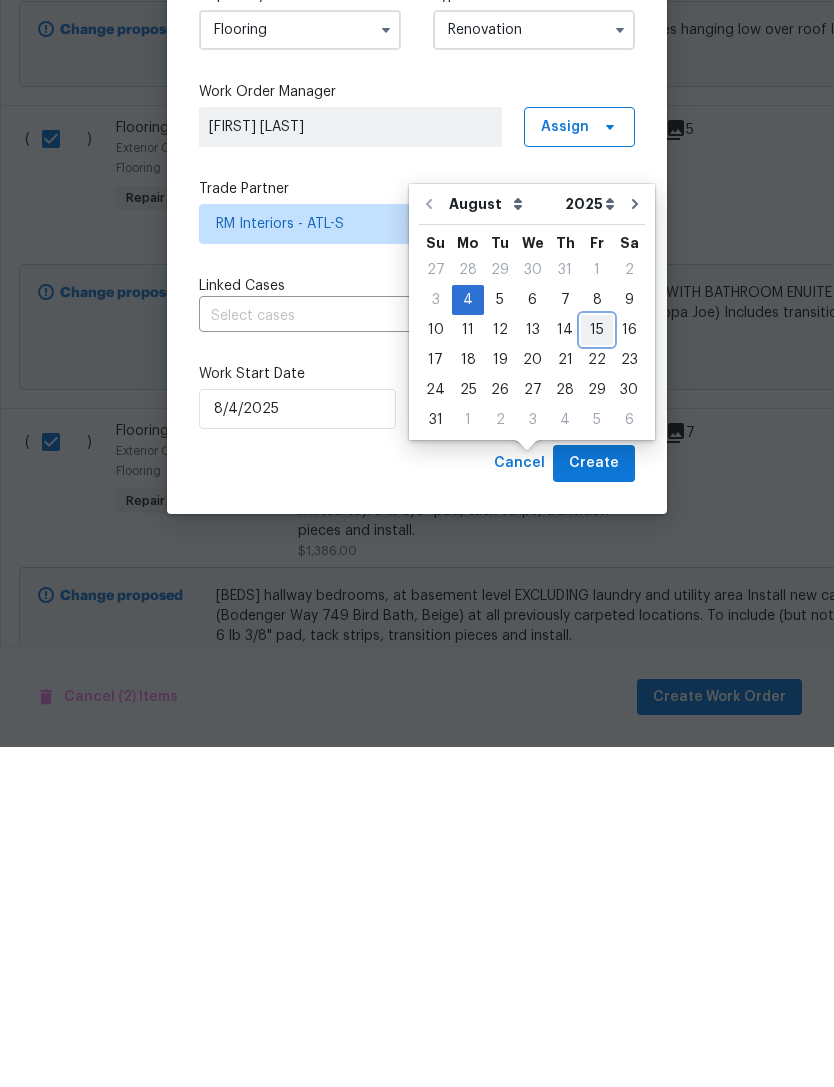 click on "15" at bounding box center [597, 670] 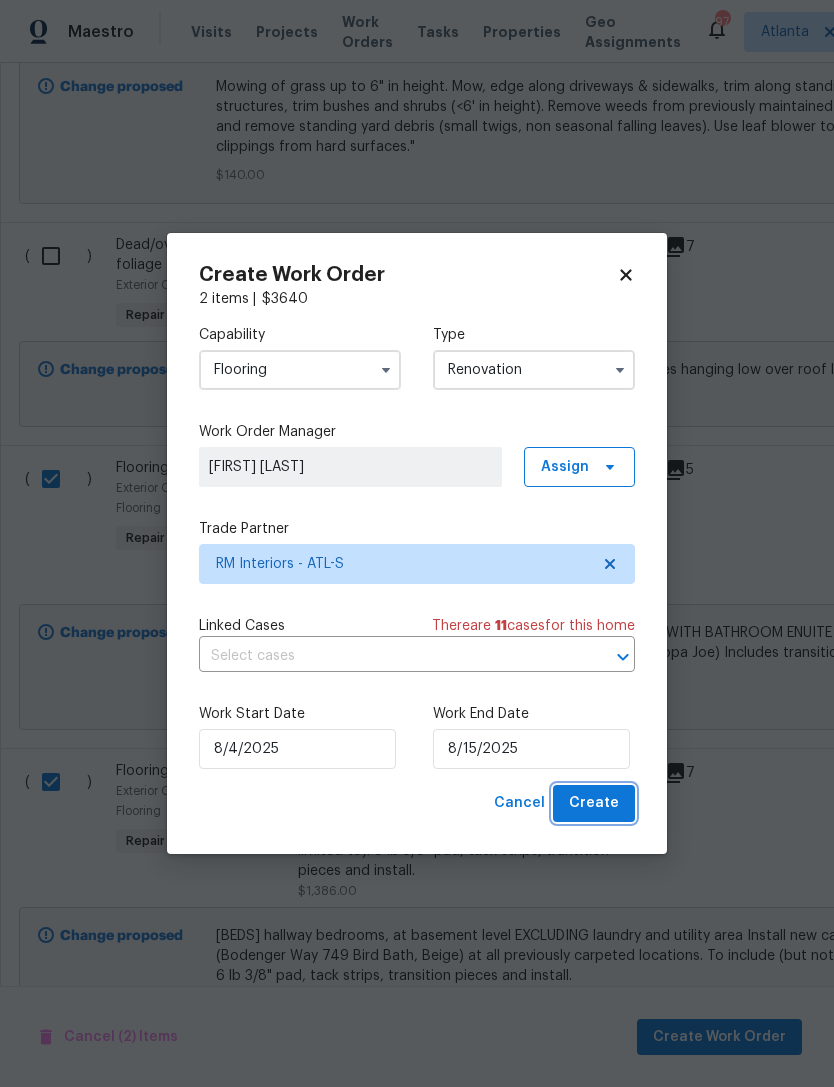 click on "Create" at bounding box center [594, 803] 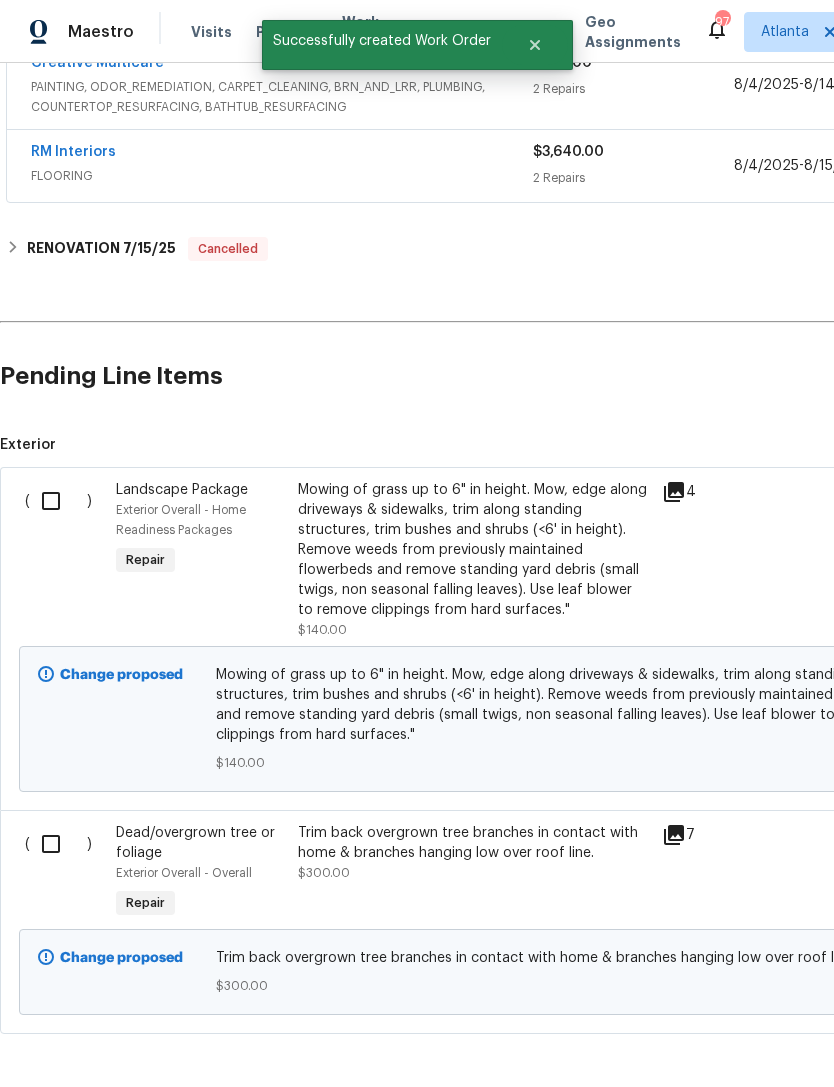 scroll, scrollTop: 645, scrollLeft: 0, axis: vertical 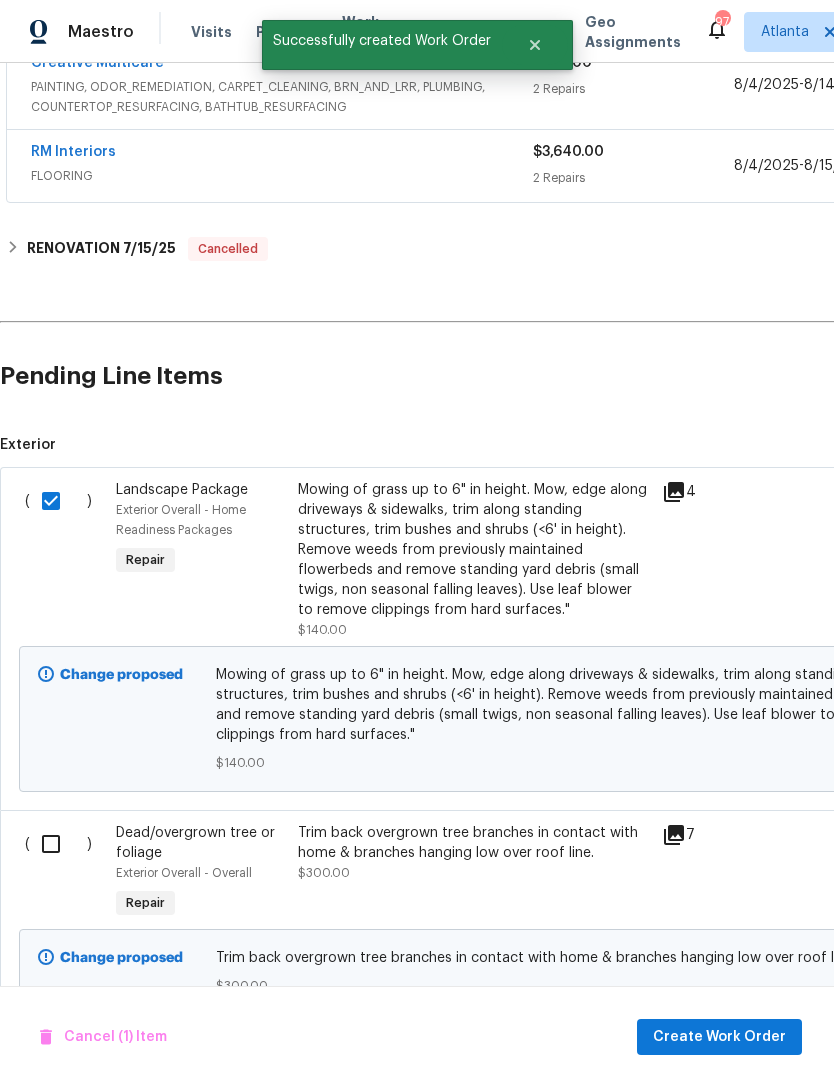 click at bounding box center [58, 844] 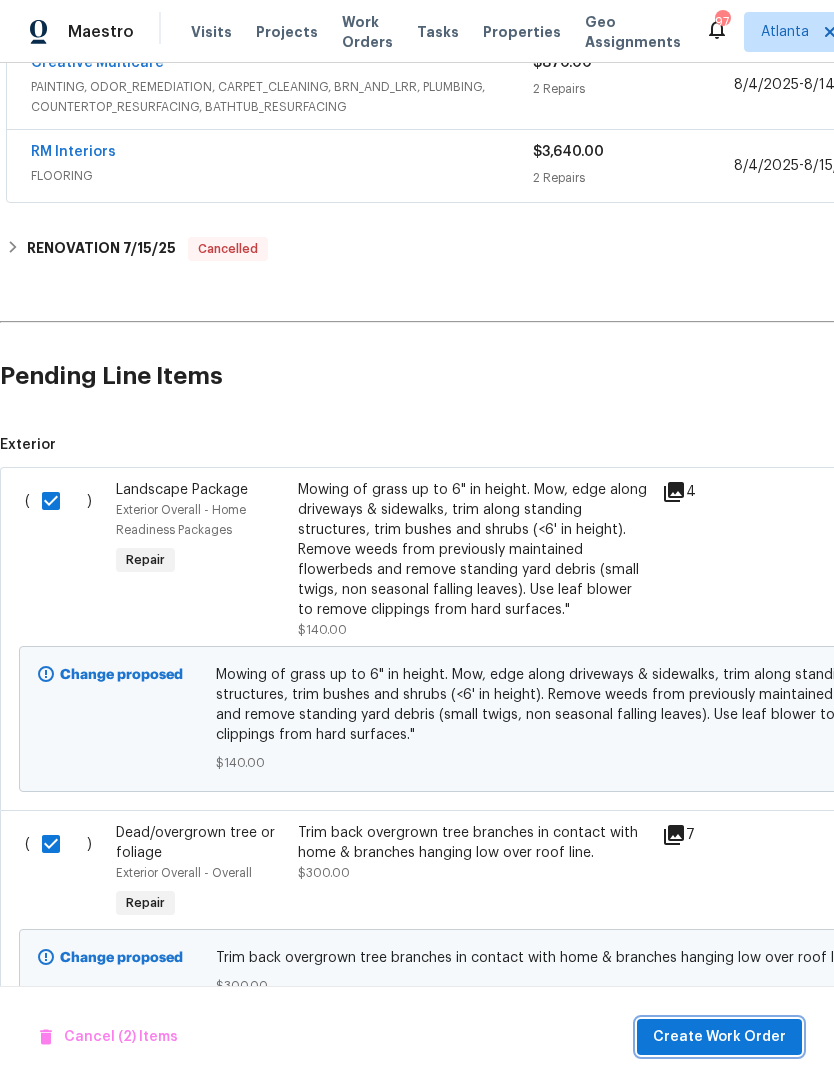 click on "Create Work Order" at bounding box center (719, 1037) 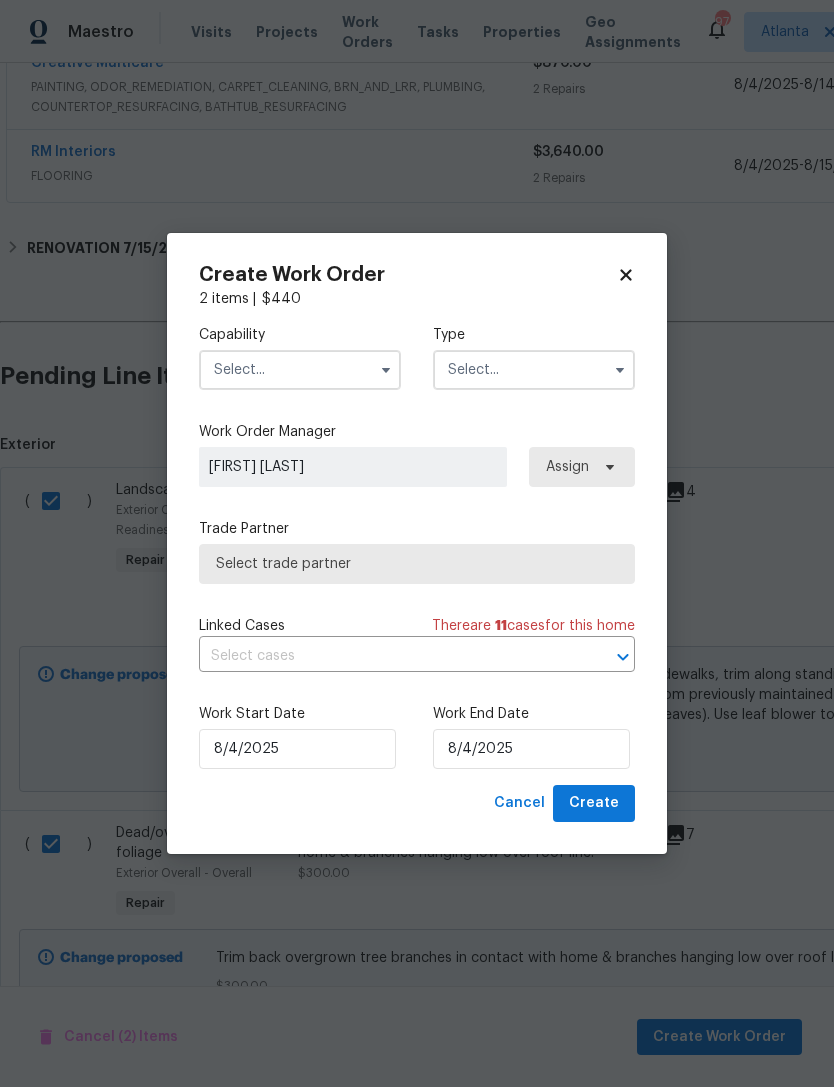 click at bounding box center [300, 370] 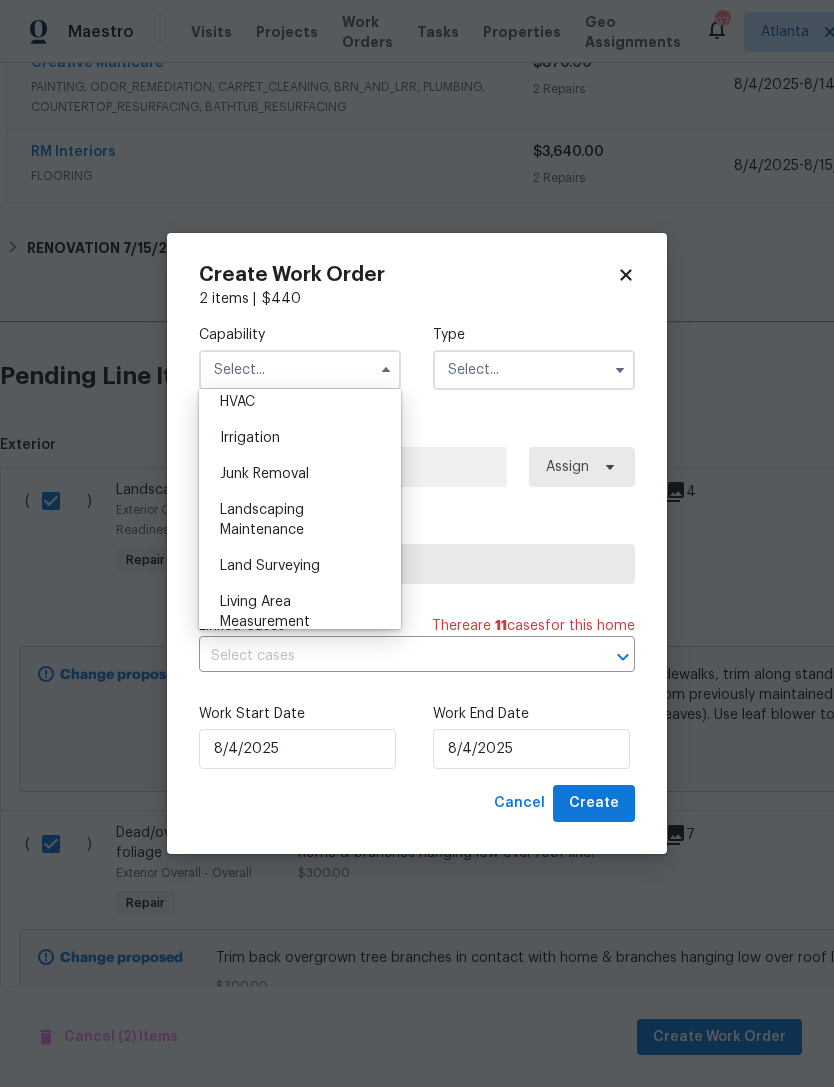 scroll, scrollTop: 1237, scrollLeft: 0, axis: vertical 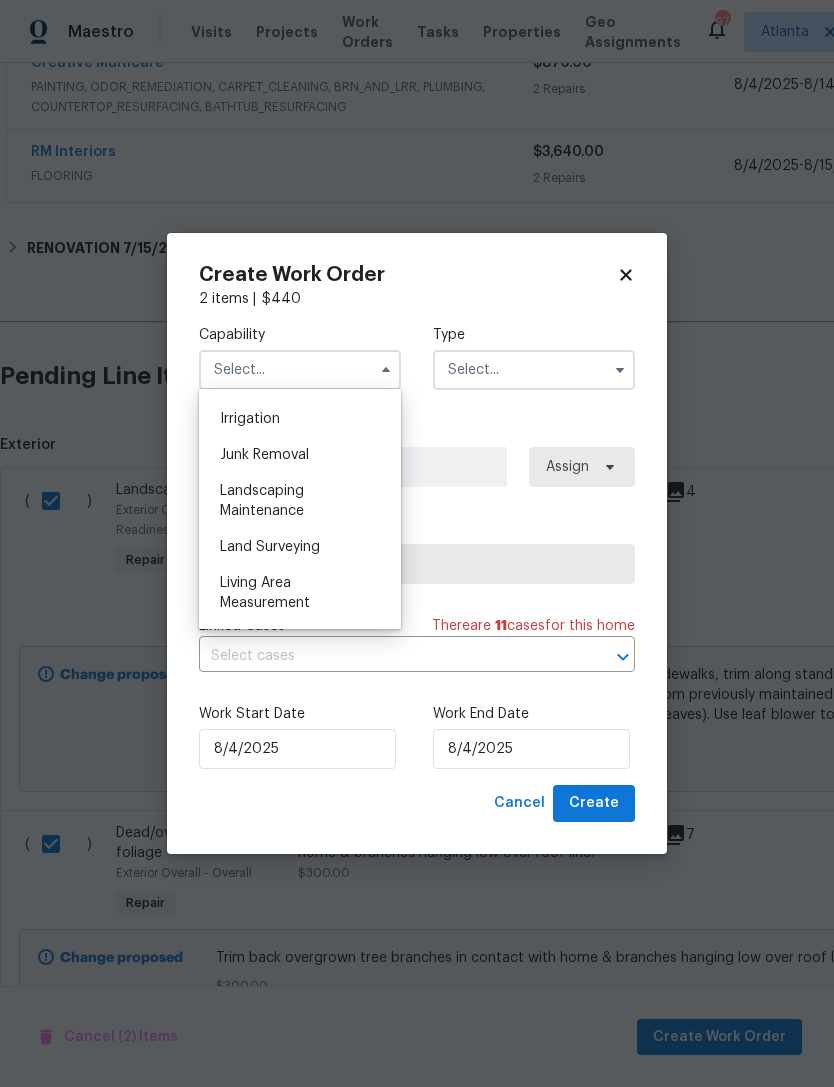 click on "Landscaping Maintenance" at bounding box center [300, 501] 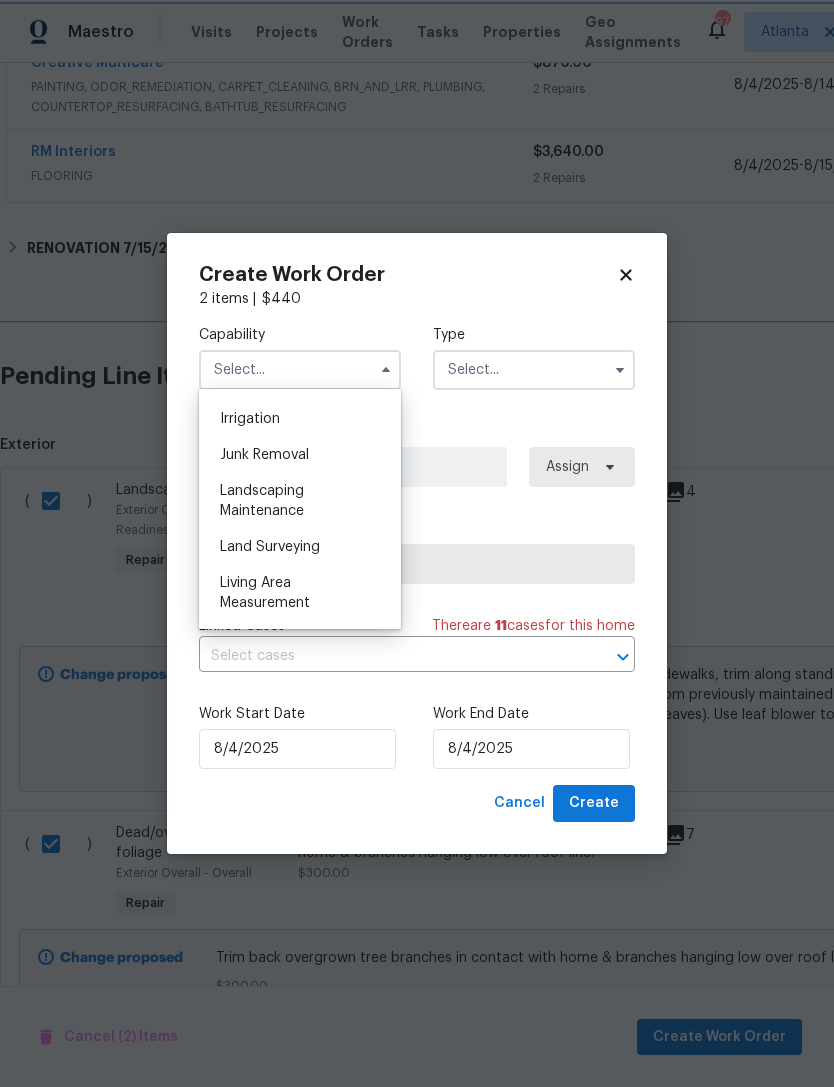 type on "Landscaping Maintenance" 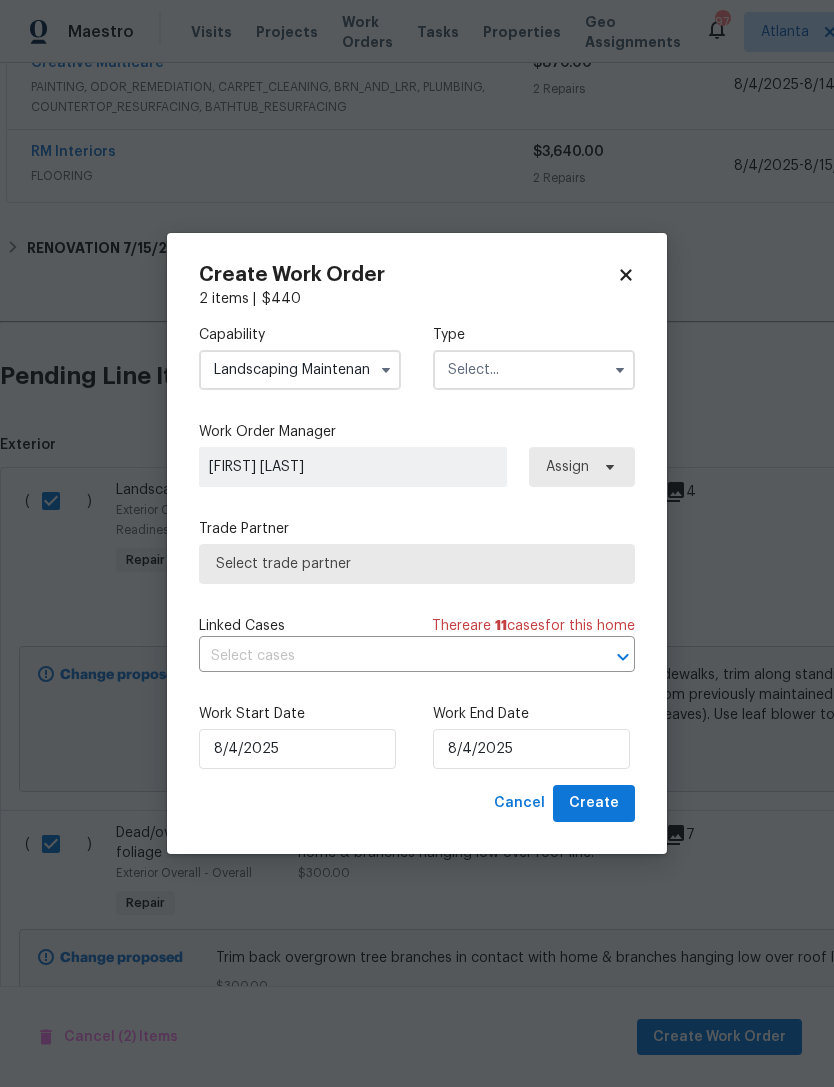 click at bounding box center (534, 370) 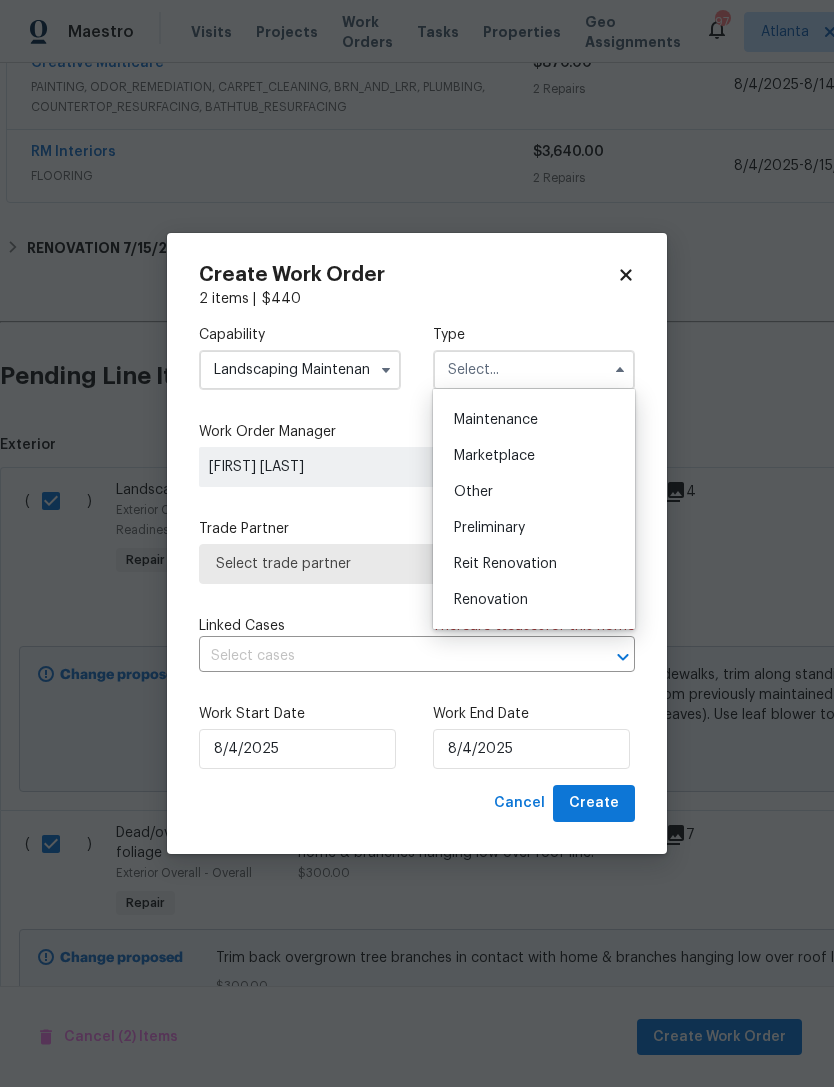 scroll, scrollTop: 321, scrollLeft: 0, axis: vertical 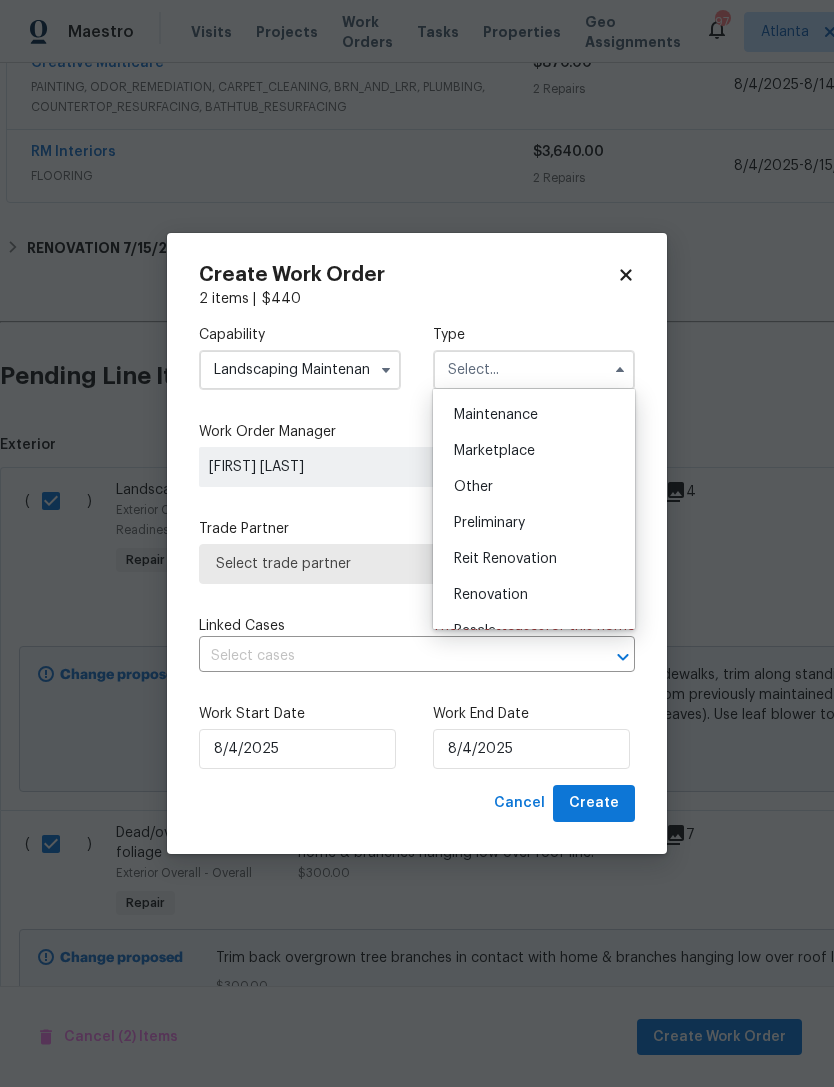 click on "Renovation" at bounding box center [491, 595] 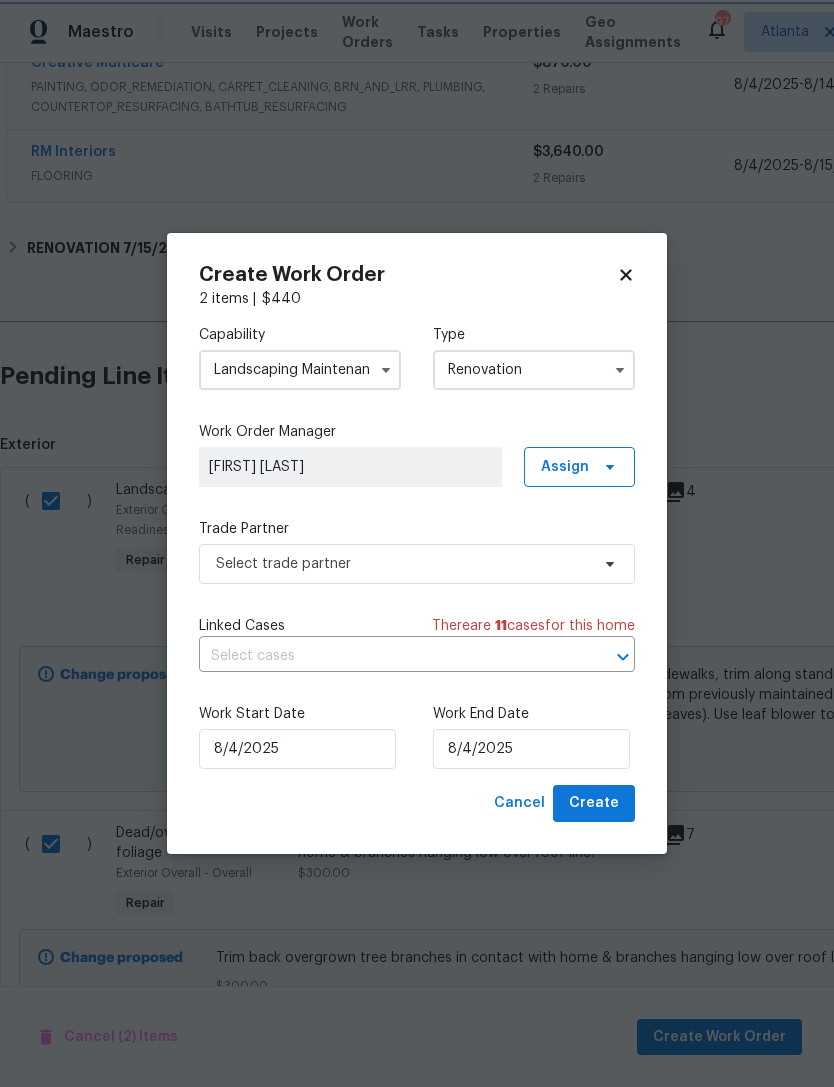 scroll, scrollTop: 0, scrollLeft: 0, axis: both 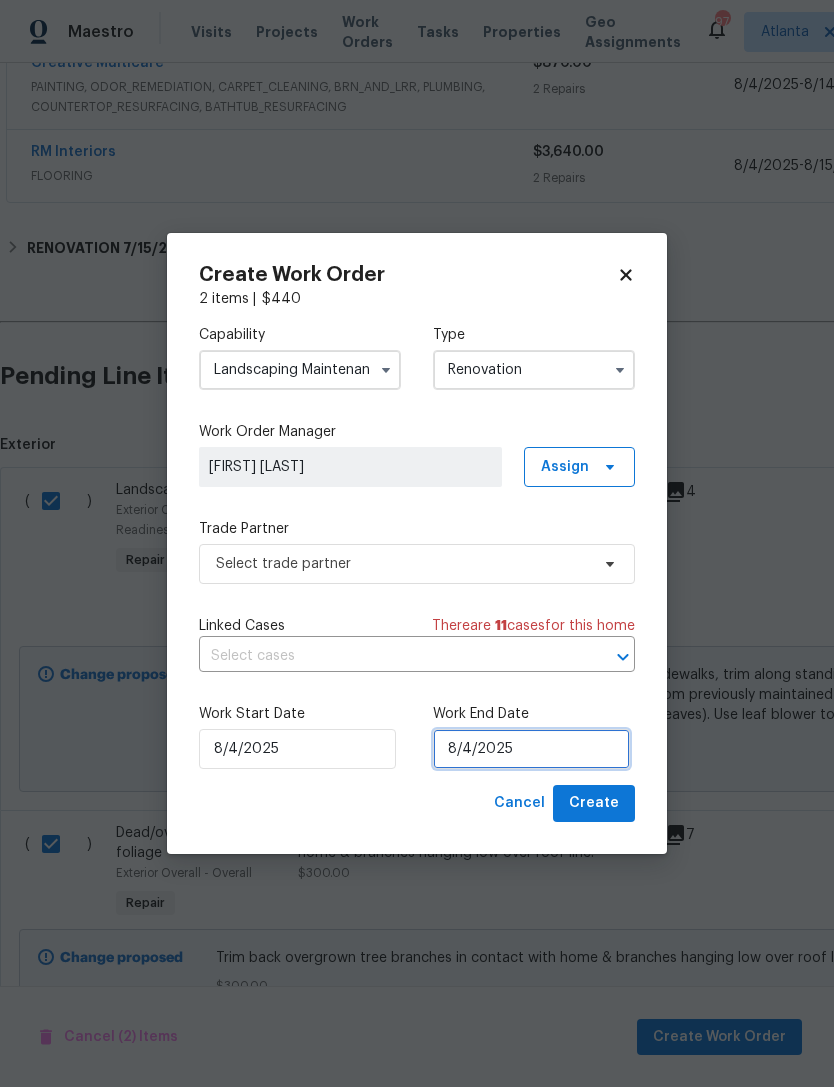 click on "8/4/2025" at bounding box center (531, 749) 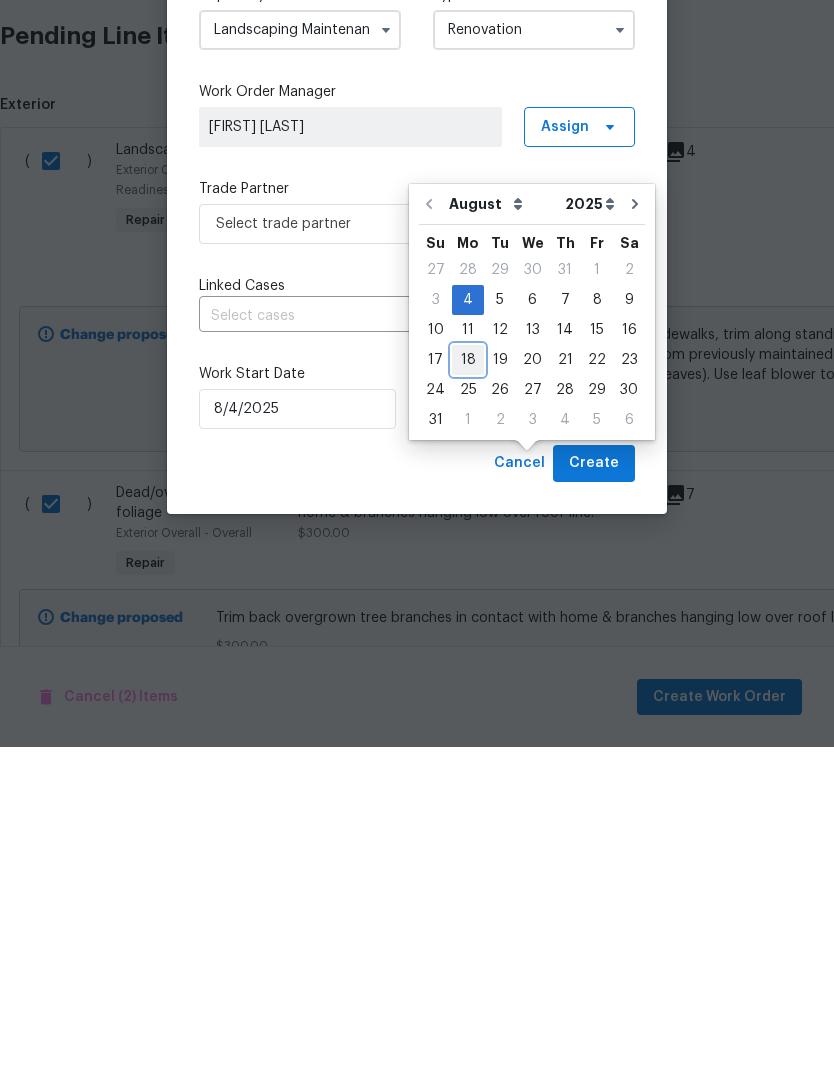 click on "18" at bounding box center [468, 700] 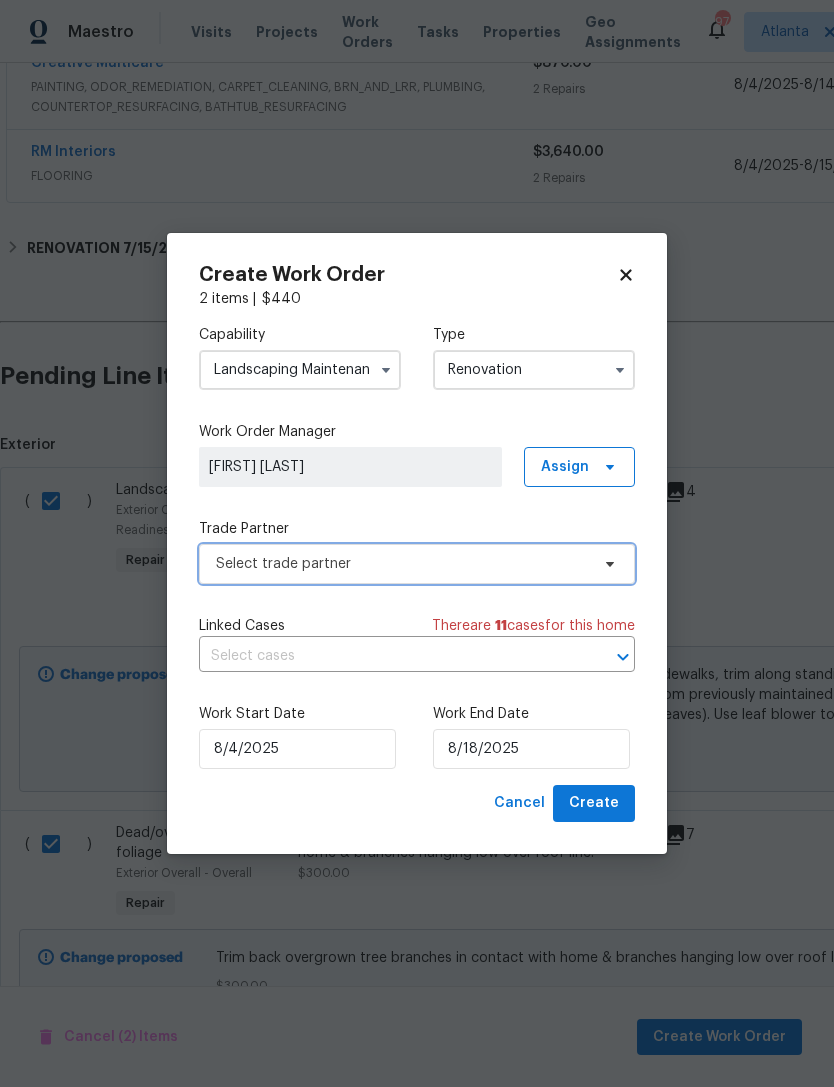 click on "Select trade partner" at bounding box center (402, 564) 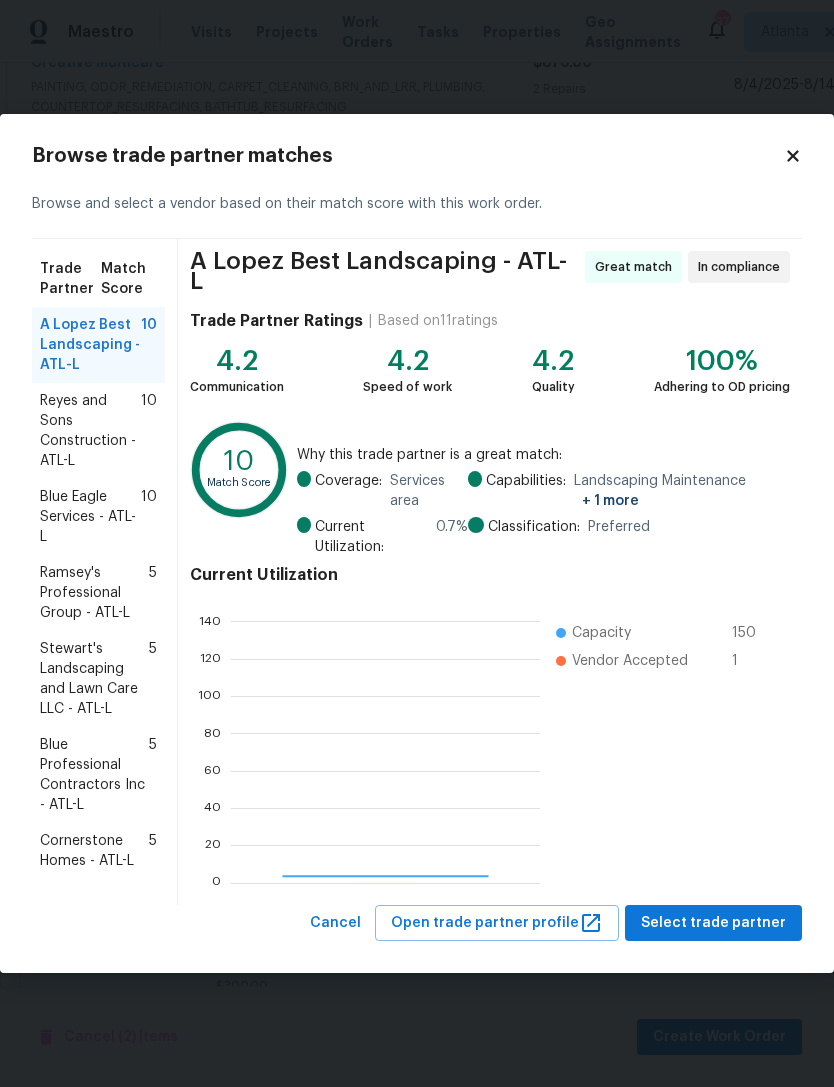 scroll, scrollTop: 2, scrollLeft: 2, axis: both 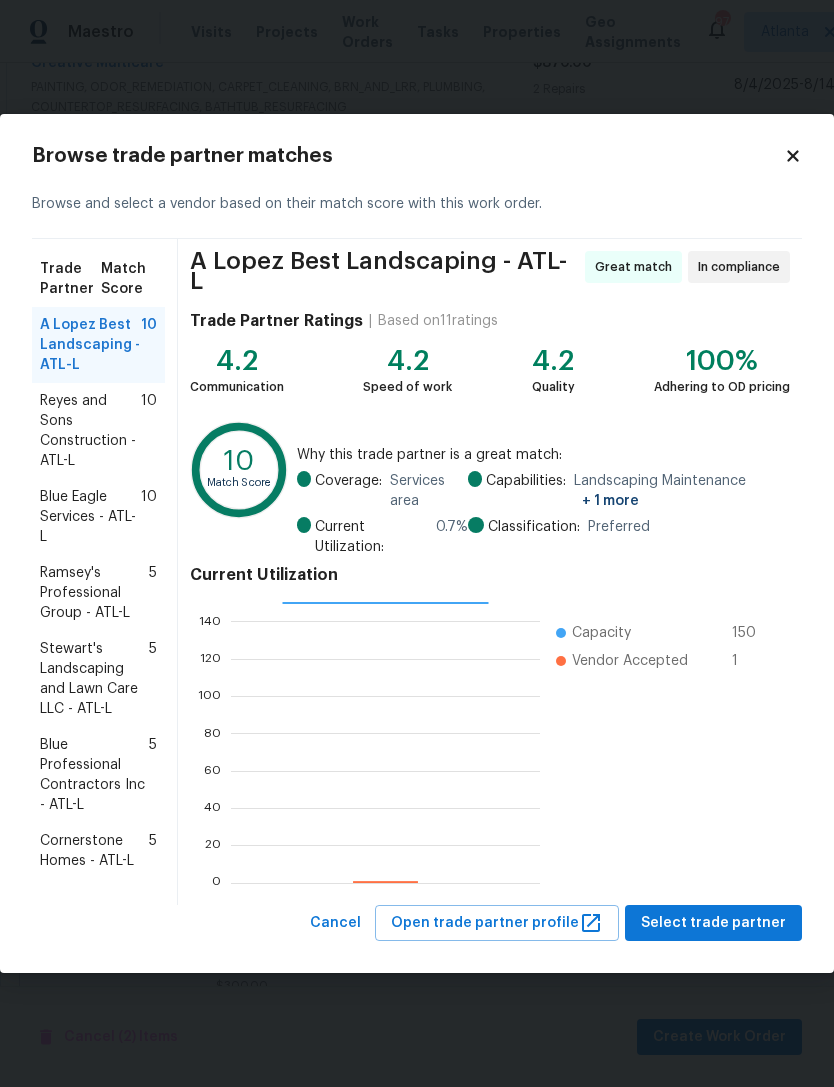 click on "Reyes and Sons Construction - ATL-L" at bounding box center (90, 431) 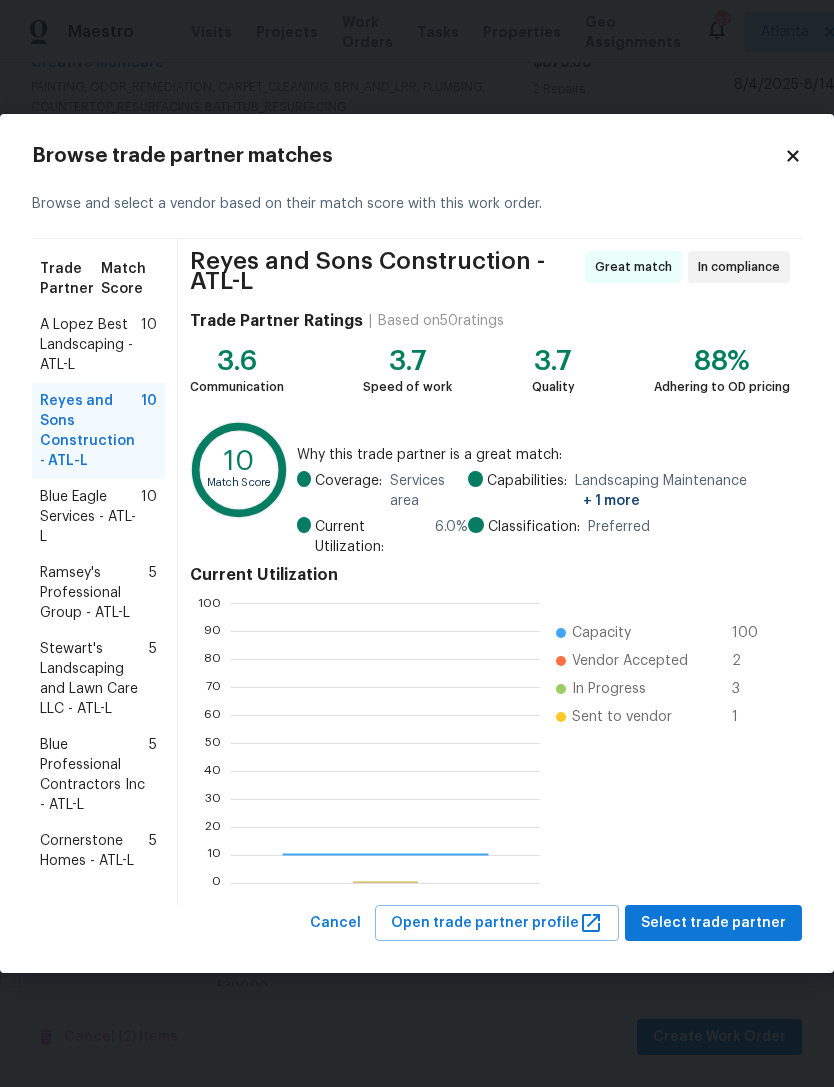 scroll, scrollTop: 2, scrollLeft: 2, axis: both 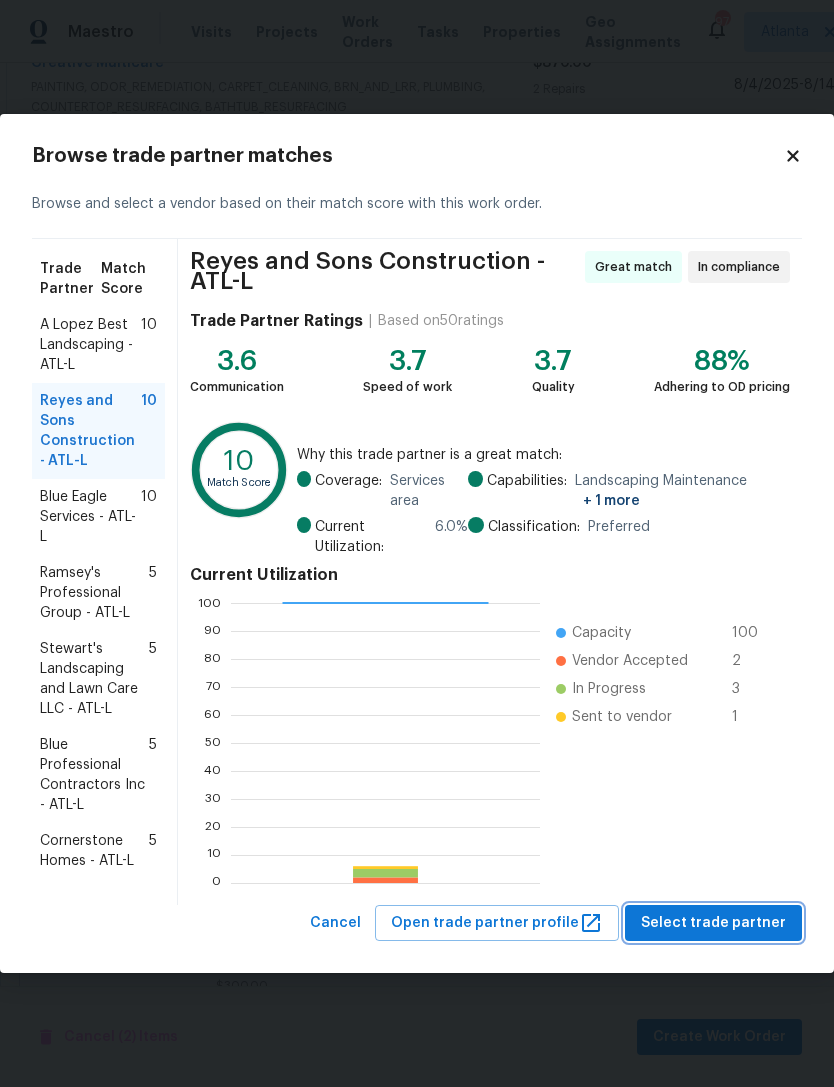 click on "Select trade partner" at bounding box center (713, 923) 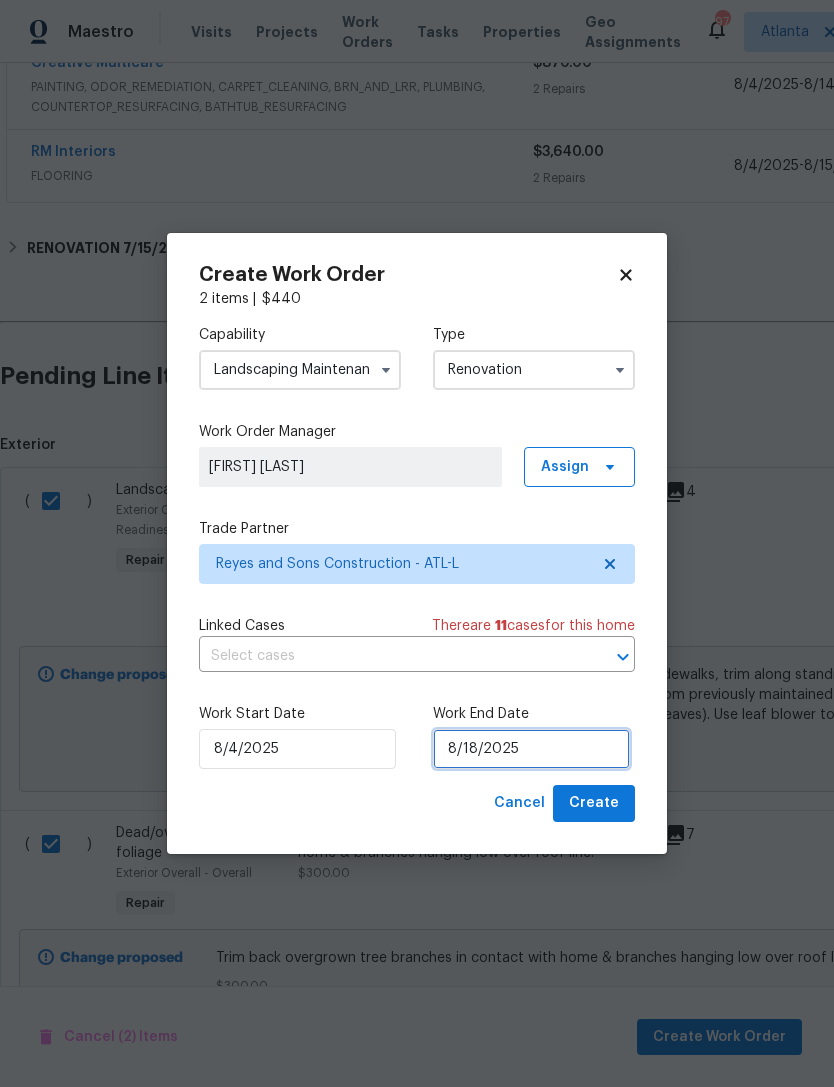 click on "8/18/2025" at bounding box center (531, 749) 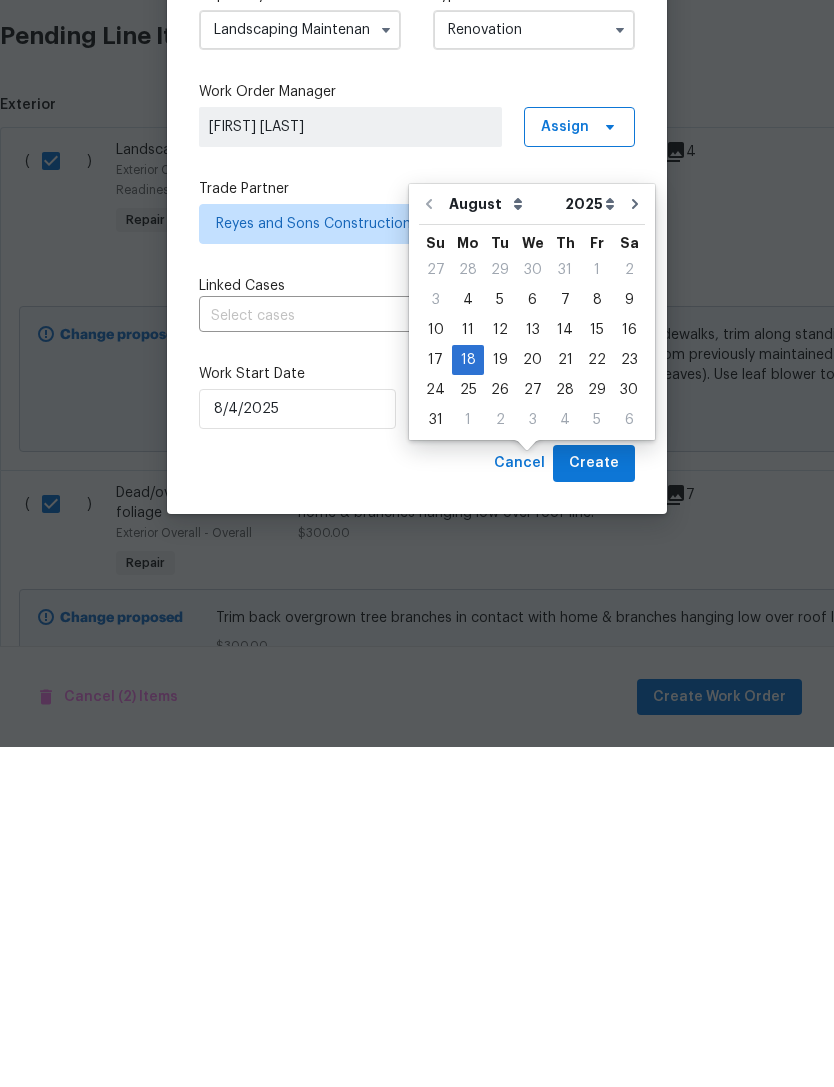 click on "Create" at bounding box center [594, 803] 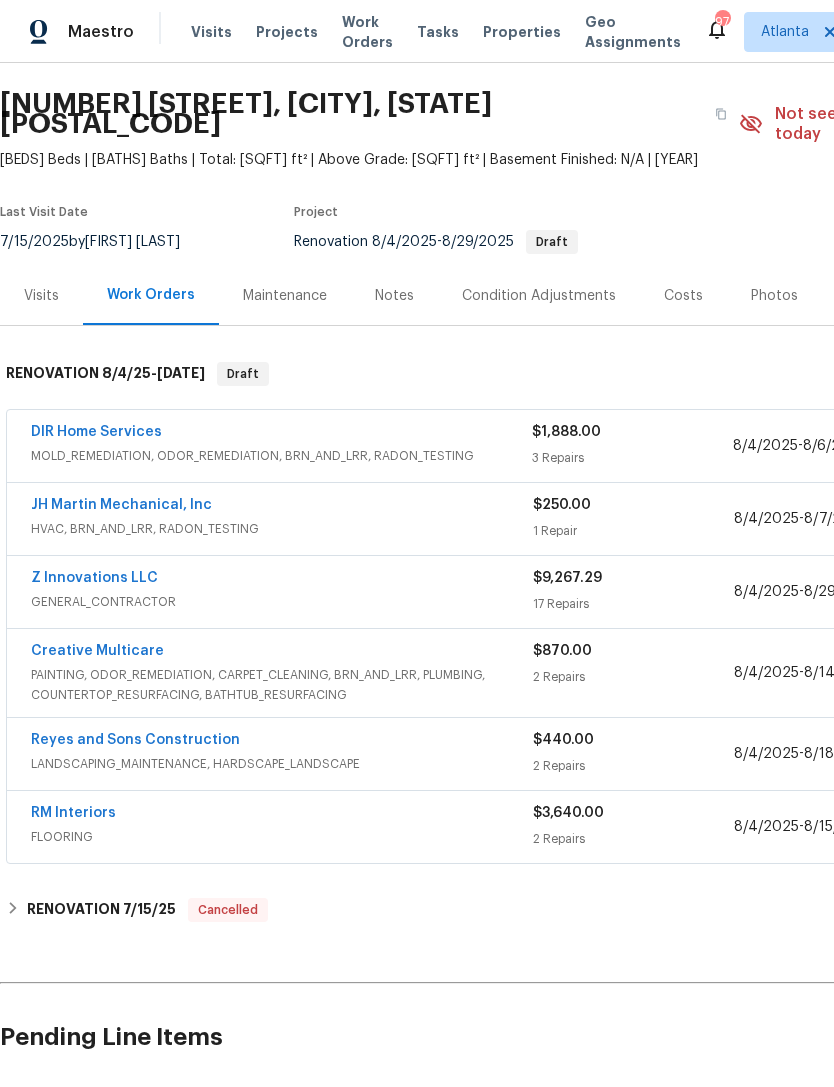 scroll, scrollTop: 57, scrollLeft: 0, axis: vertical 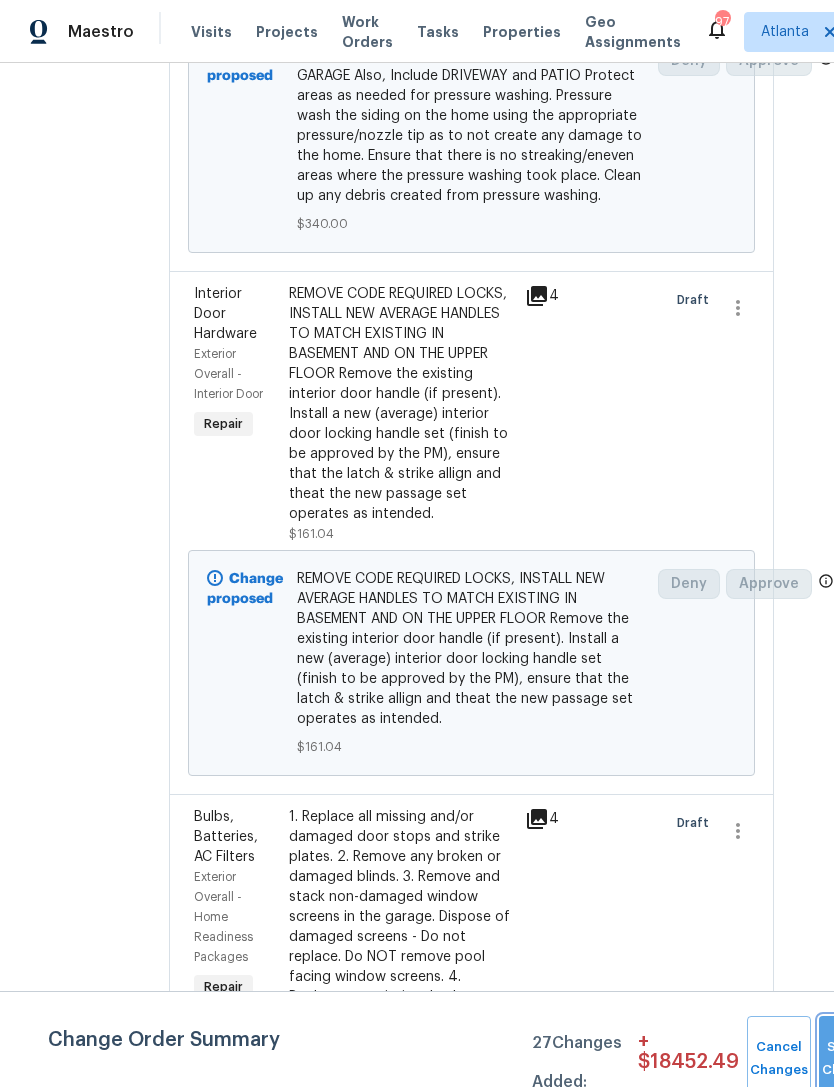 click on "Submit Changes" at bounding box center [851, 1059] 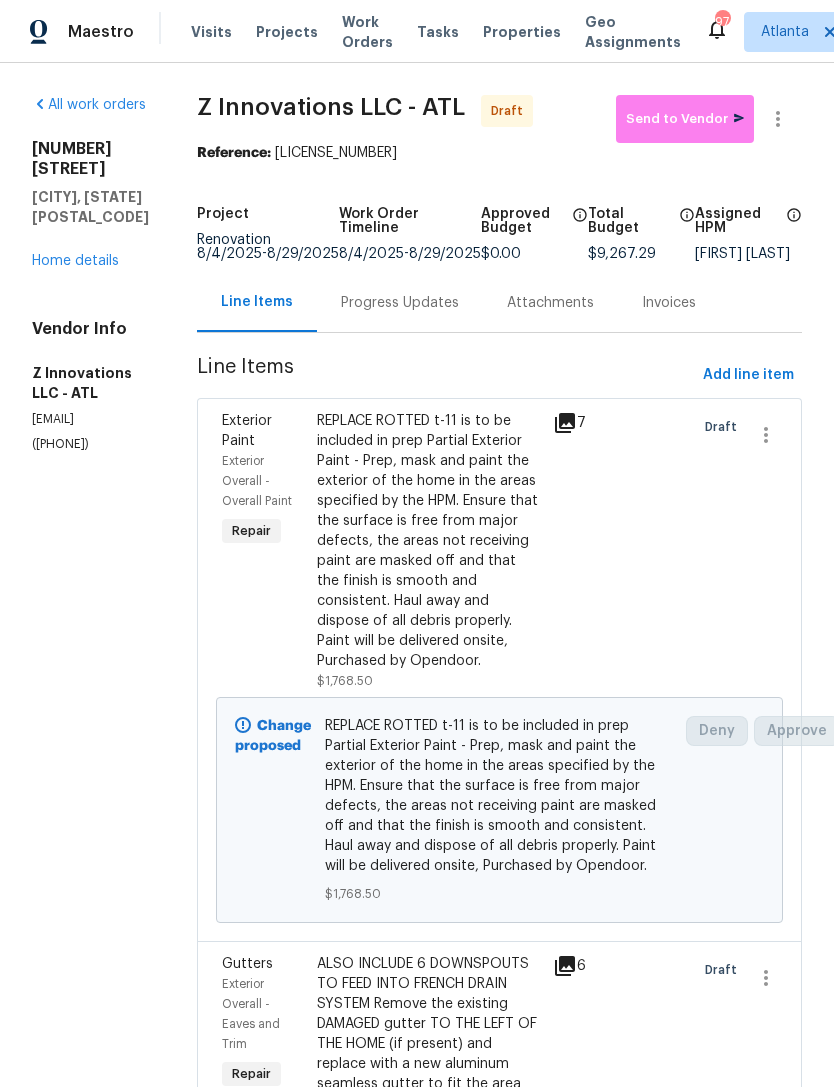 scroll, scrollTop: 0, scrollLeft: 0, axis: both 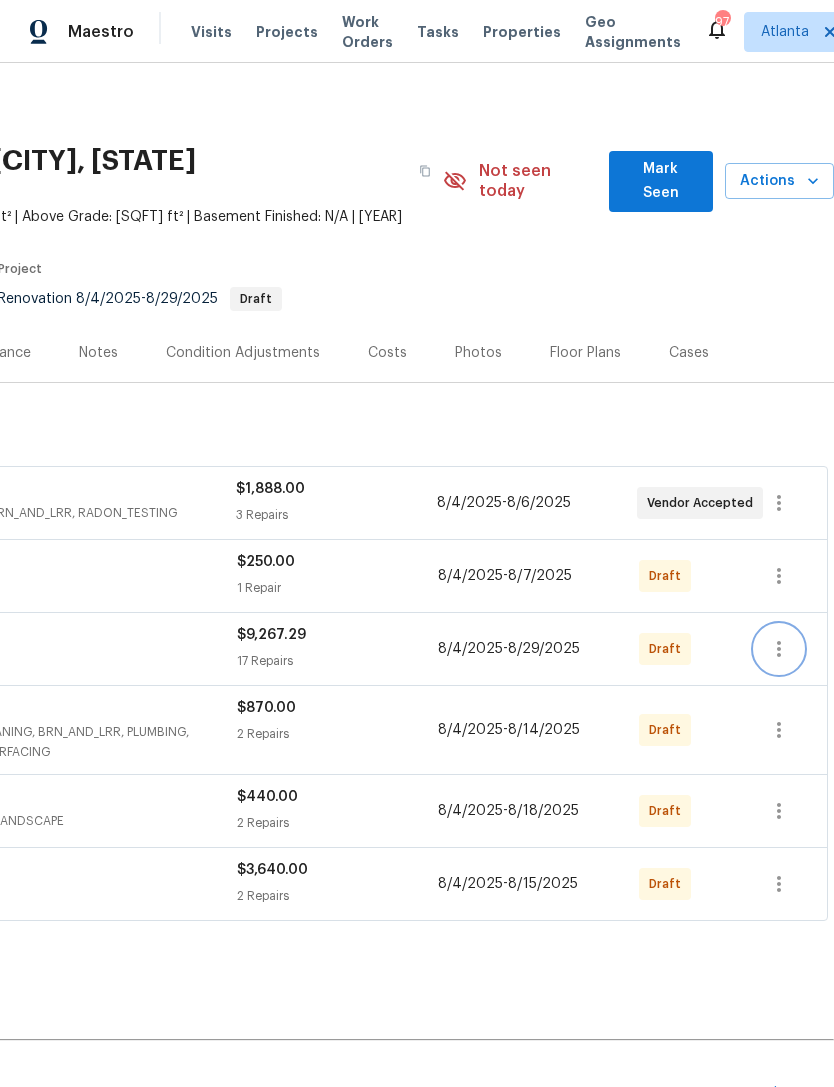 click 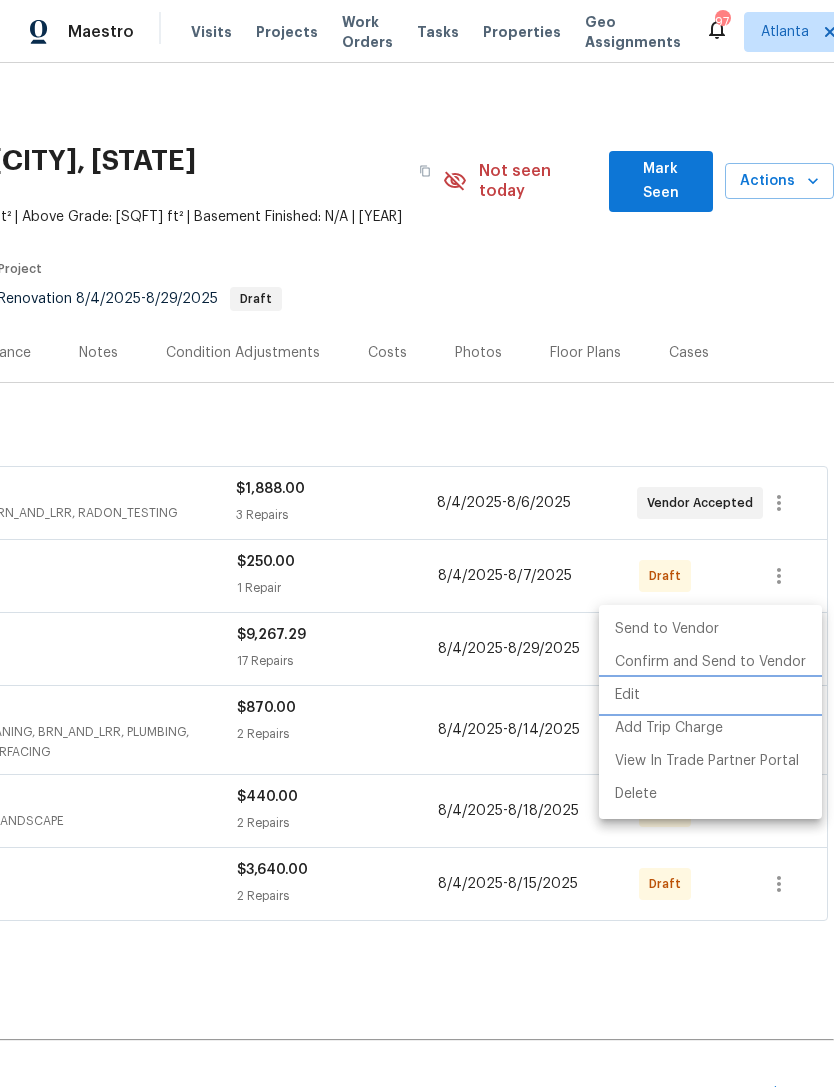 click on "Edit" at bounding box center (710, 695) 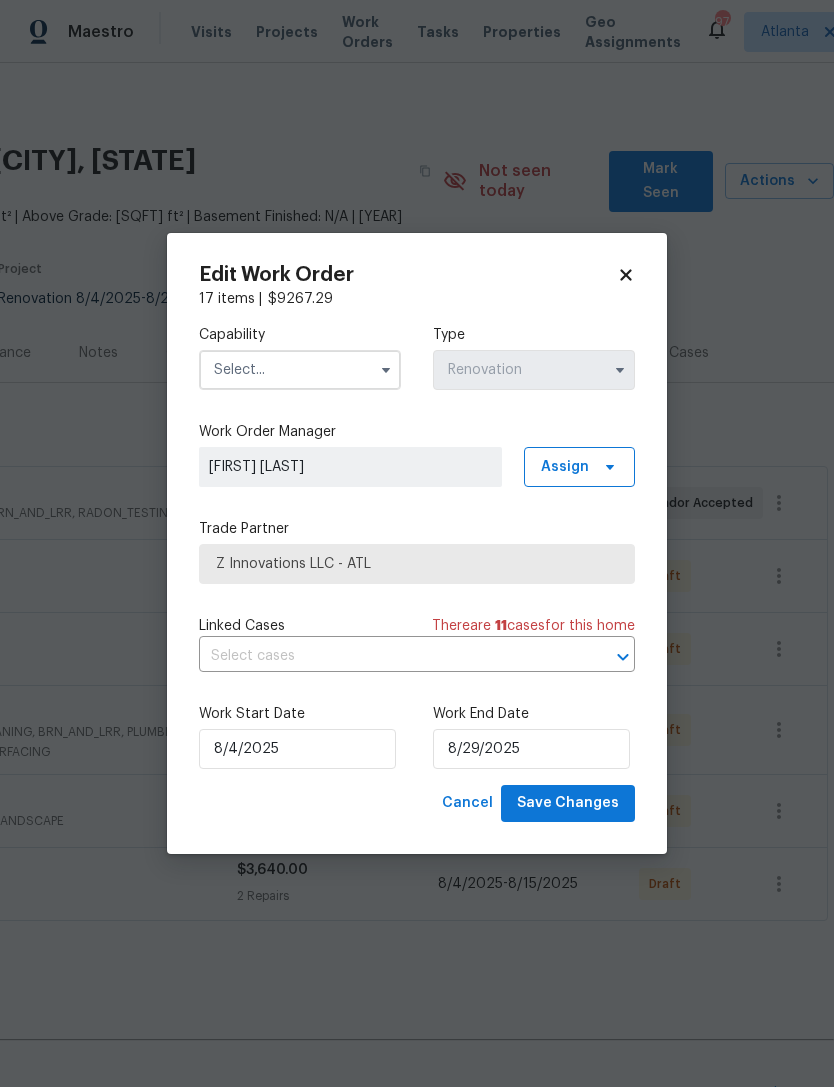 click at bounding box center (300, 370) 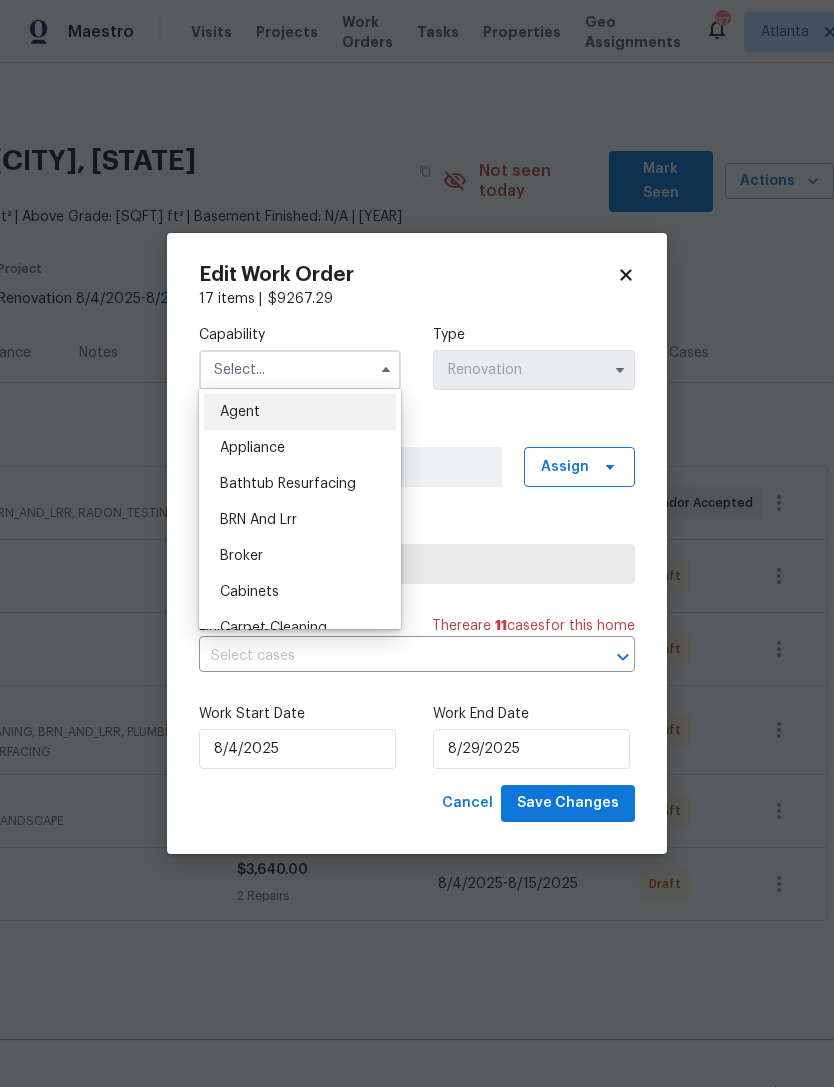 click at bounding box center (300, 370) 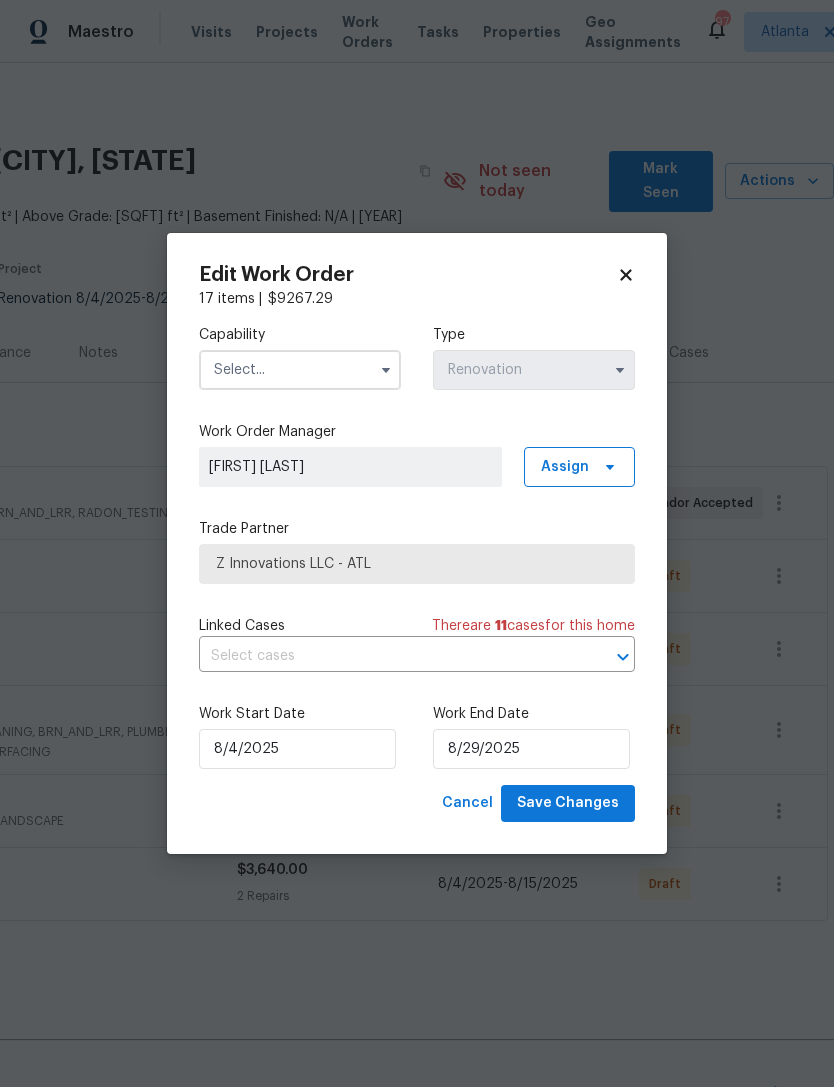 click at bounding box center (300, 370) 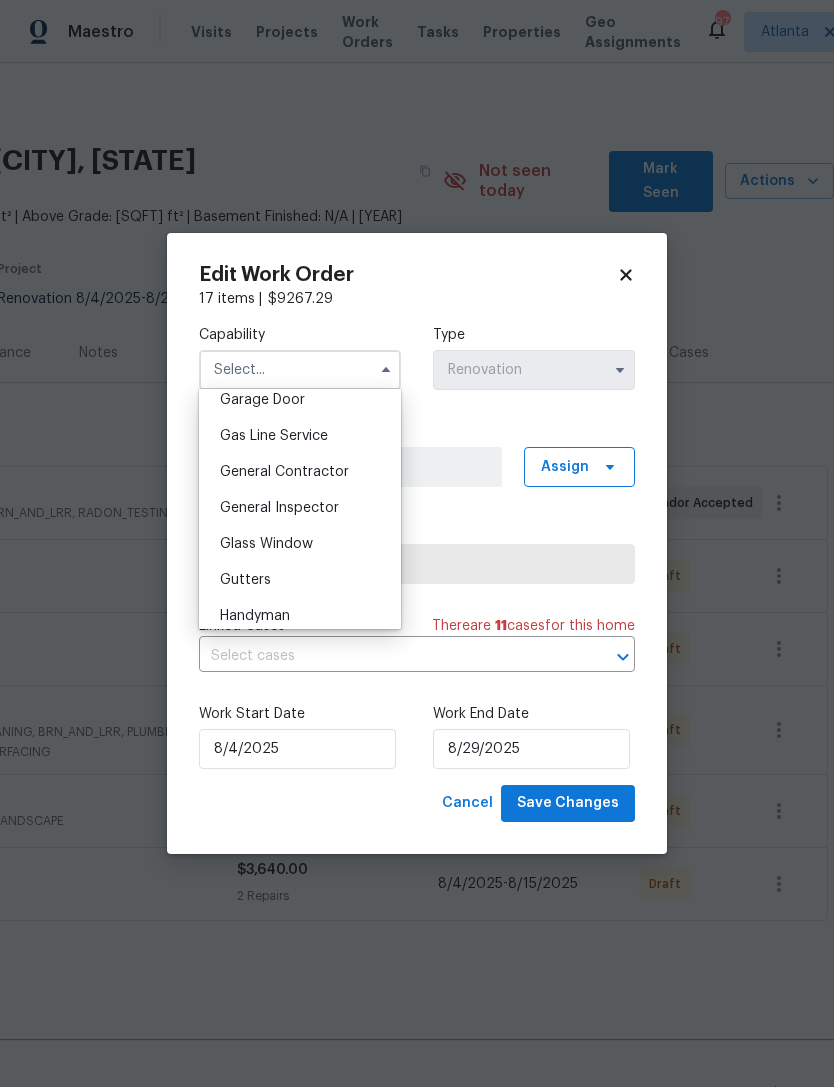 click on "General Contractor" at bounding box center [300, 472] 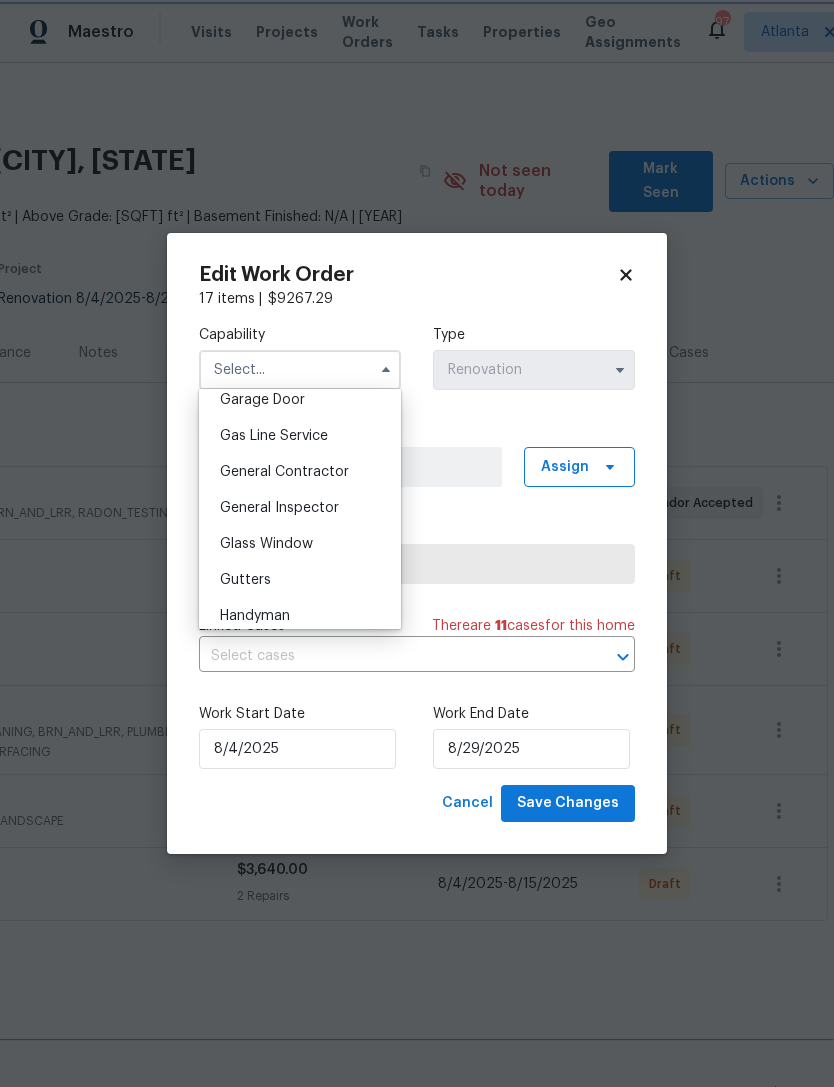 type on "General Contractor" 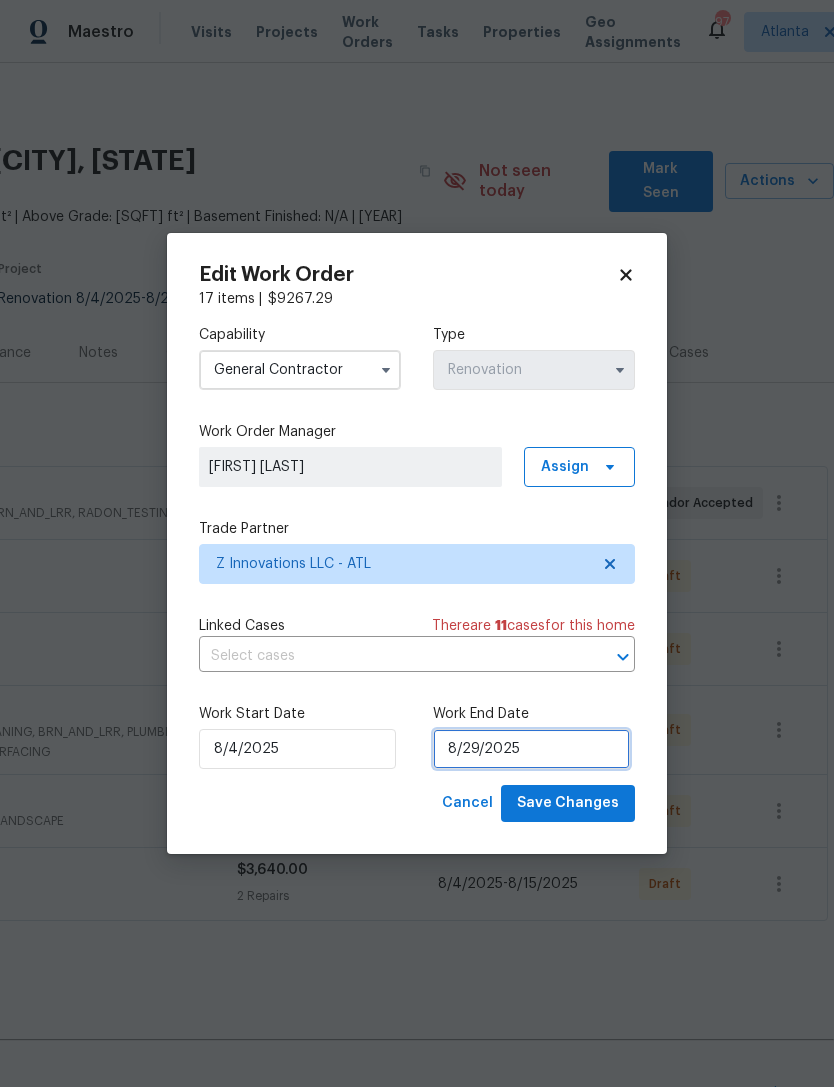 click on "8/29/2025" at bounding box center [531, 749] 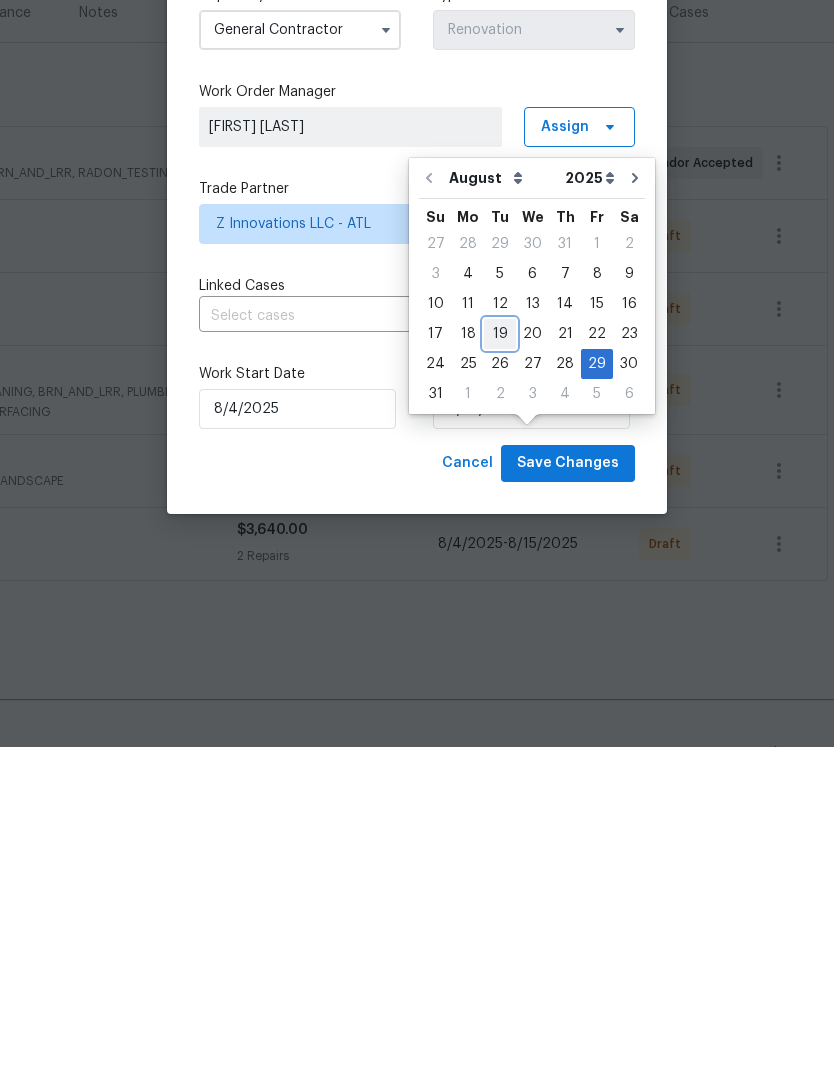 click on "19" at bounding box center [500, 674] 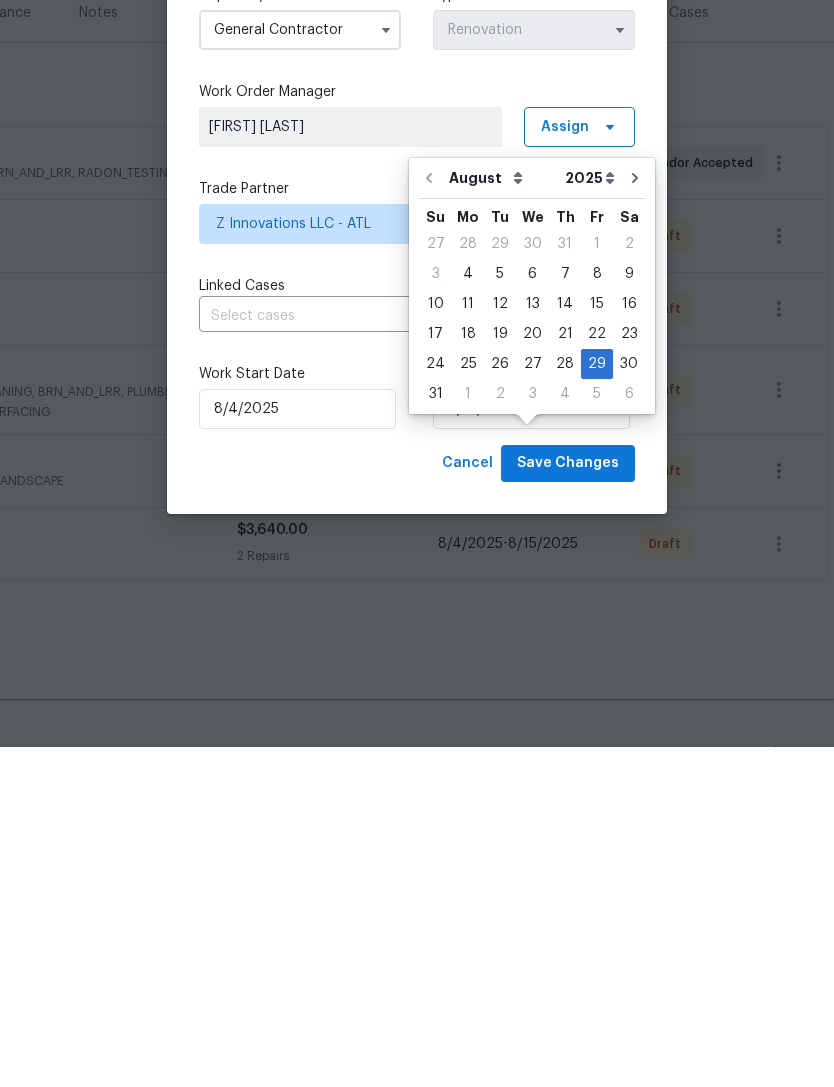 scroll, scrollTop: 64, scrollLeft: 0, axis: vertical 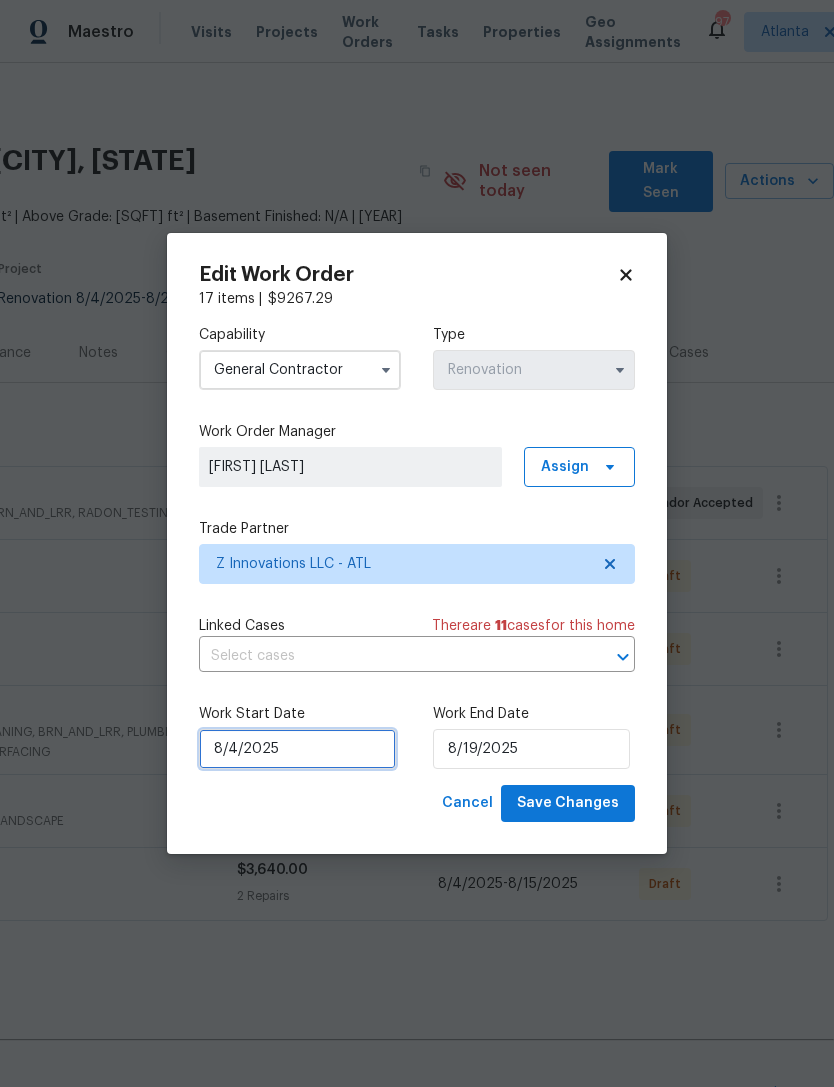 click on "8/4/2025" at bounding box center (297, 749) 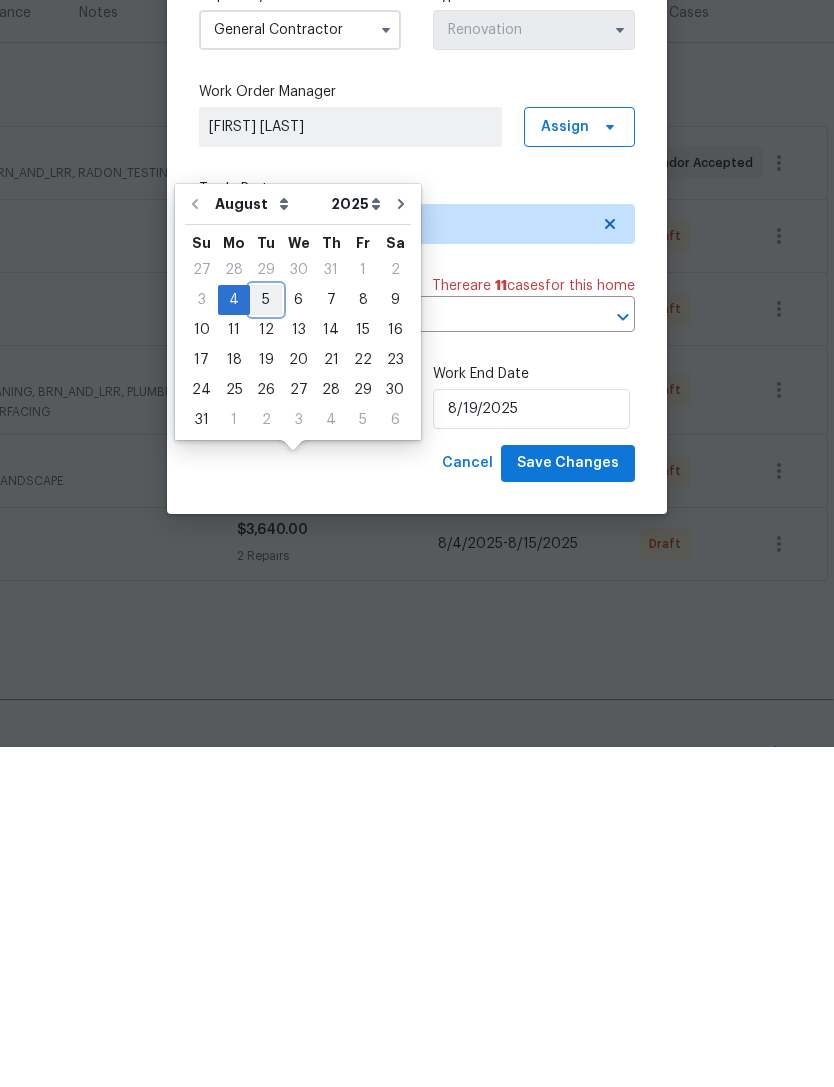 click on "5" at bounding box center [266, 640] 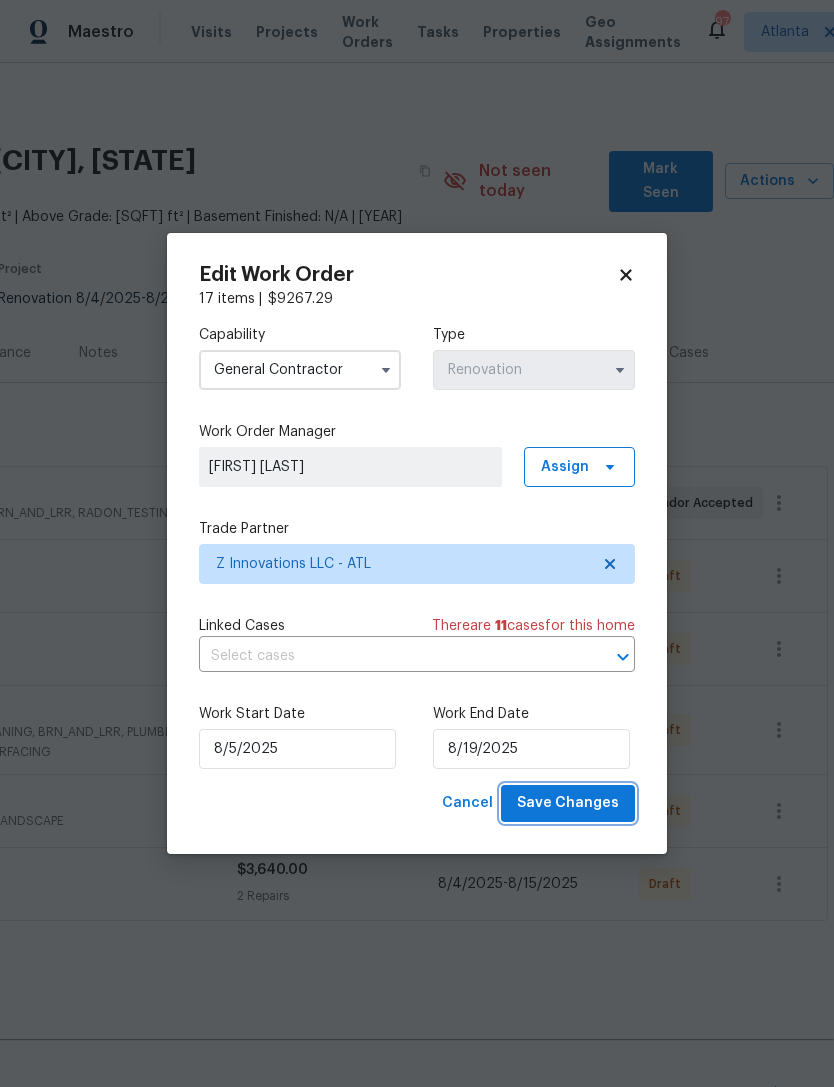 click on "Save Changes" at bounding box center [568, 803] 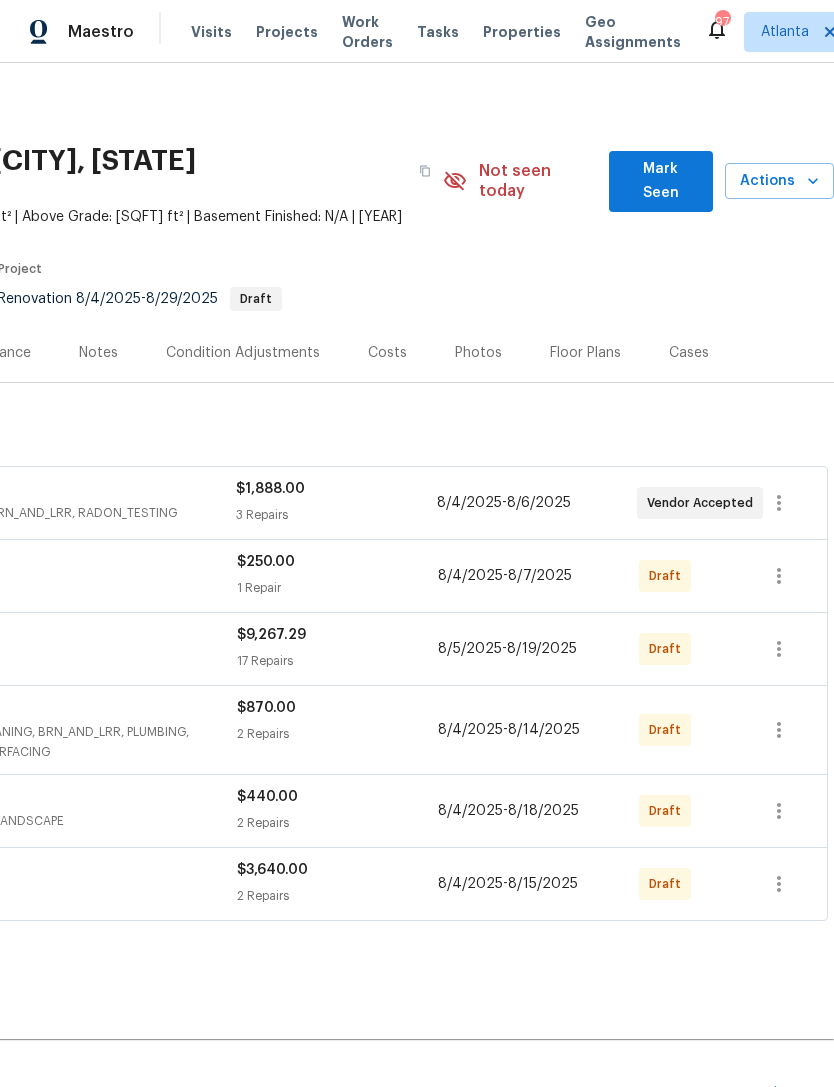 scroll, scrollTop: 0, scrollLeft: 296, axis: horizontal 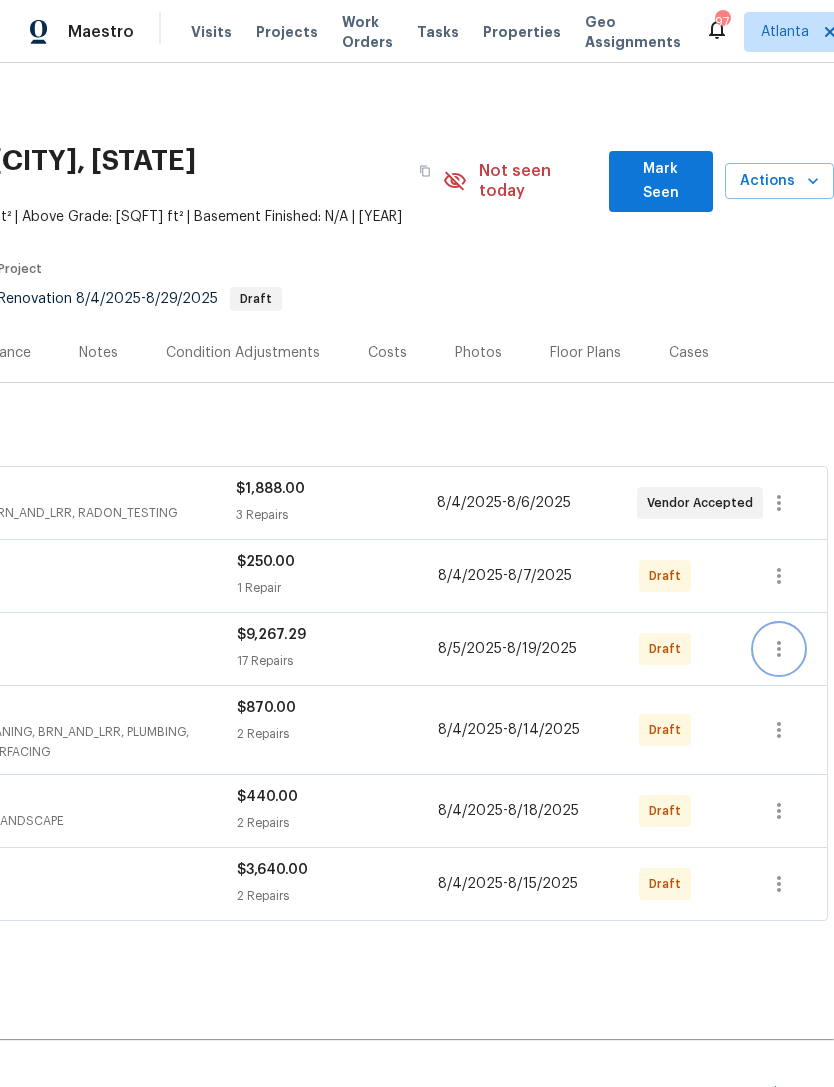 click 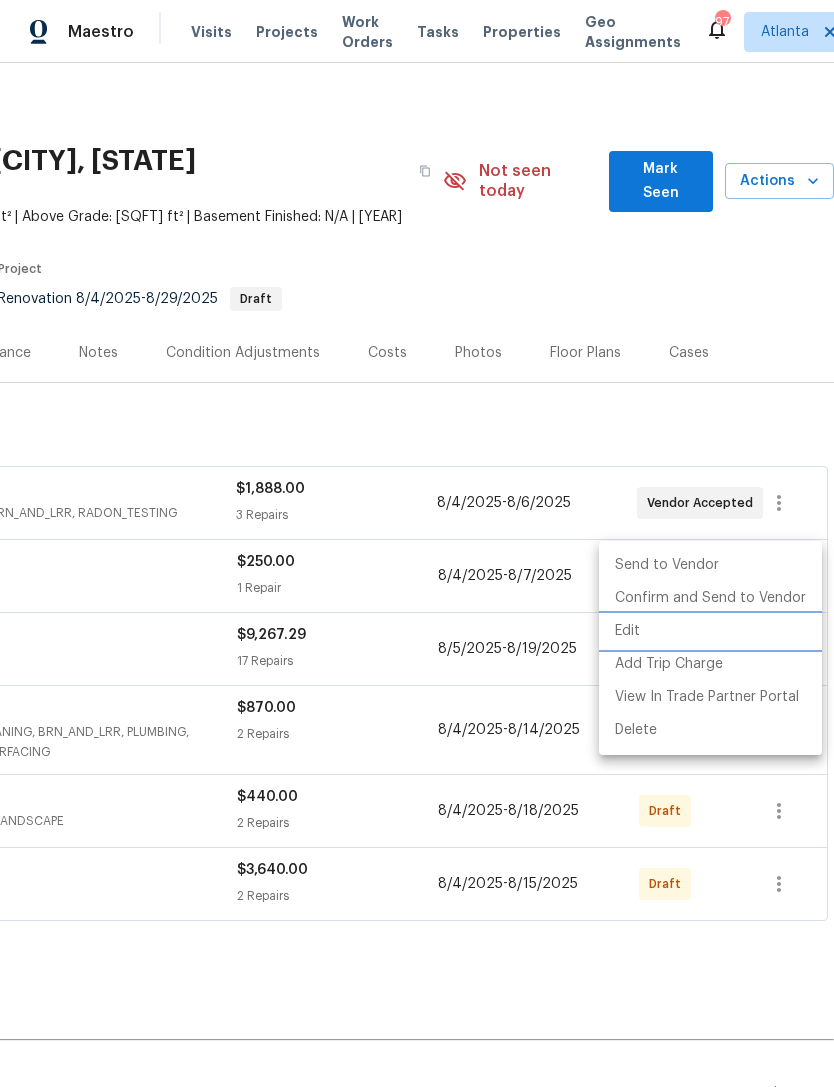 click on "Edit" at bounding box center (710, 631) 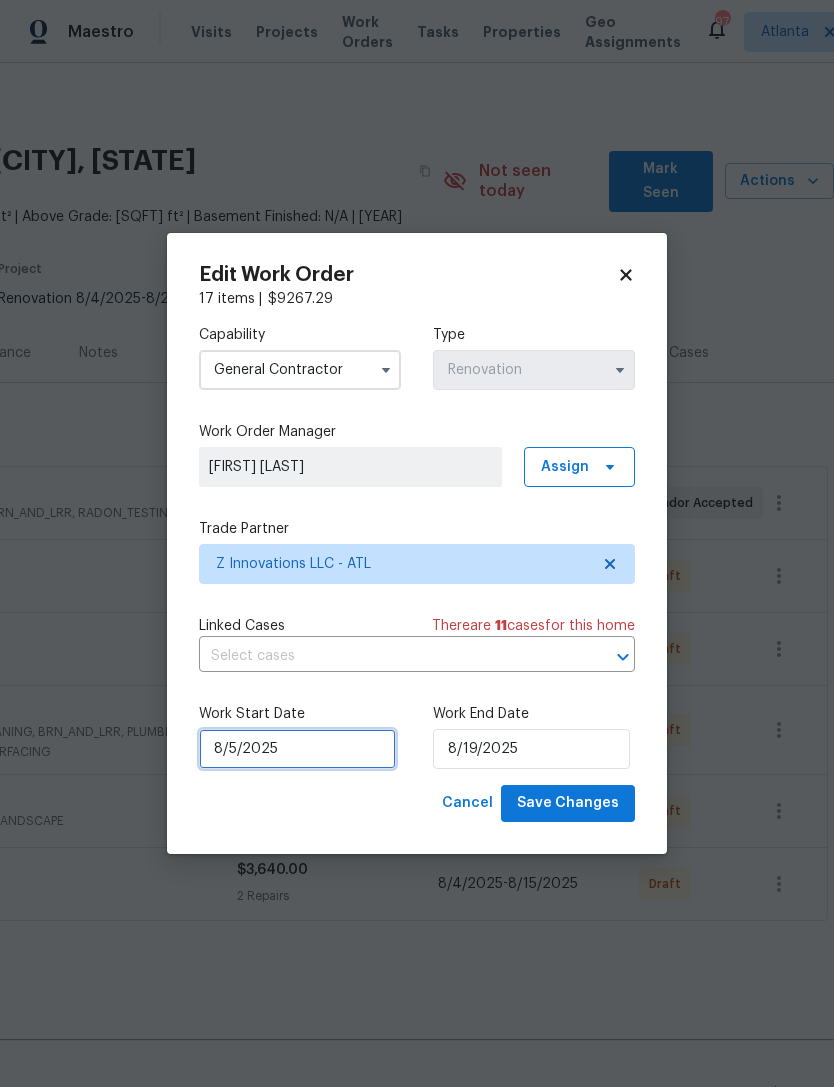 click on "8/5/2025" at bounding box center (297, 749) 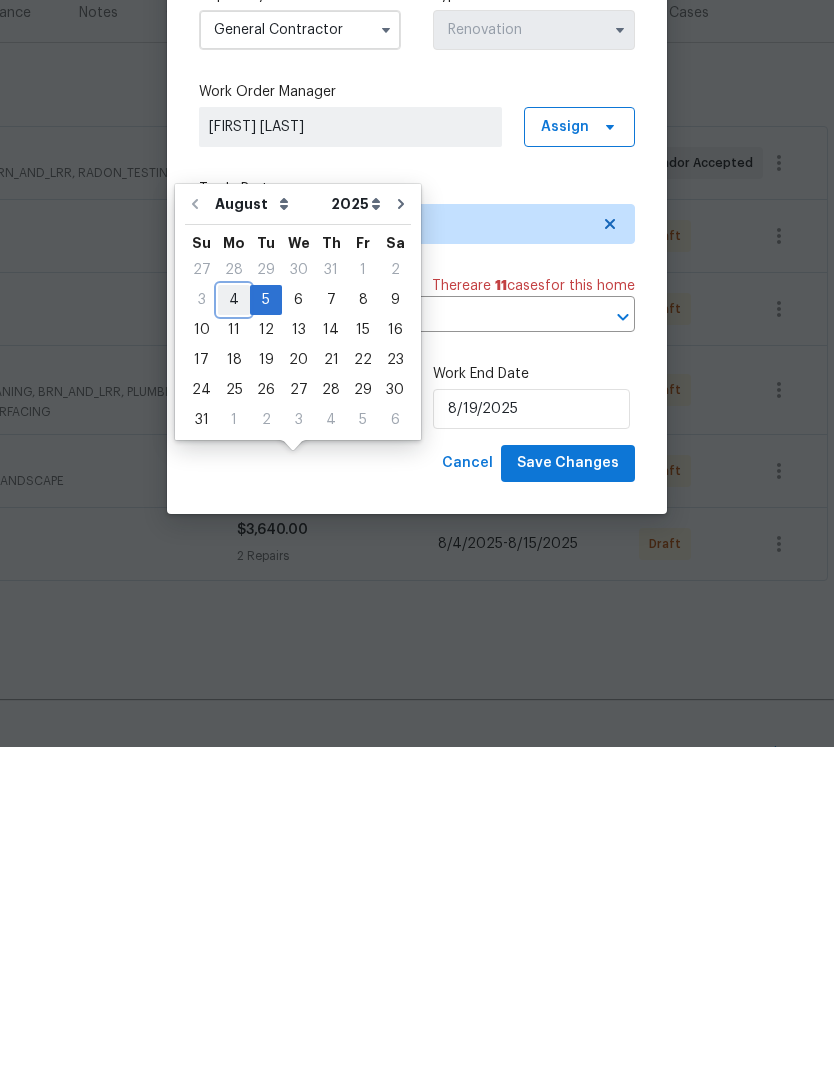 click on "4" at bounding box center (234, 640) 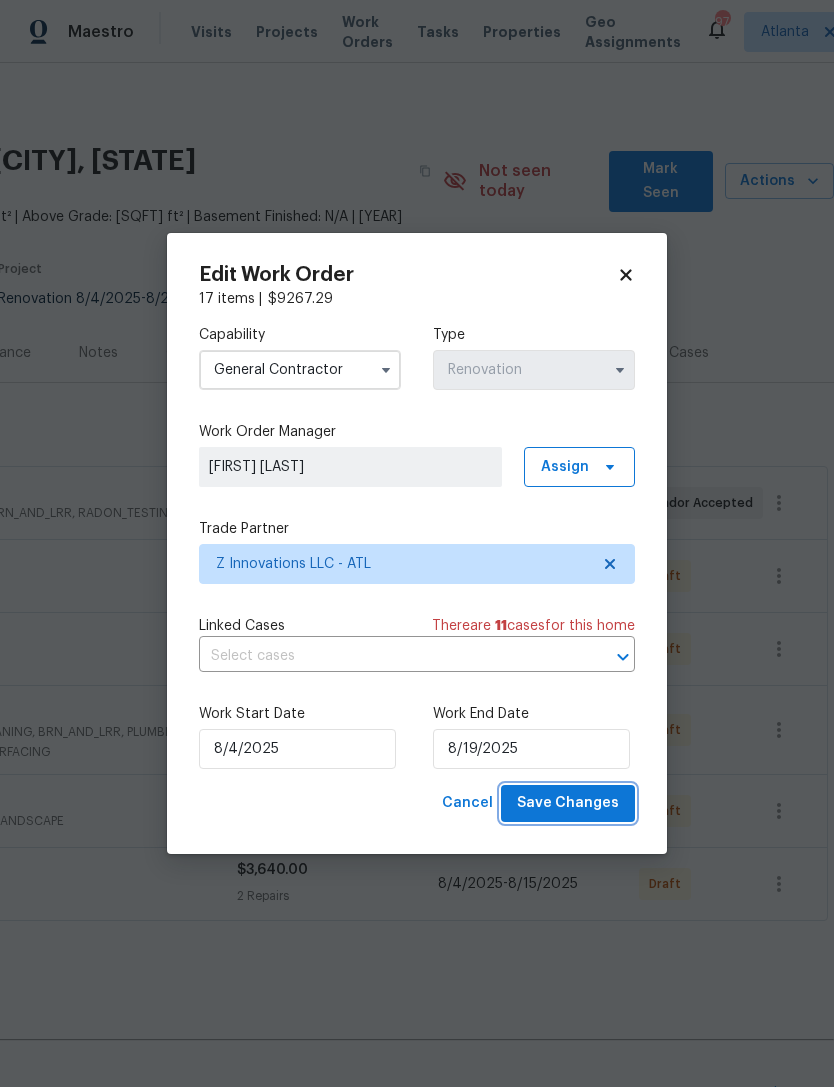 click on "Save Changes" at bounding box center (568, 803) 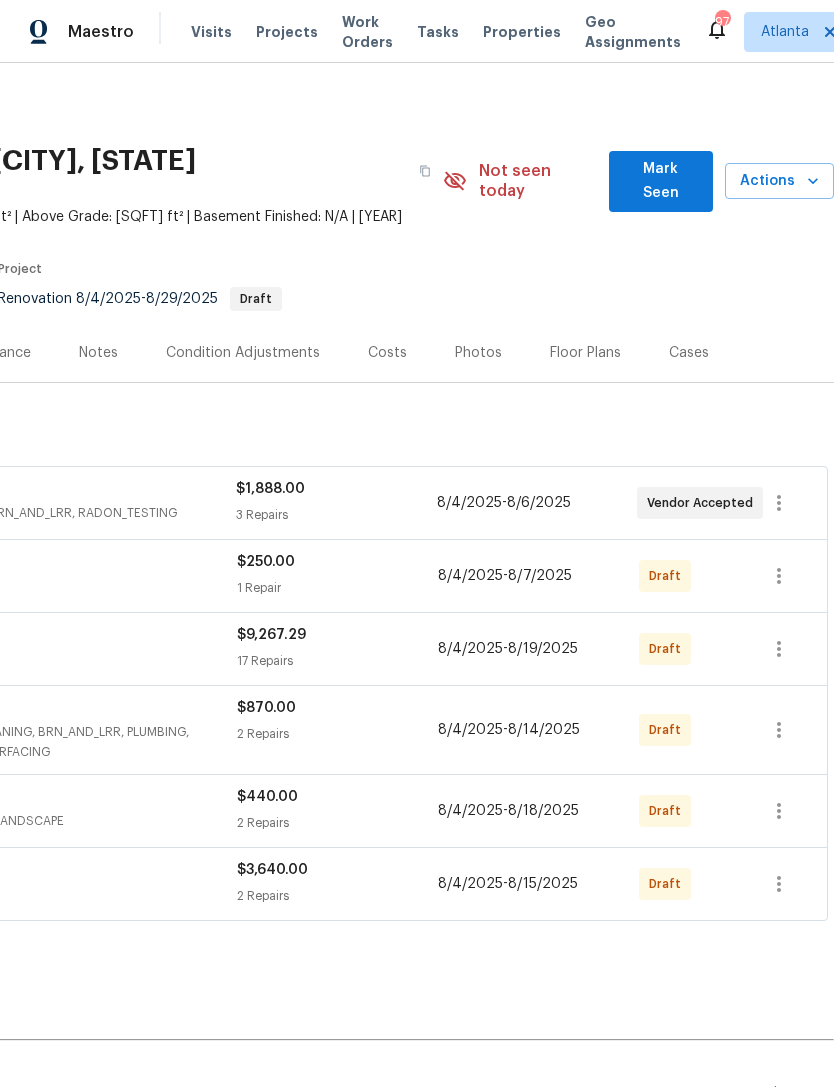 scroll, scrollTop: 0, scrollLeft: 296, axis: horizontal 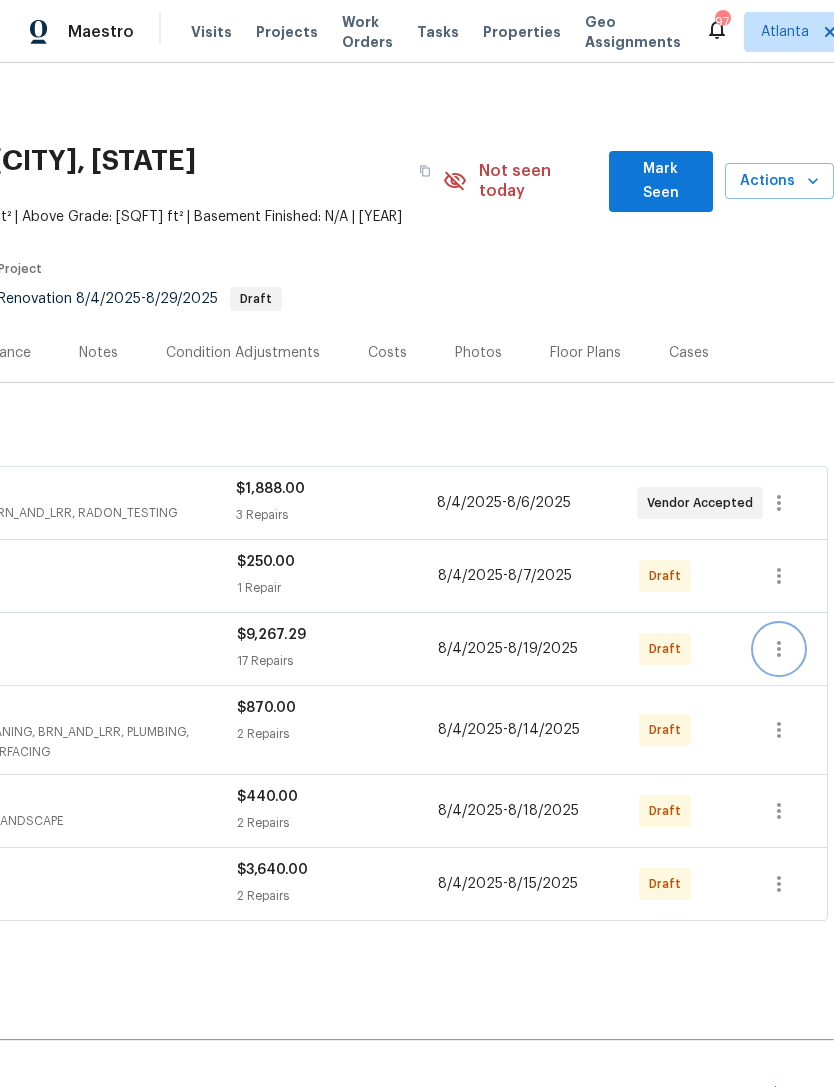 click 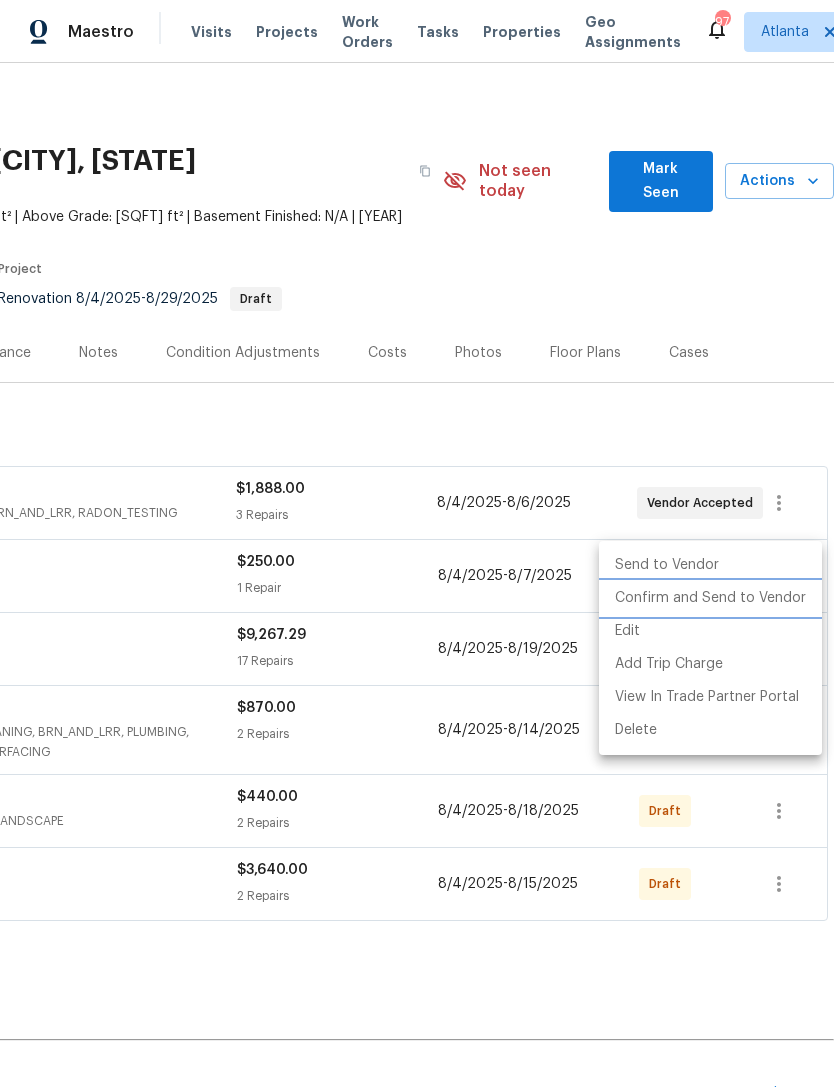 click on "Confirm and Send to Vendor" at bounding box center [710, 598] 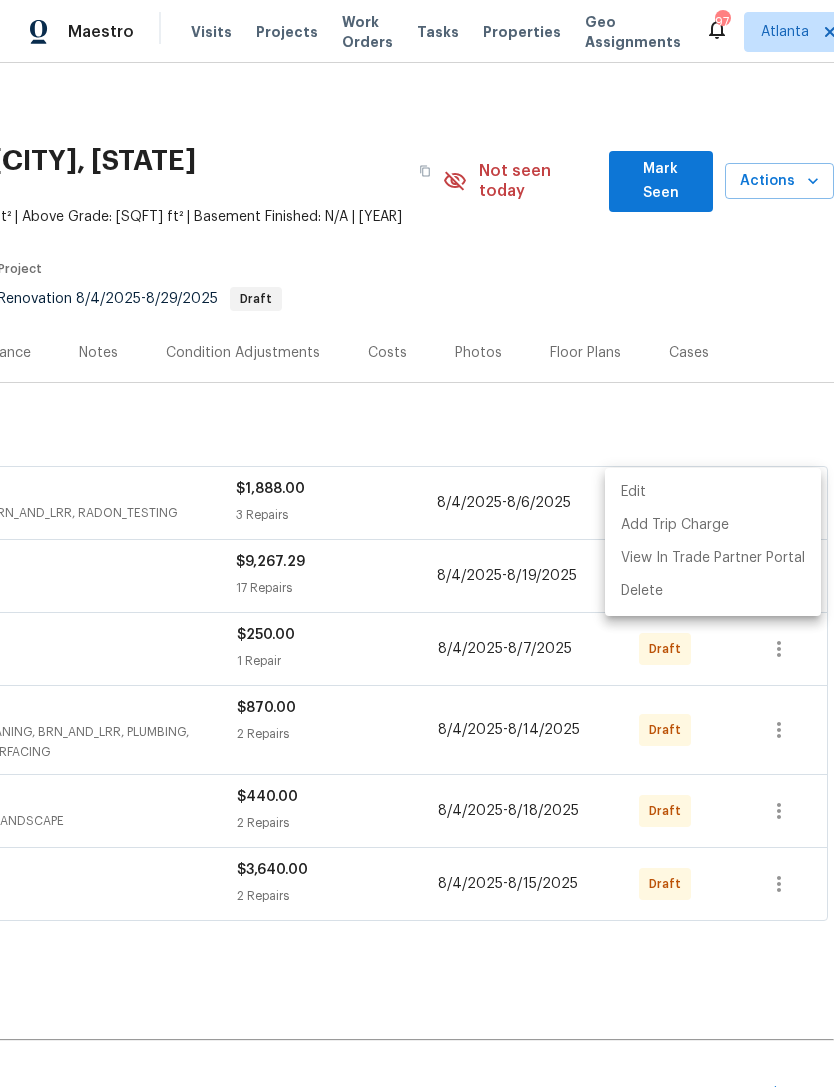 click at bounding box center [417, 543] 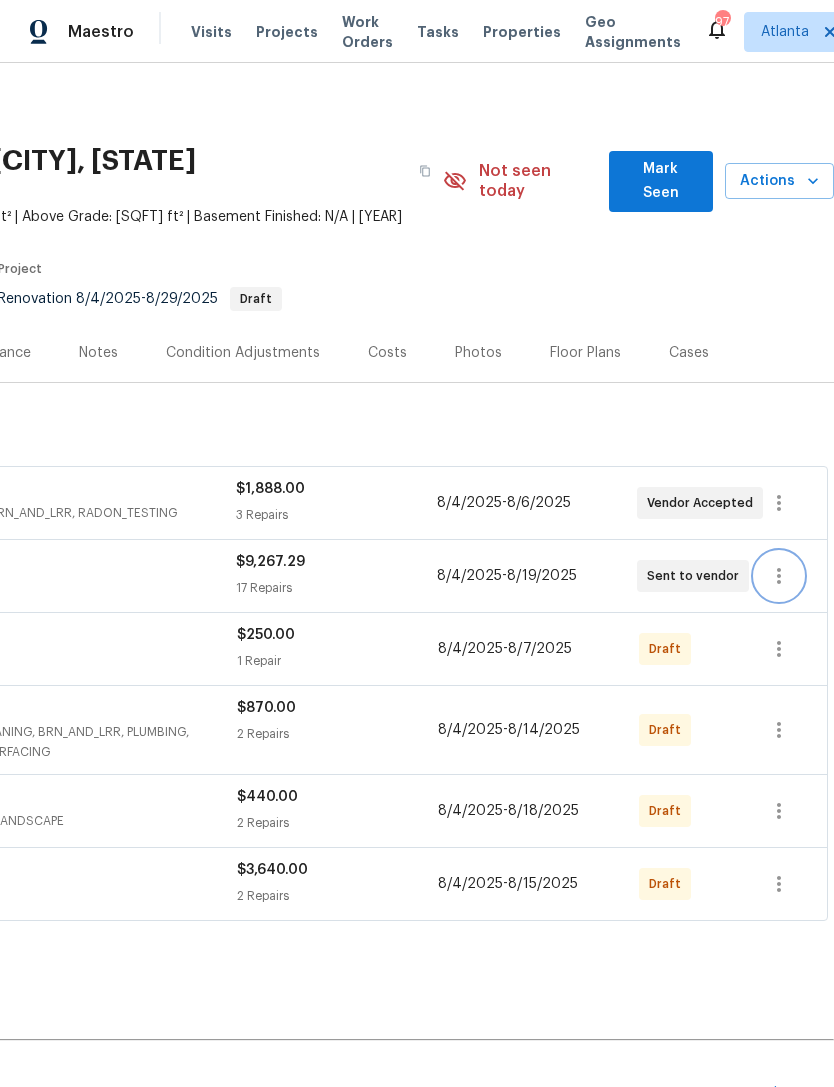 scroll, scrollTop: 0, scrollLeft: 296, axis: horizontal 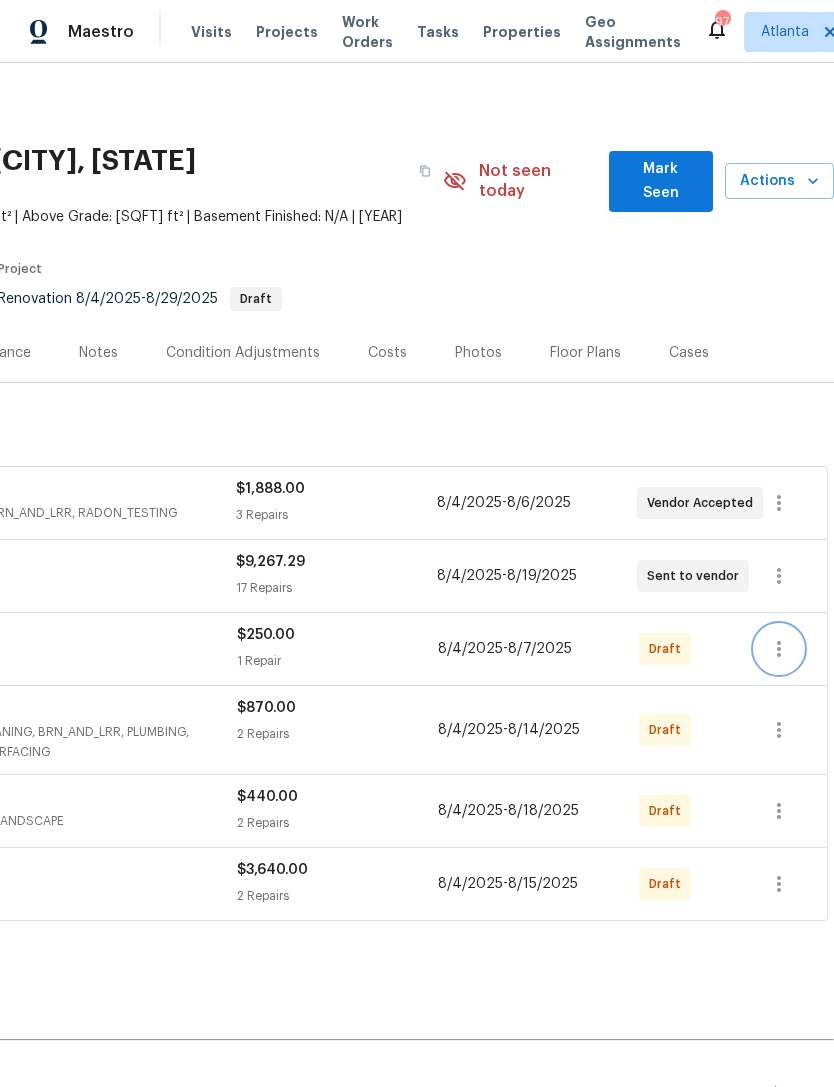 click 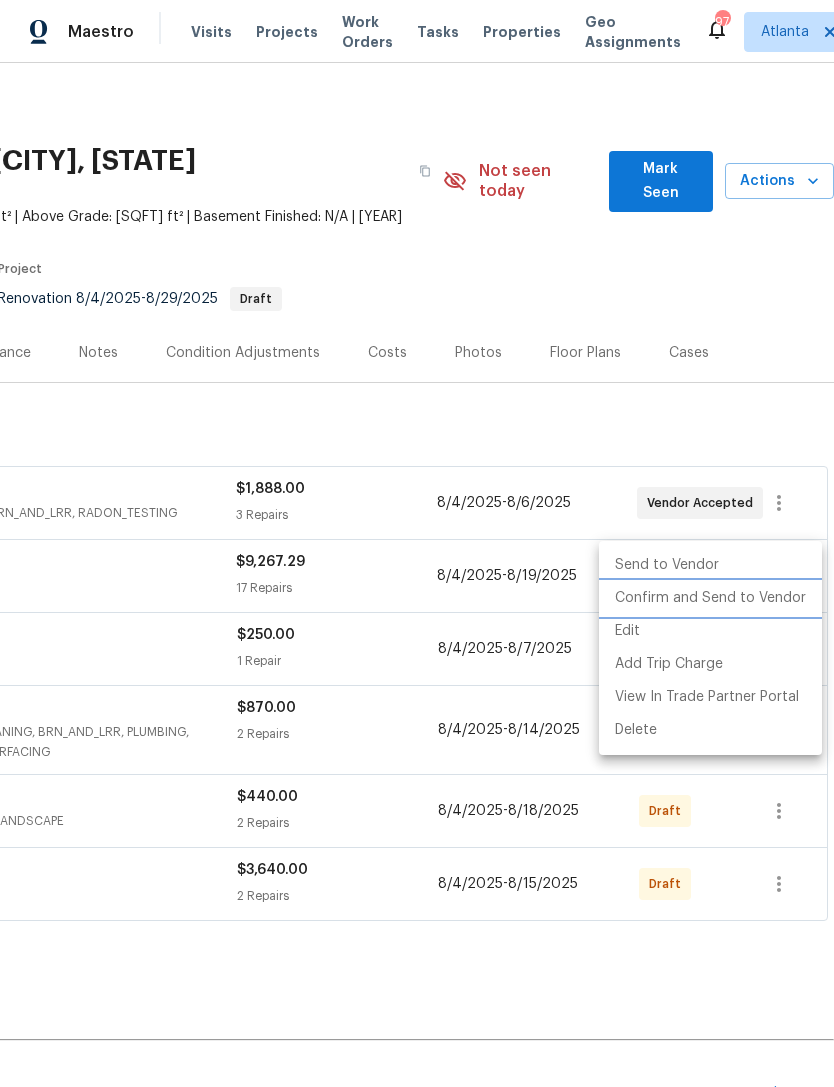 click on "Confirm and Send to Vendor" at bounding box center (710, 598) 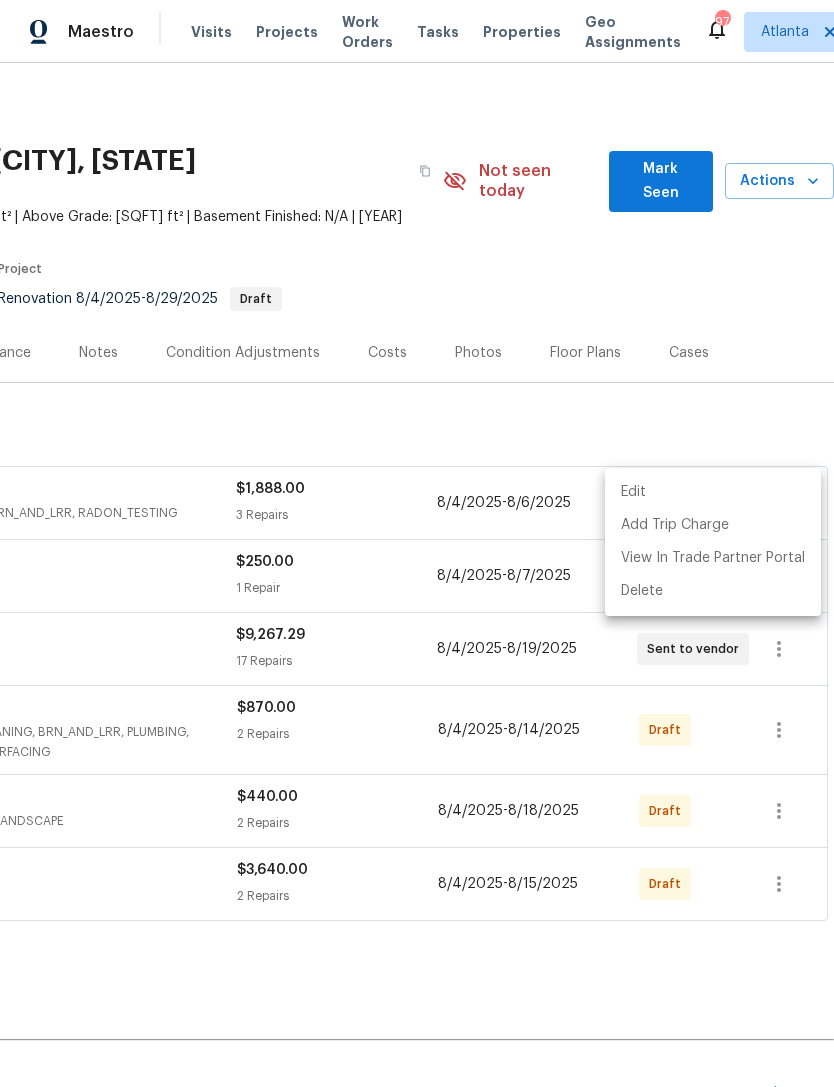 click at bounding box center [417, 543] 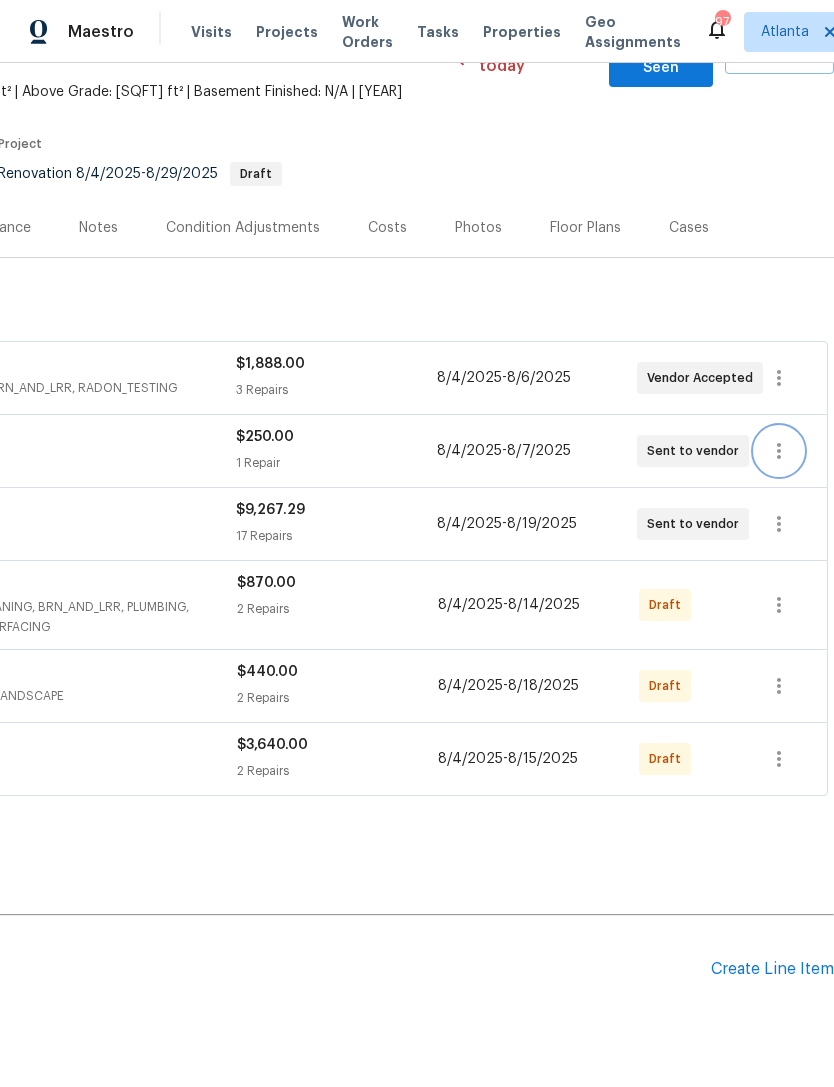 scroll, scrollTop: 125, scrollLeft: 296, axis: both 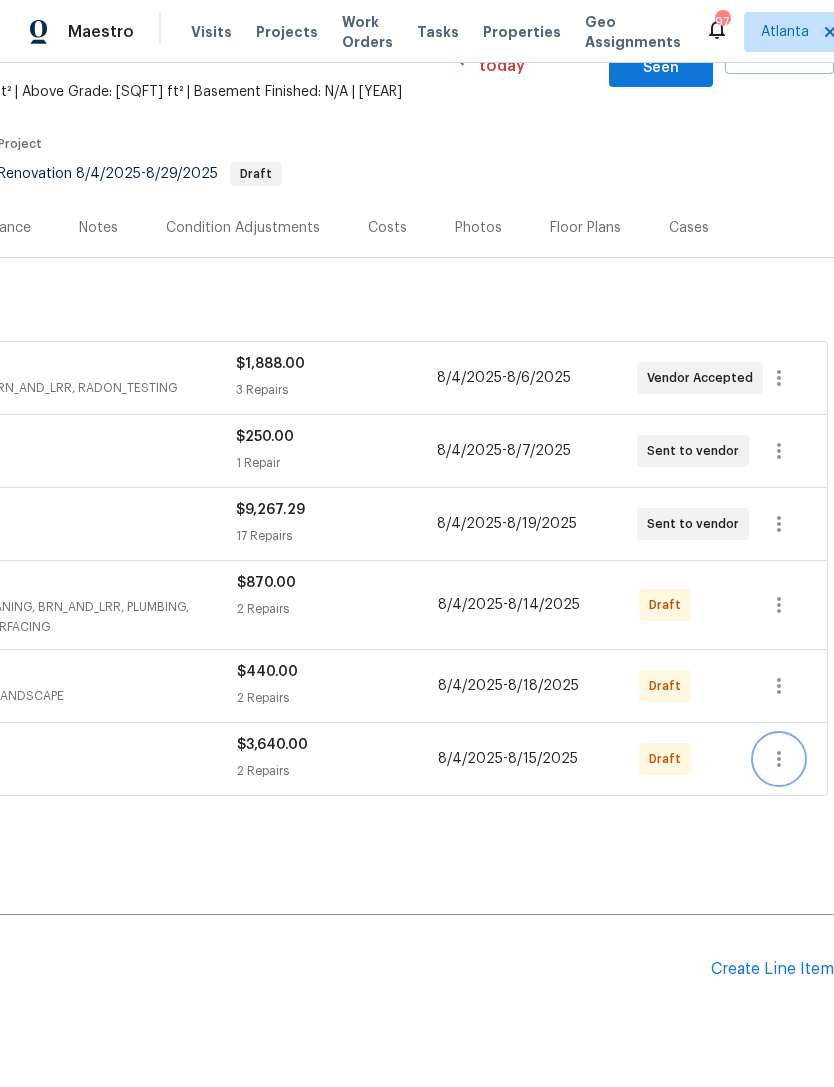 click 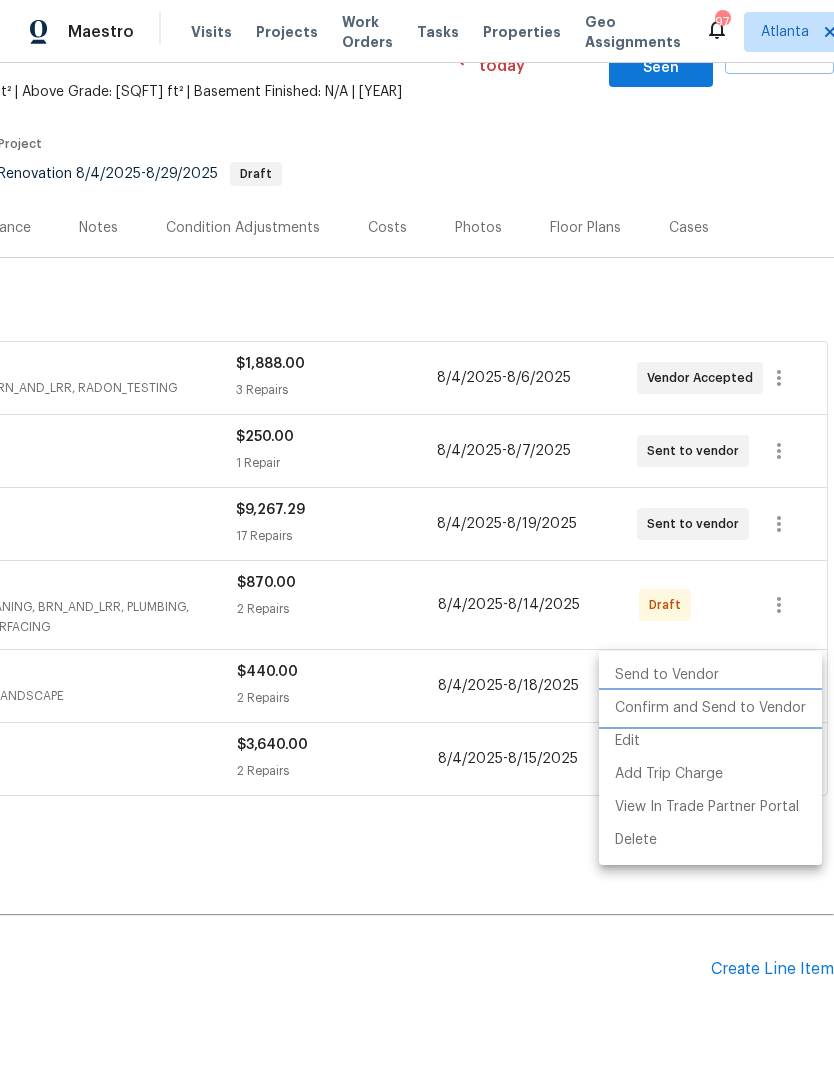 click on "Confirm and Send to Vendor" at bounding box center (710, 708) 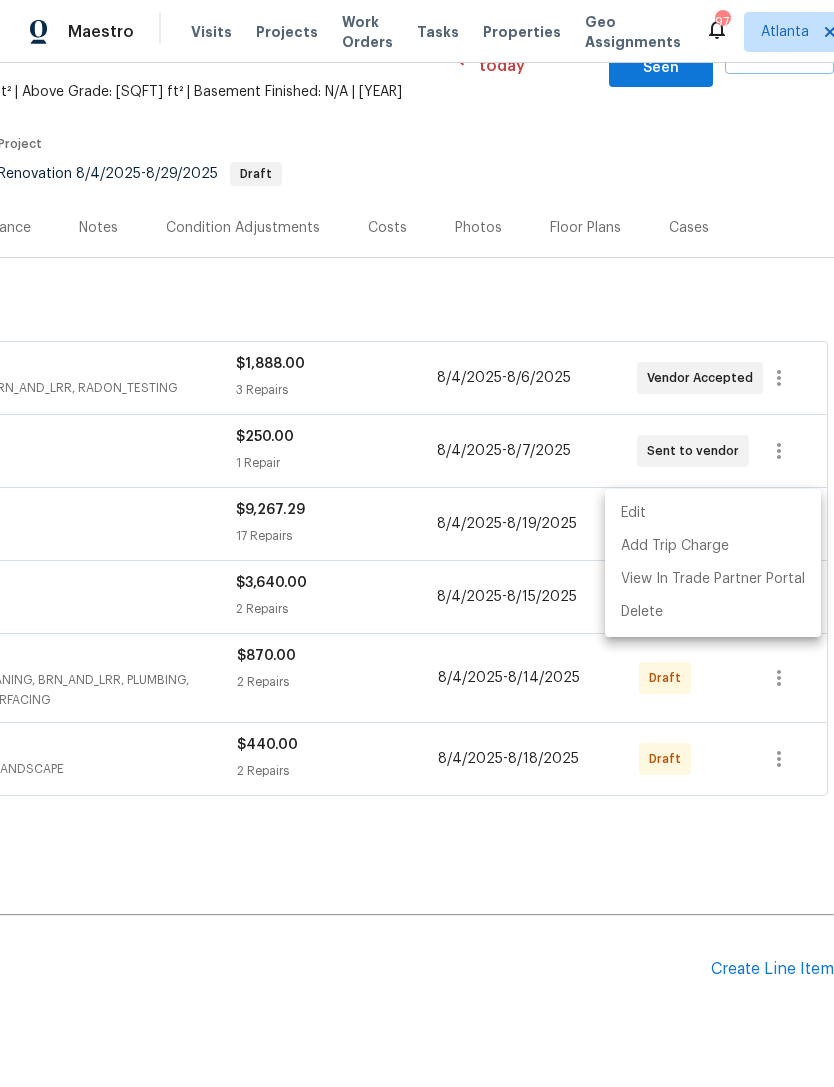 click at bounding box center (417, 543) 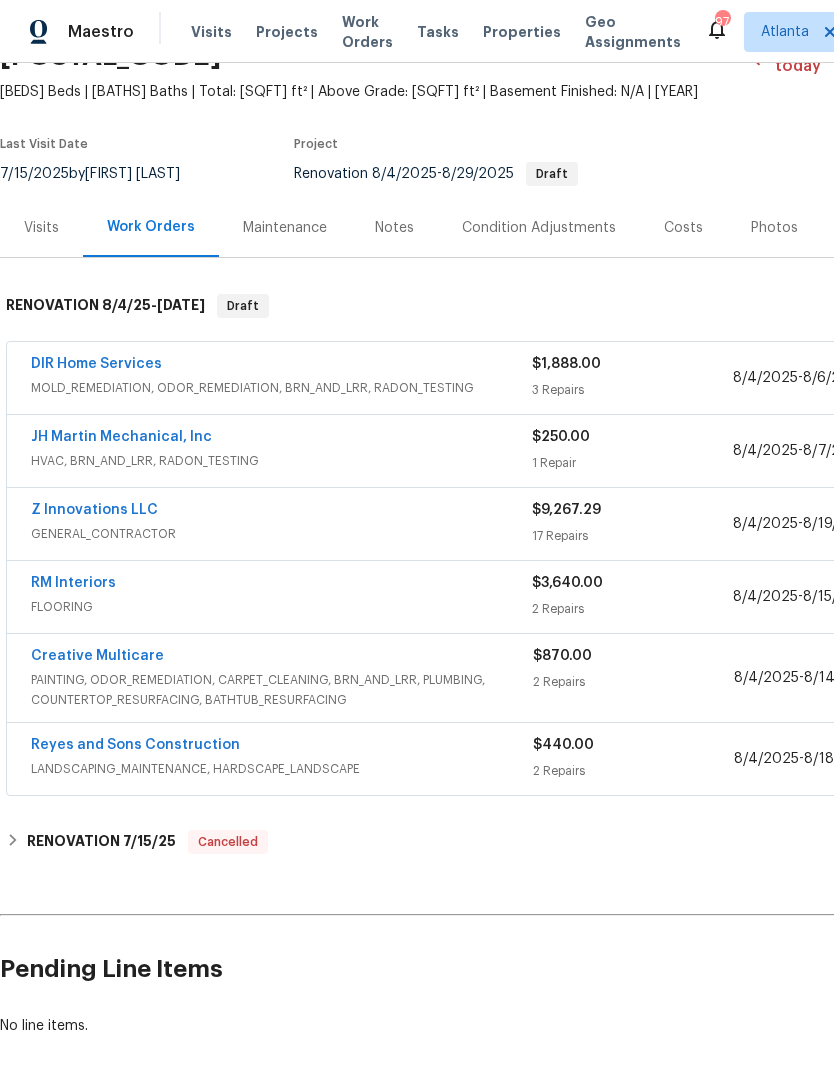 scroll, scrollTop: 125, scrollLeft: 0, axis: vertical 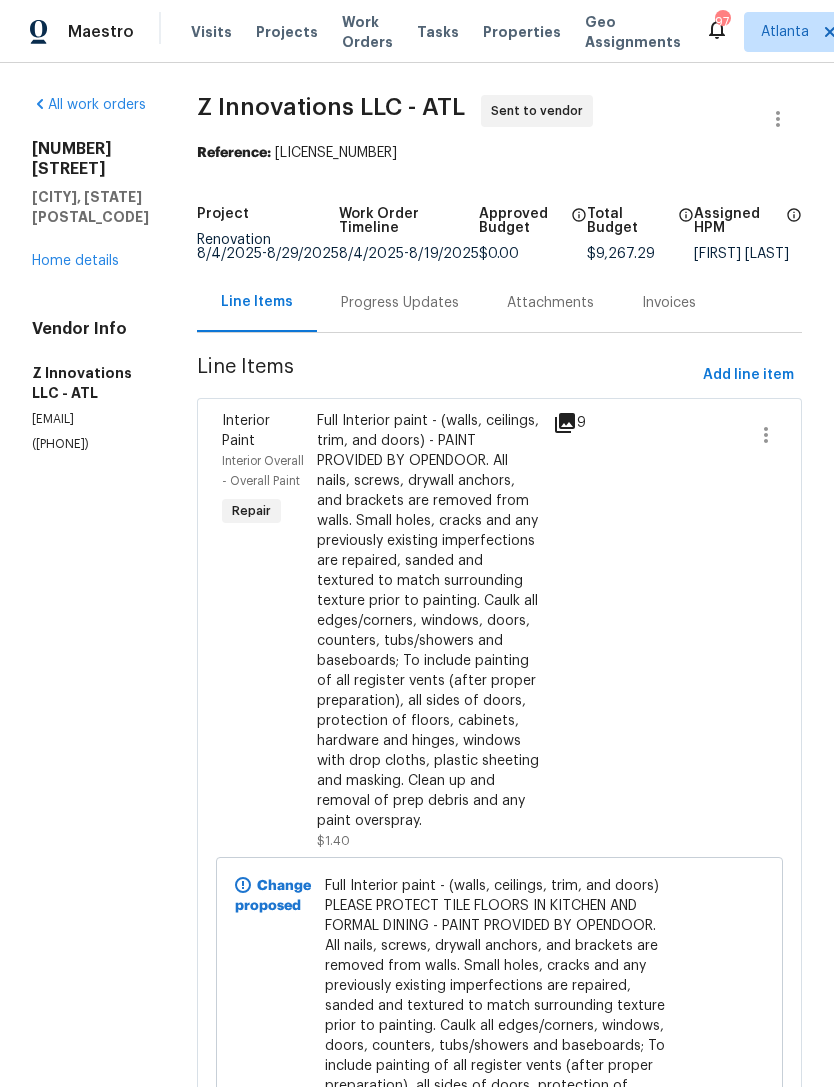 click on "Progress Updates" at bounding box center [400, 302] 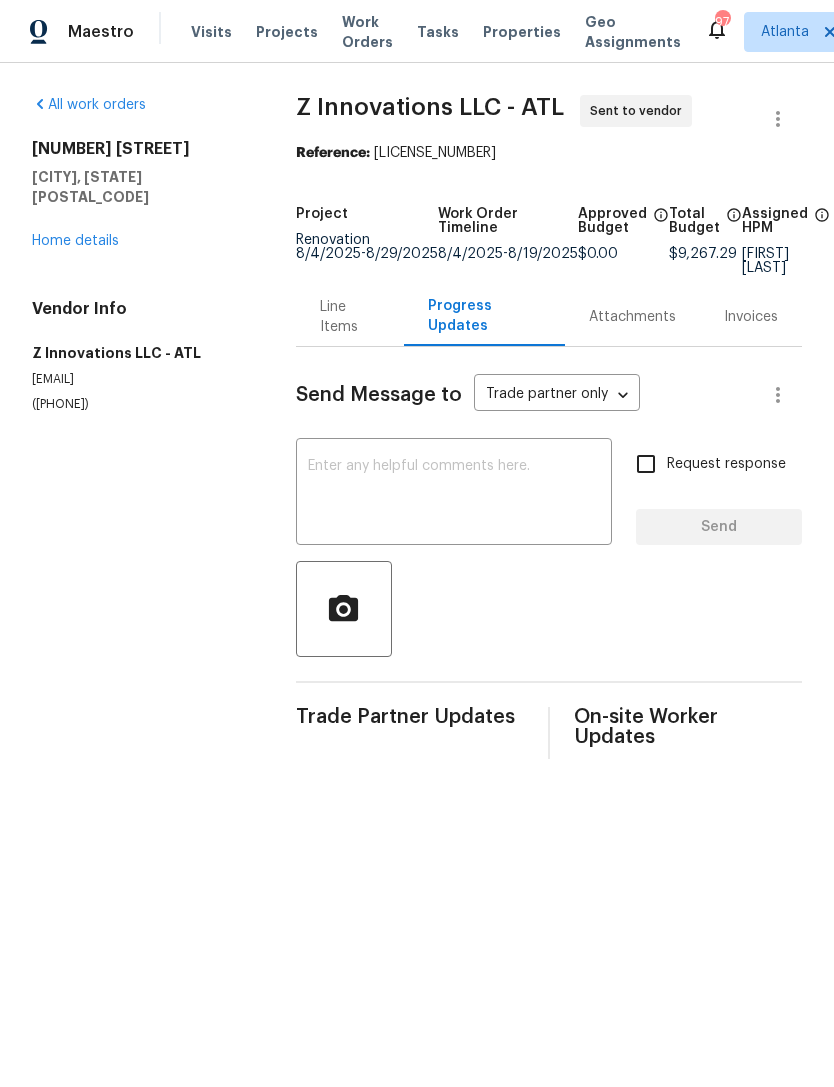 click at bounding box center [454, 494] 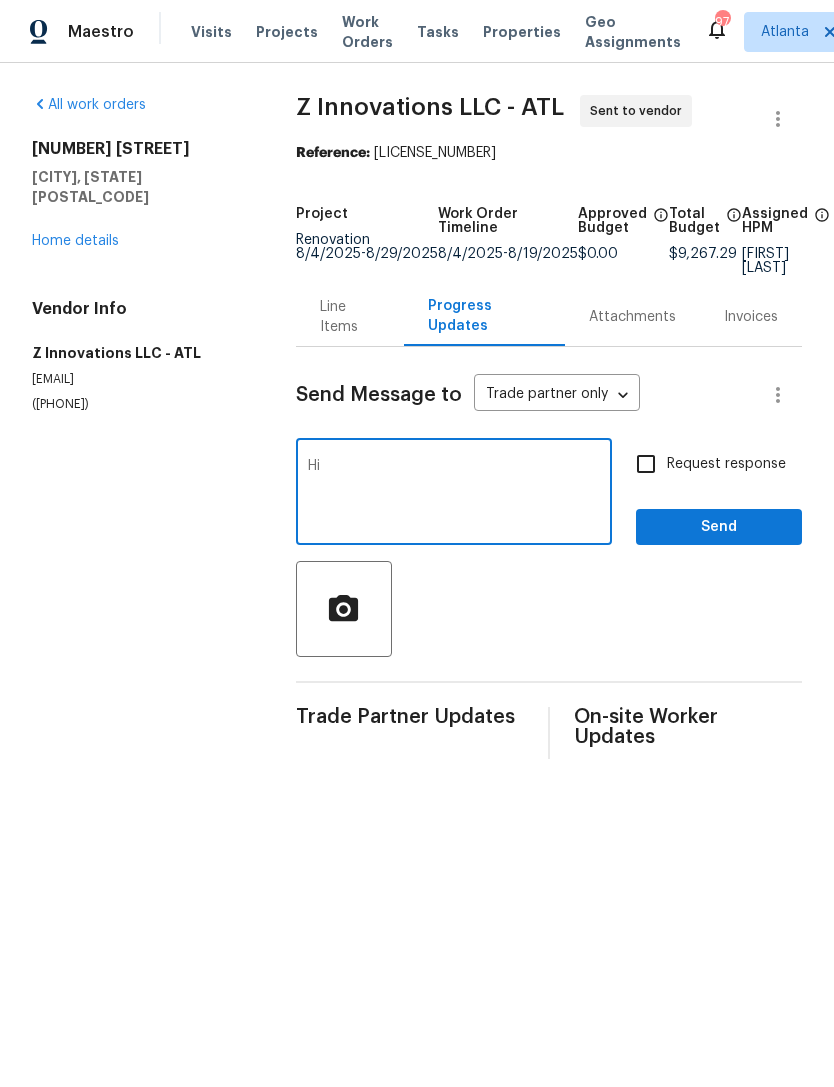 type on "H" 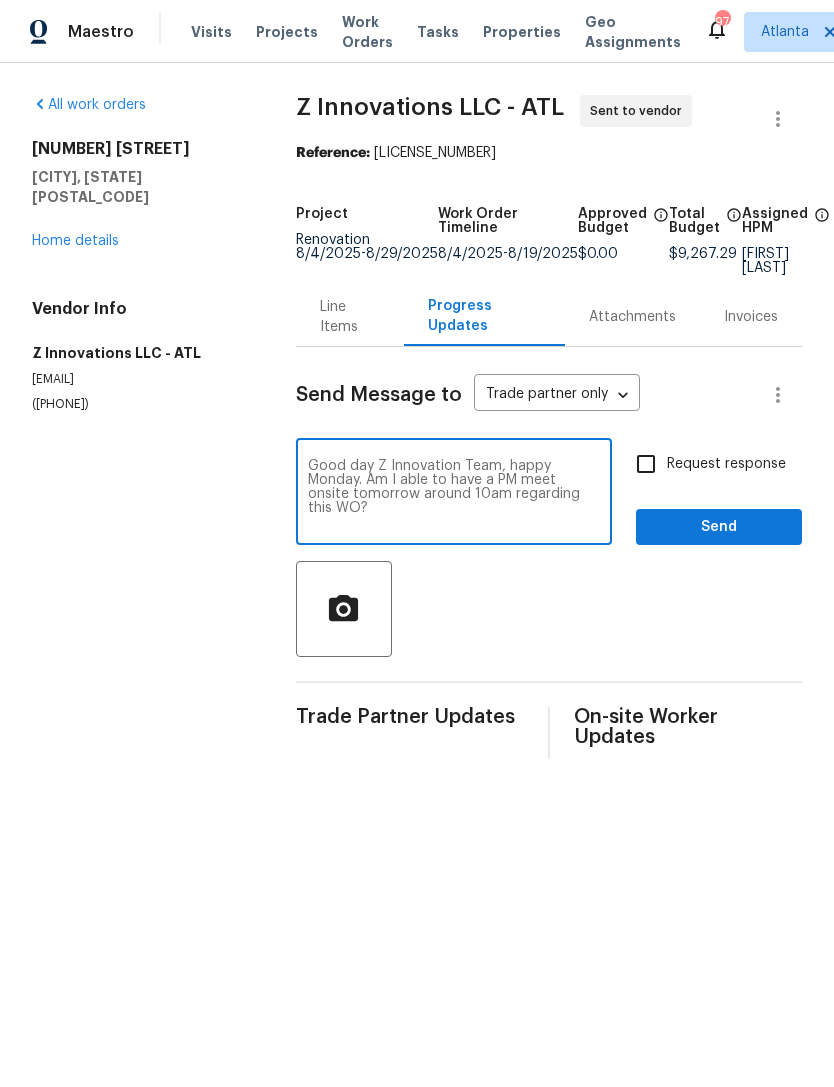type on "Good day Z Innovation Team, happy Monday. Am I able to have a PM meet onsite tomorrow around 10am regarding this WO?" 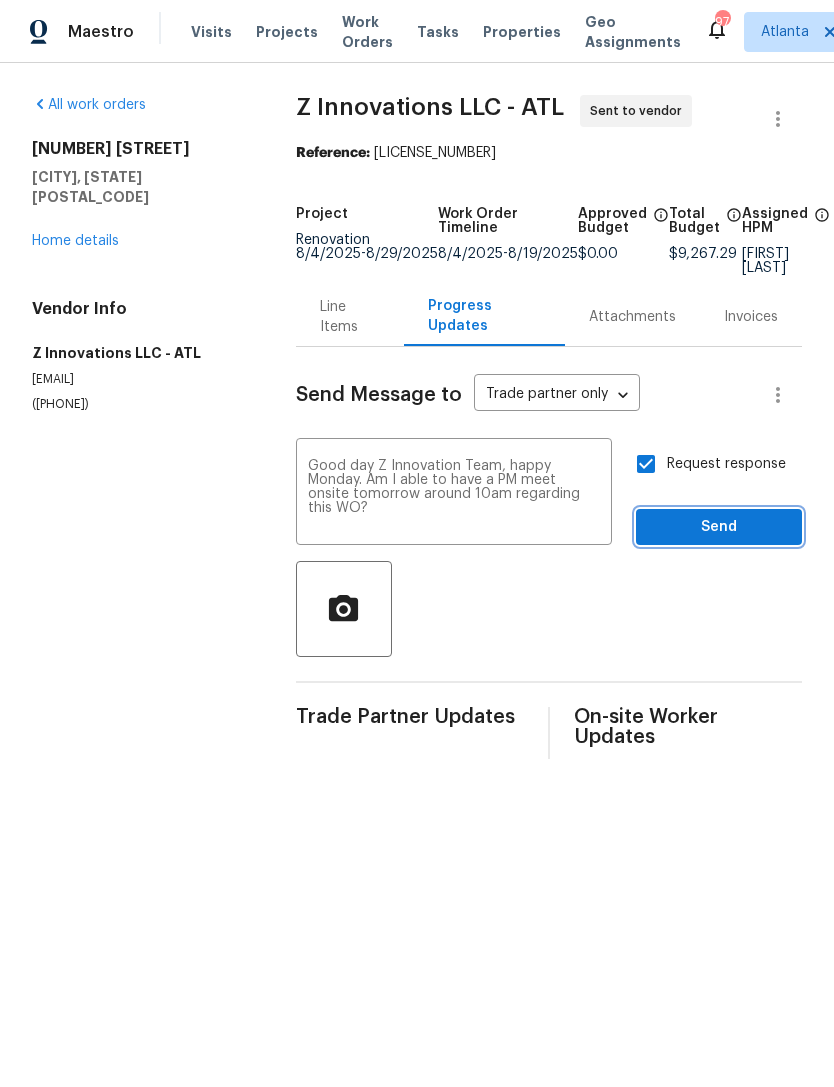 click on "Send" at bounding box center [719, 527] 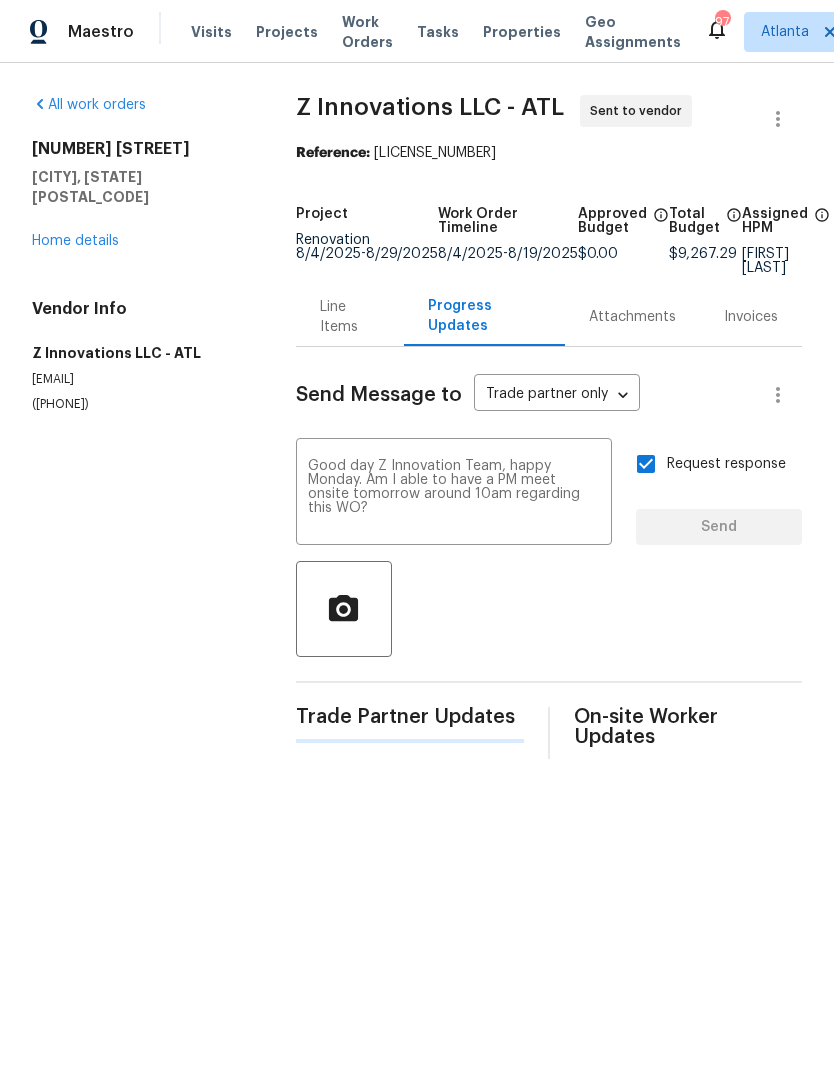 type 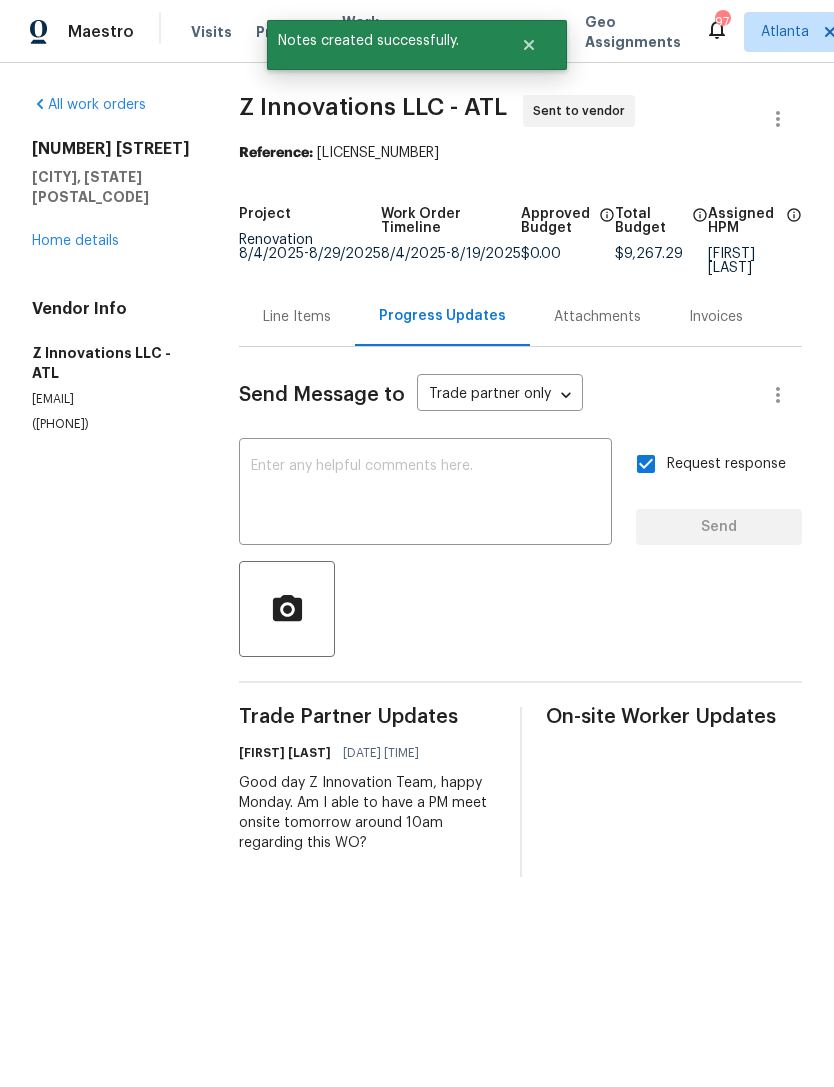 click on "Home details" at bounding box center (75, 241) 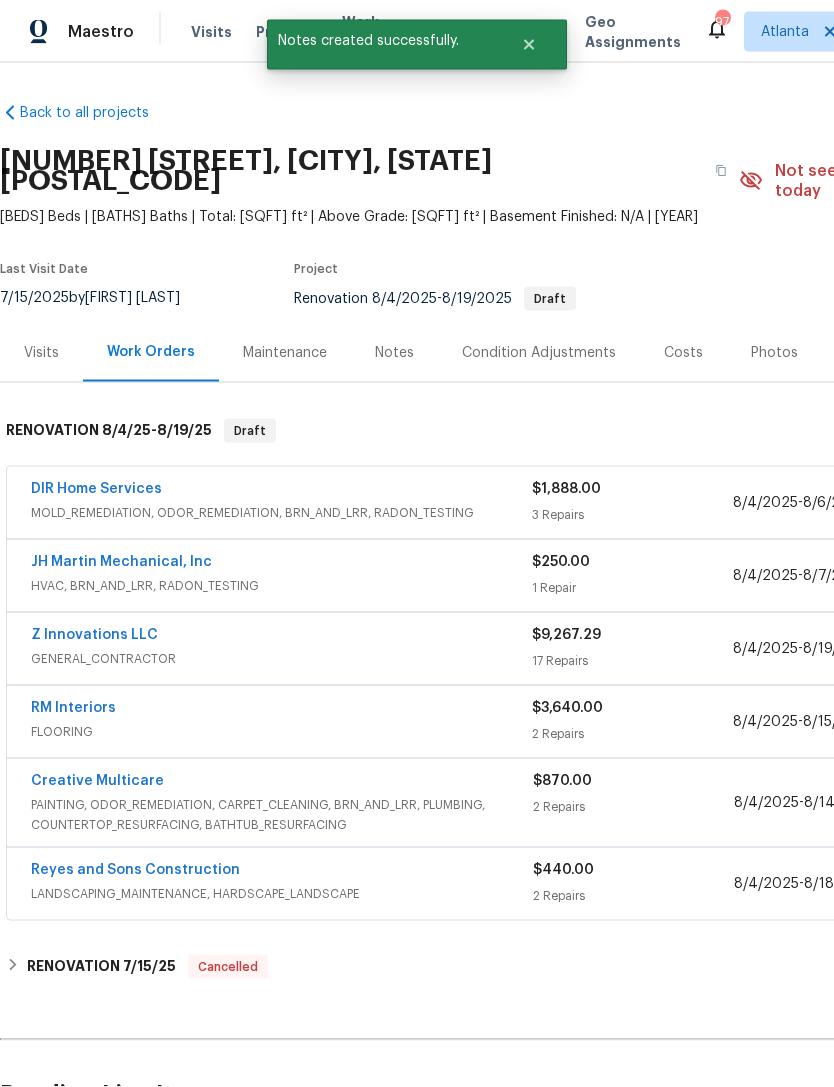 scroll, scrollTop: 3, scrollLeft: 0, axis: vertical 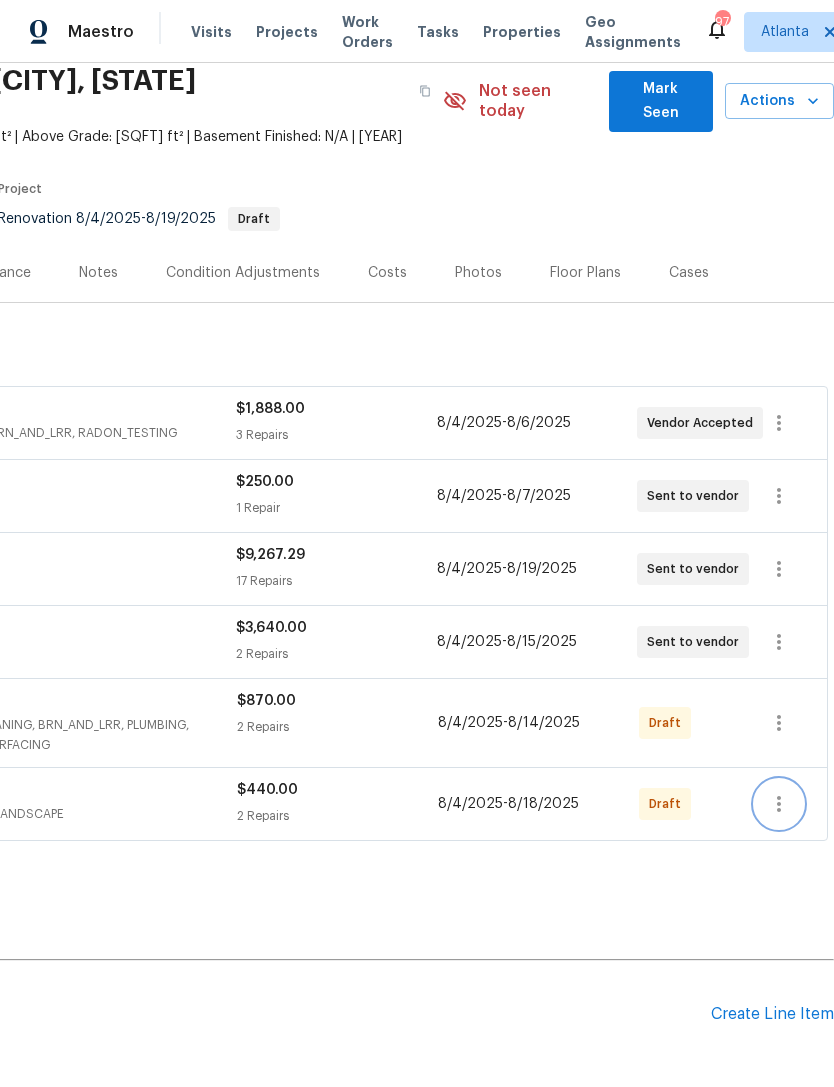 click 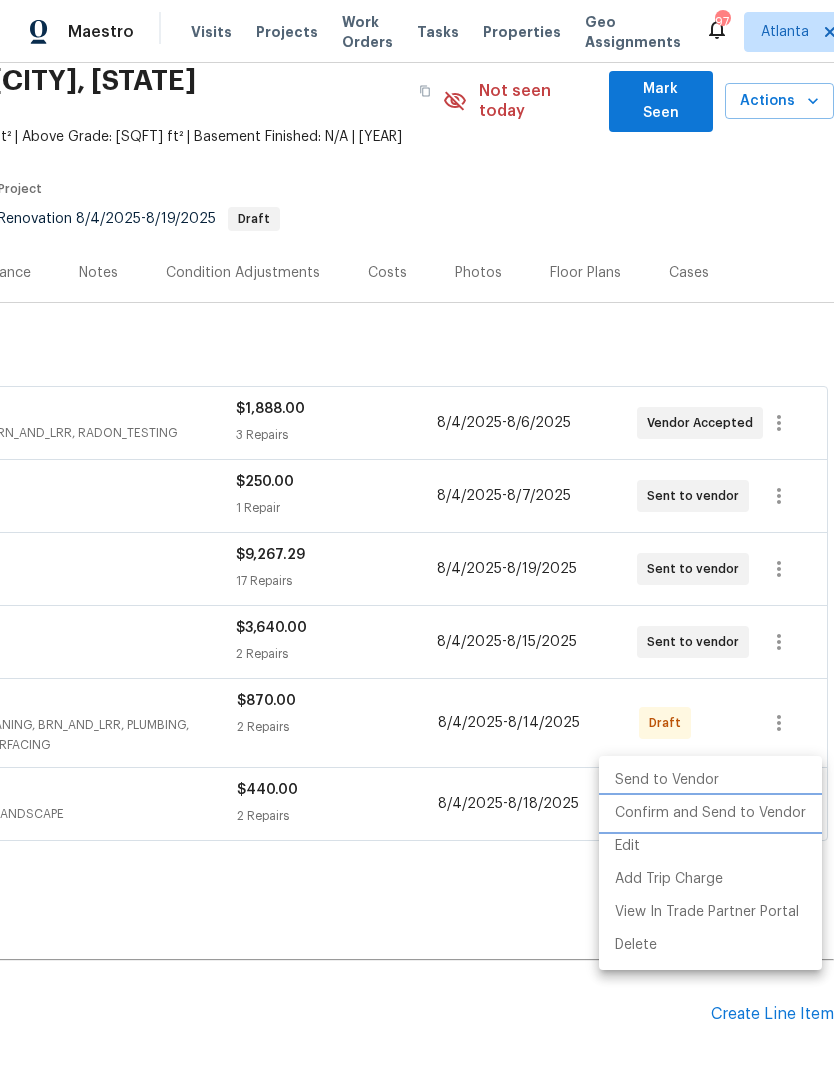 click on "Confirm and Send to Vendor" at bounding box center (710, 813) 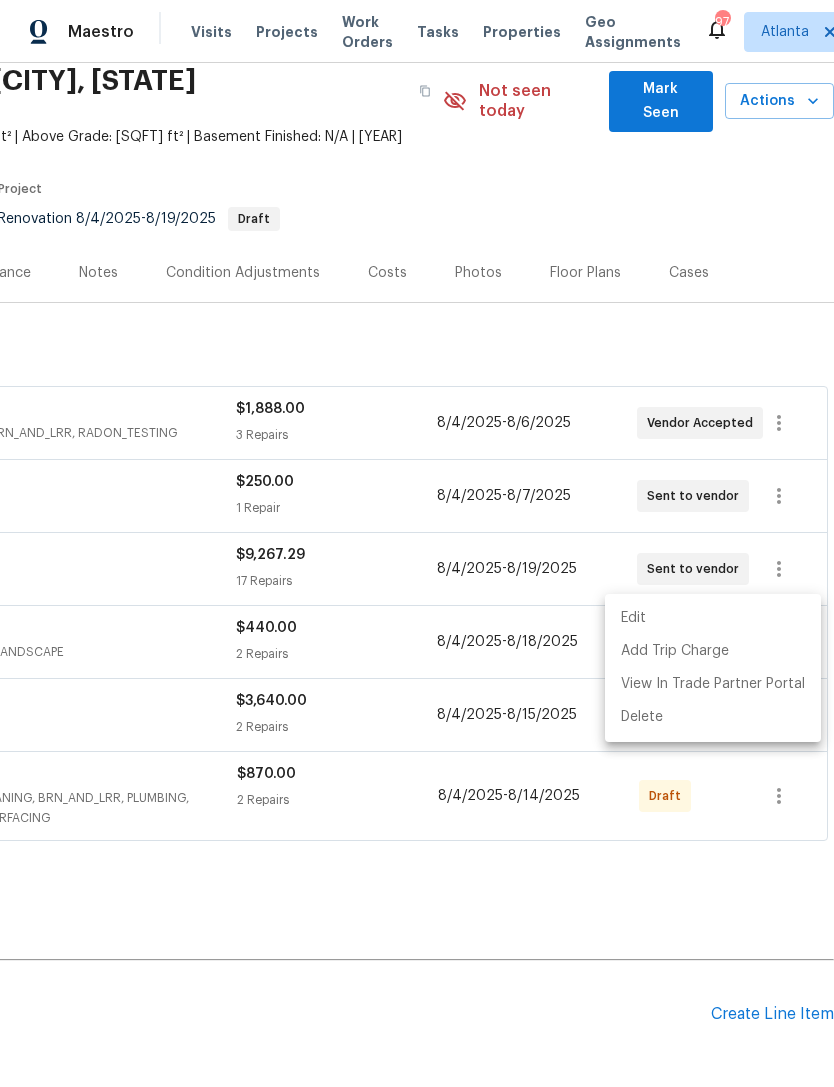 click at bounding box center (417, 543) 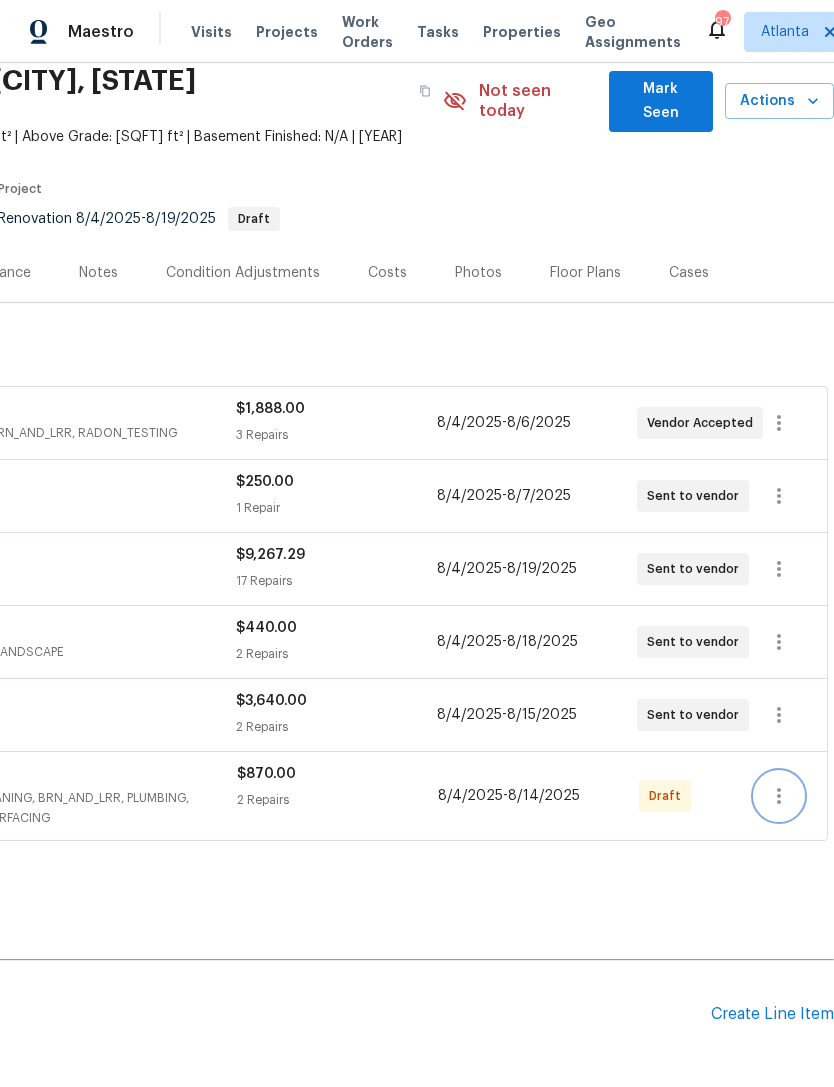 click 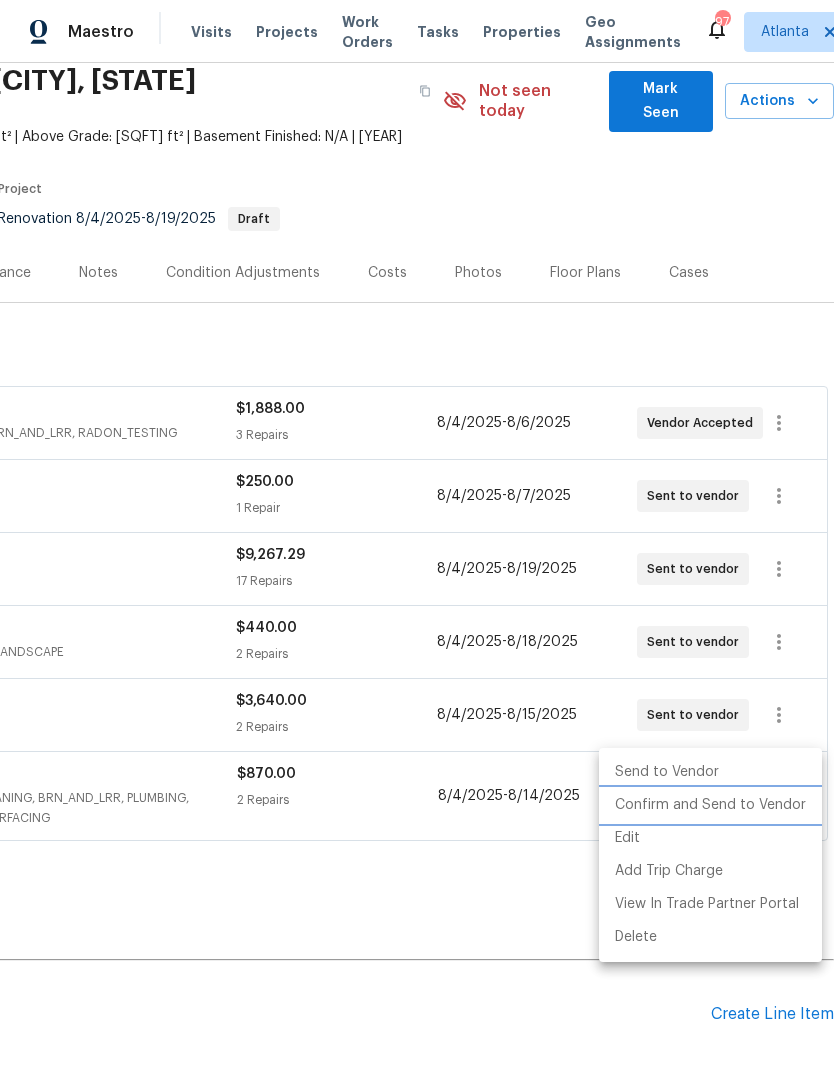 click on "Confirm and Send to Vendor" at bounding box center (710, 805) 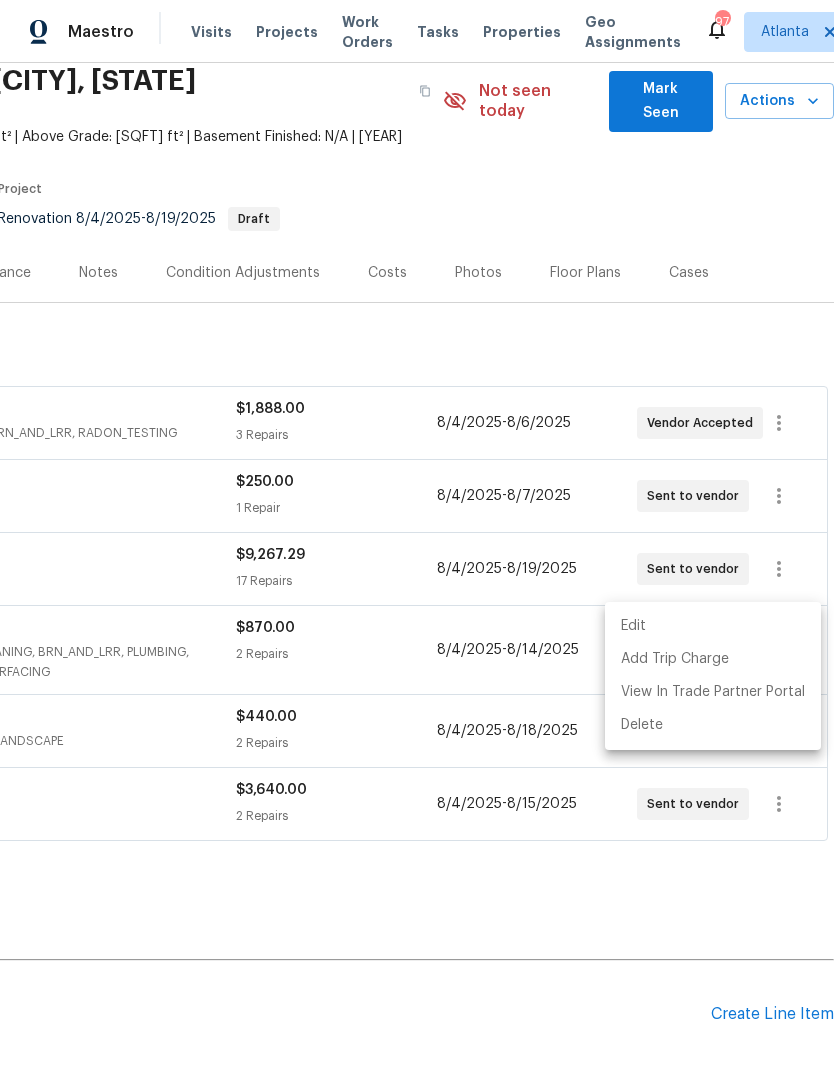 click at bounding box center (417, 543) 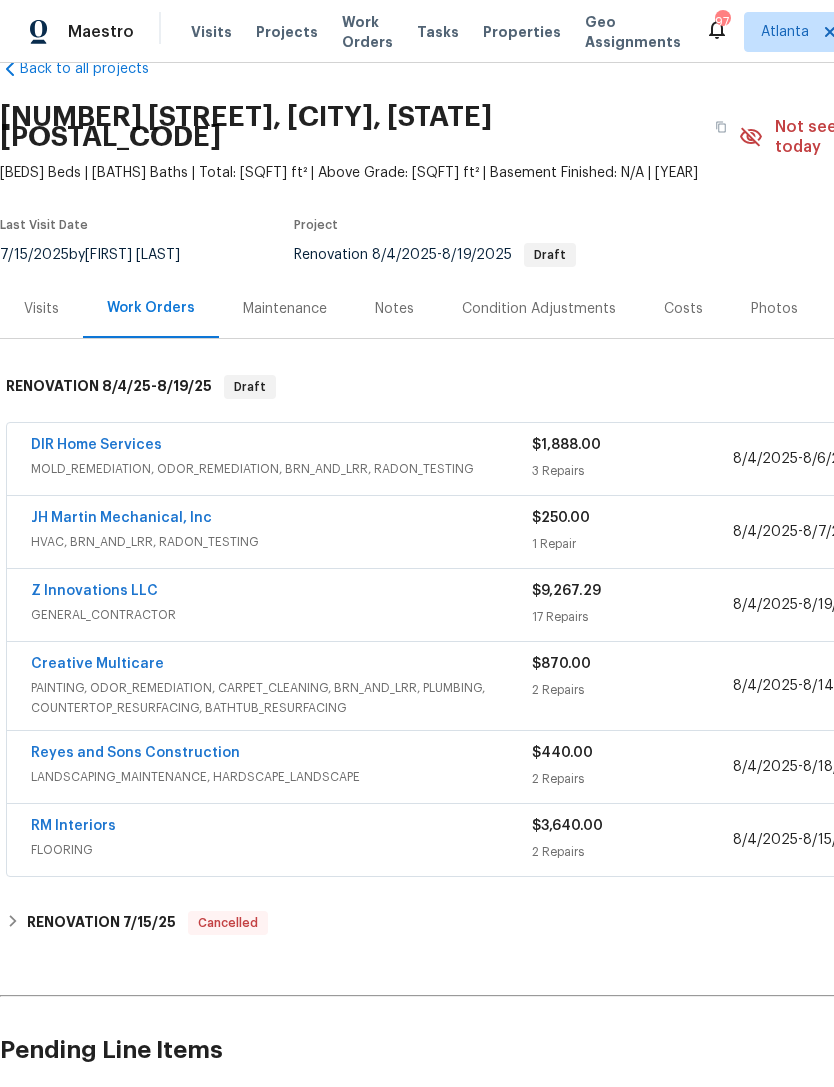 scroll, scrollTop: 45, scrollLeft: 0, axis: vertical 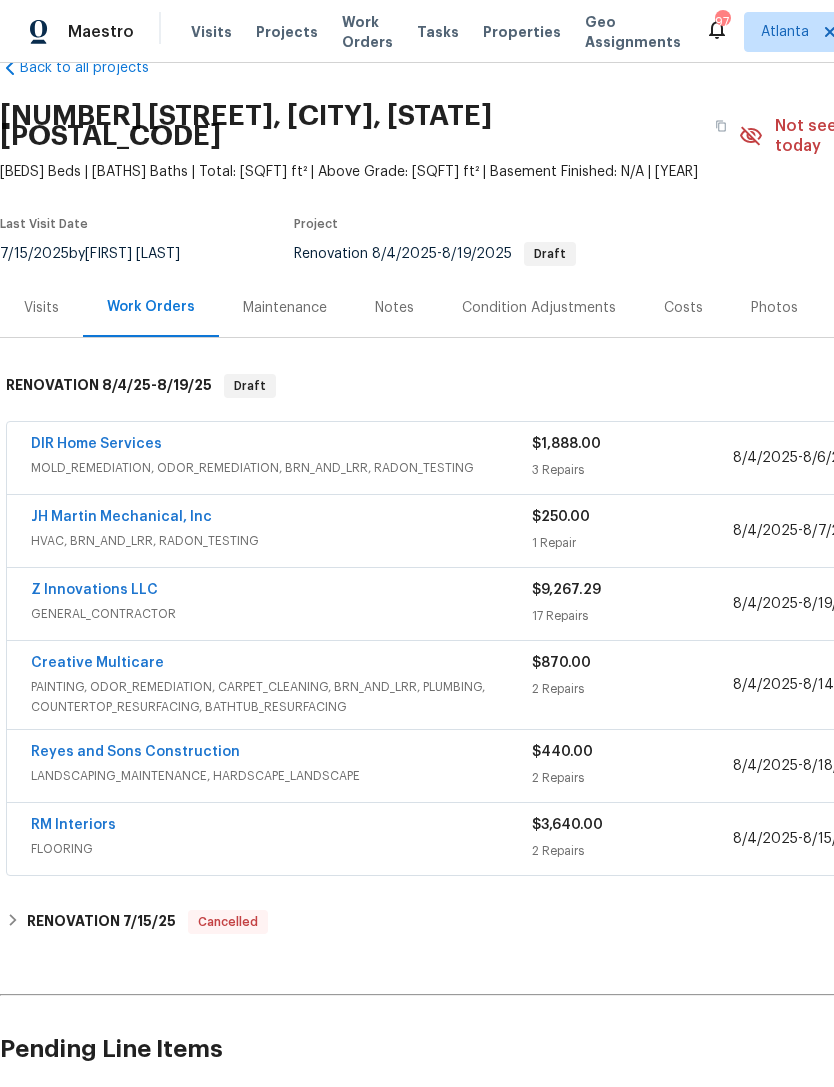 click on "Z Innovations LLC" at bounding box center (94, 590) 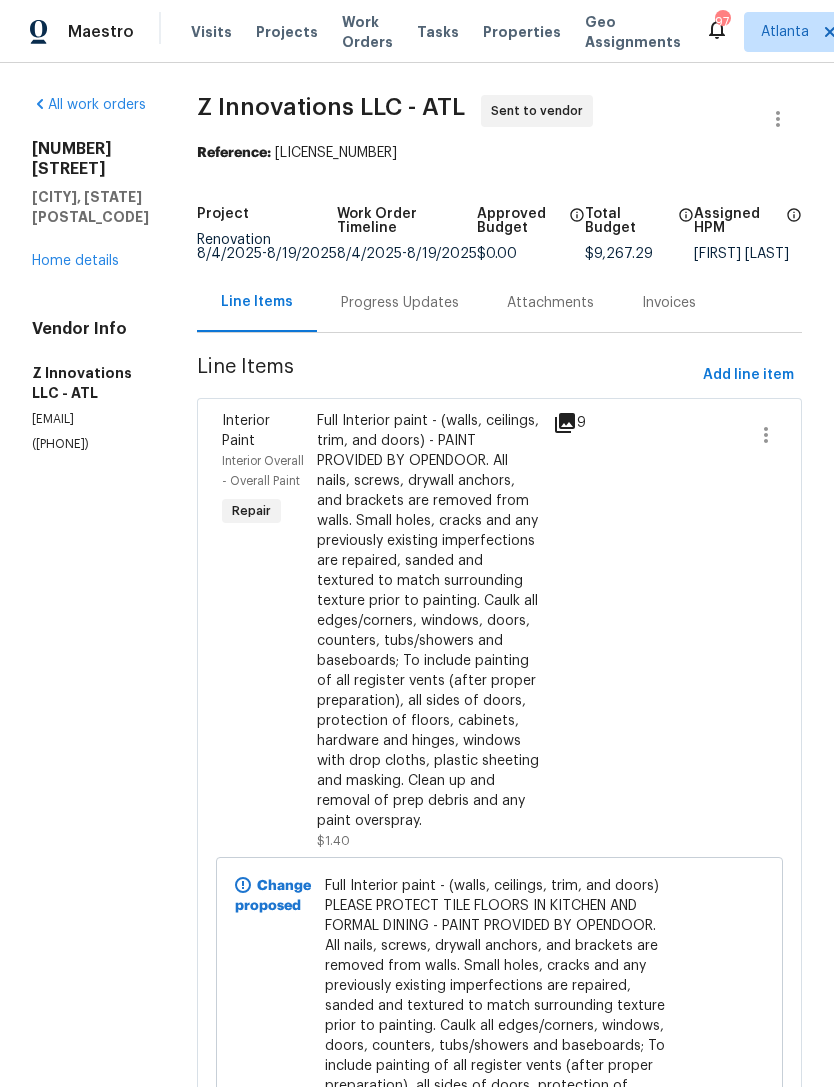click on "Progress Updates" at bounding box center [400, 303] 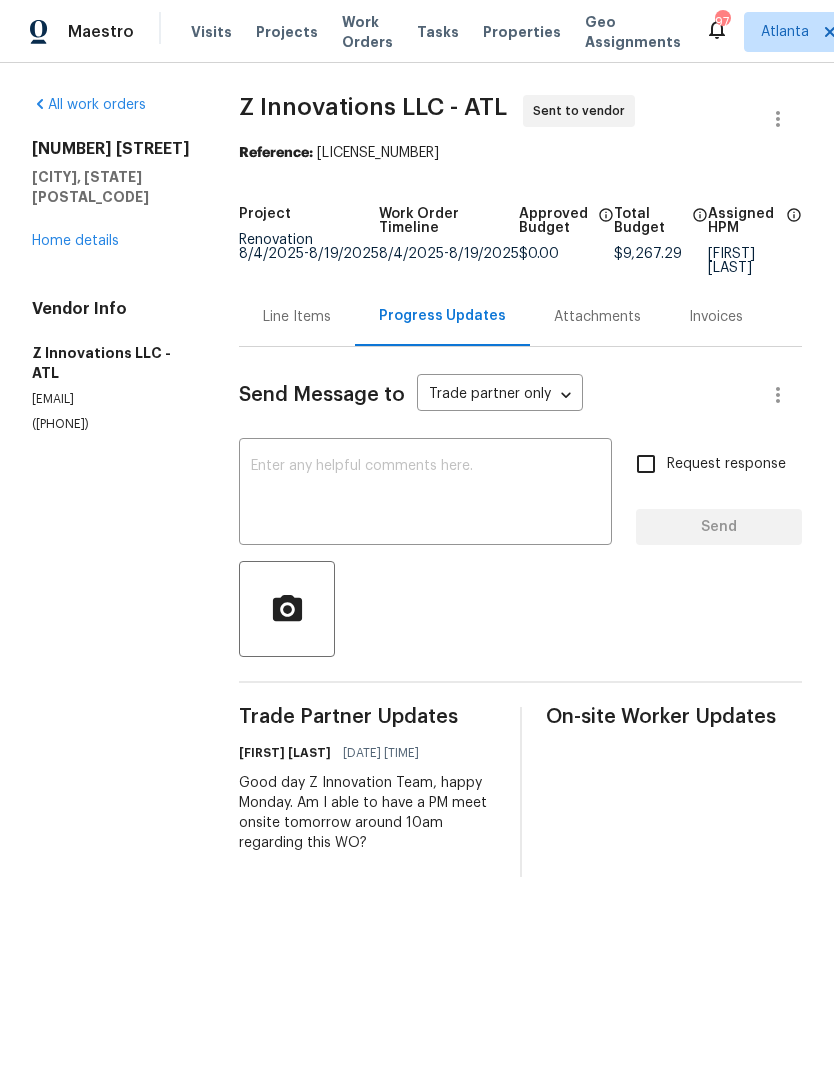 click at bounding box center [425, 494] 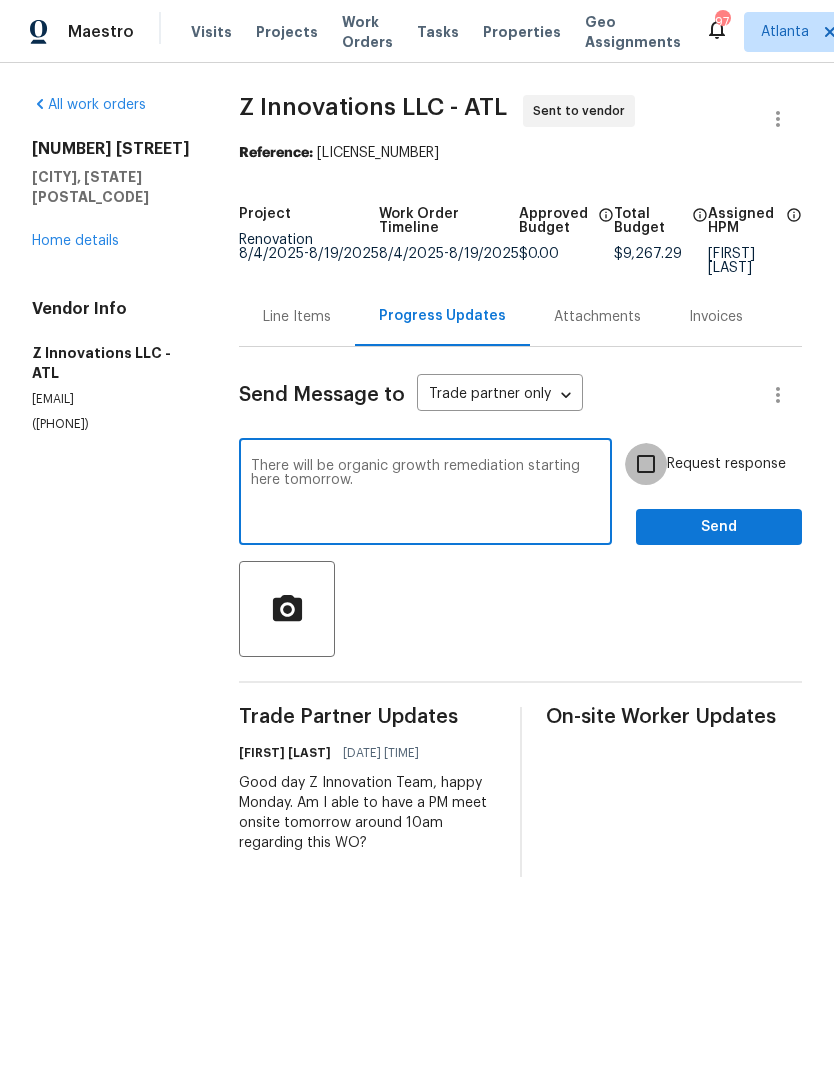 type on "There will be organic growth remediation starting here tomorrow." 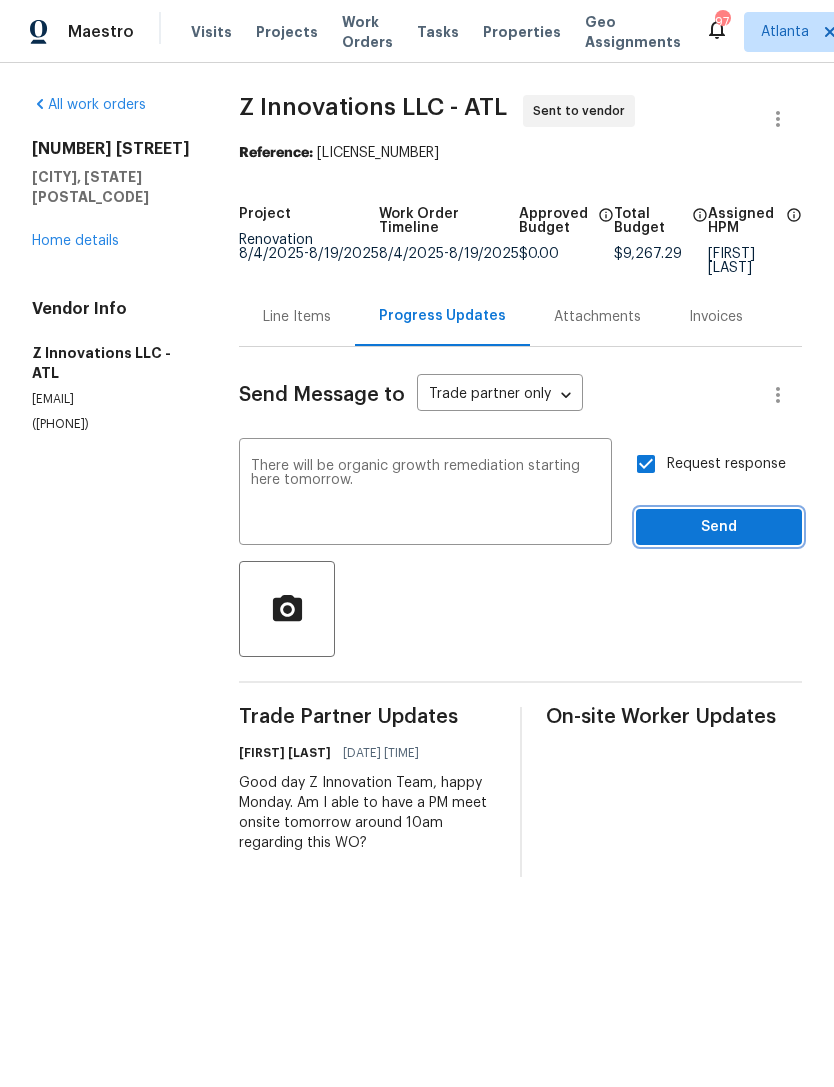 click on "Send" at bounding box center [719, 527] 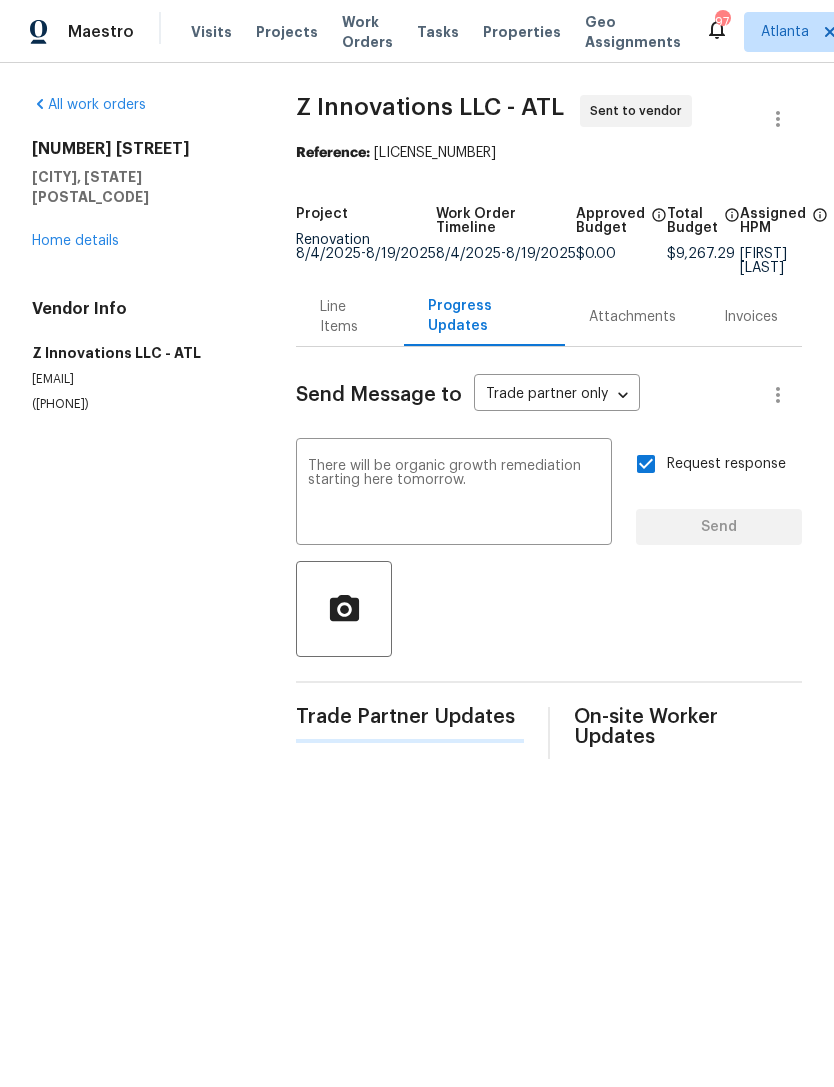 type 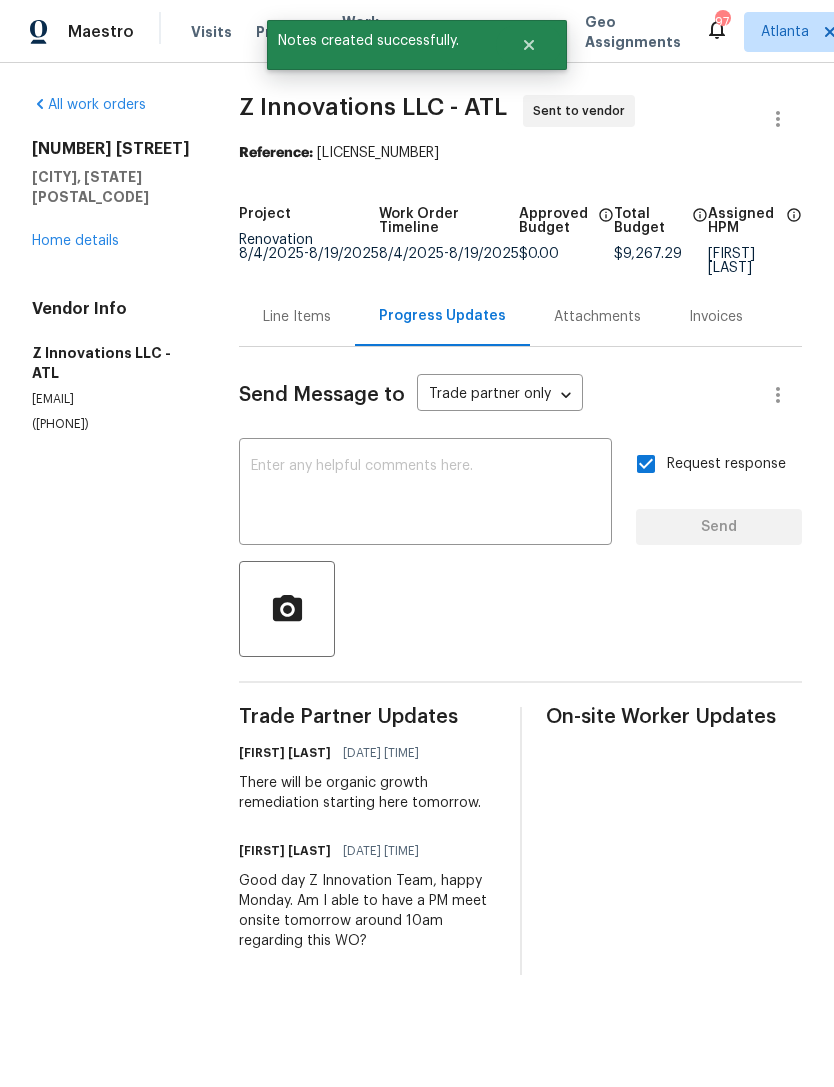 click on "Home details" at bounding box center (75, 241) 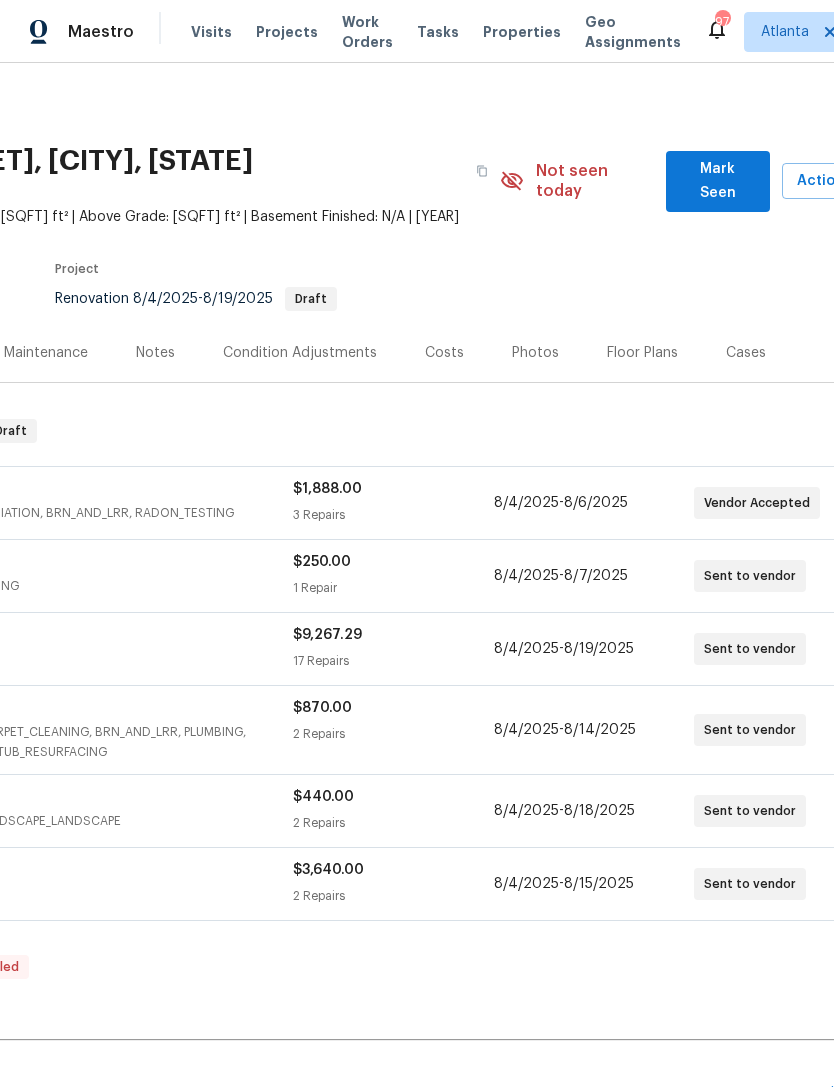 scroll, scrollTop: 0, scrollLeft: 244, axis: horizontal 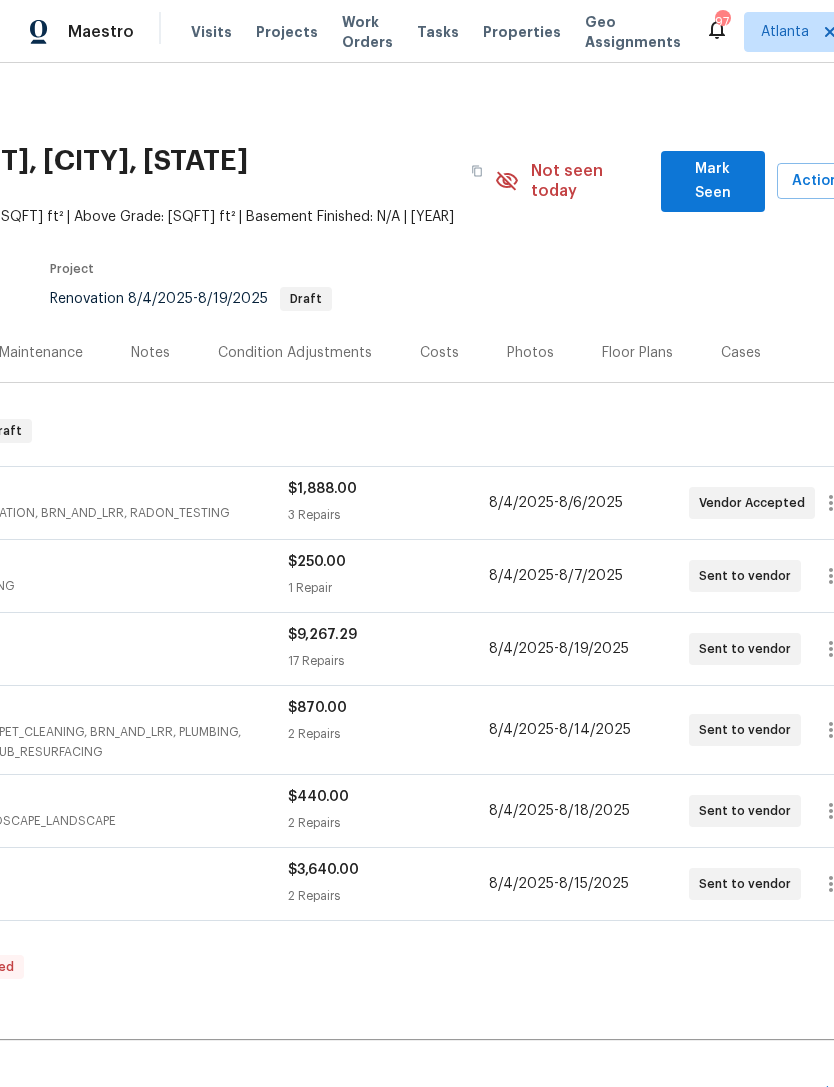 click on "Mark Seen" at bounding box center [713, 181] 